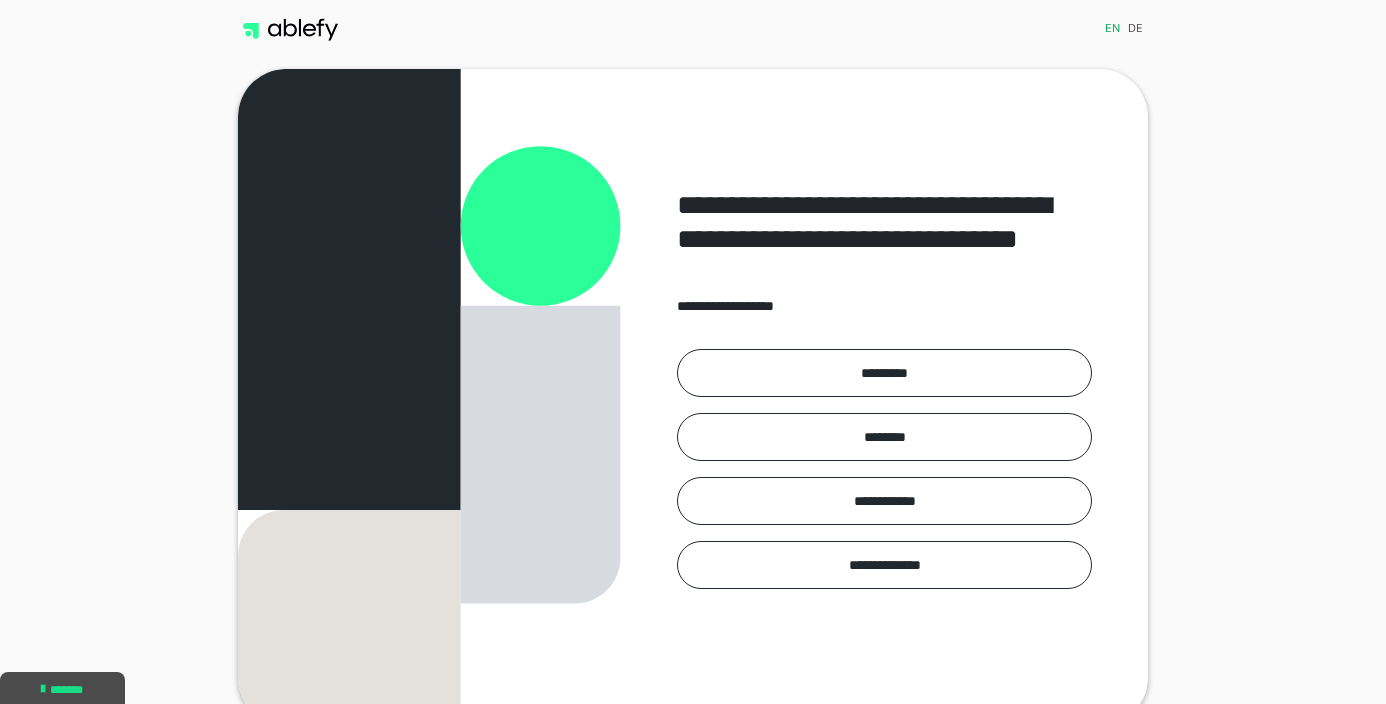 scroll, scrollTop: 0, scrollLeft: 0, axis: both 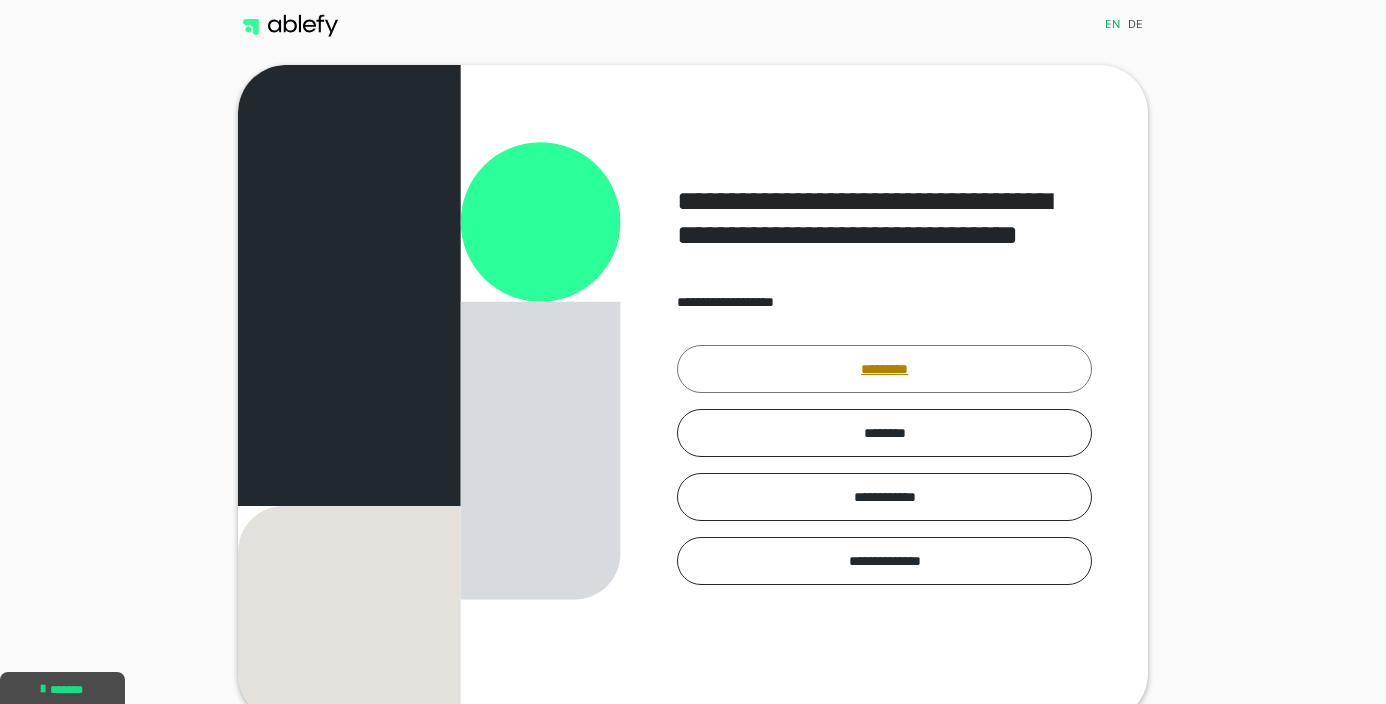 click on "*********" at bounding box center [884, 369] 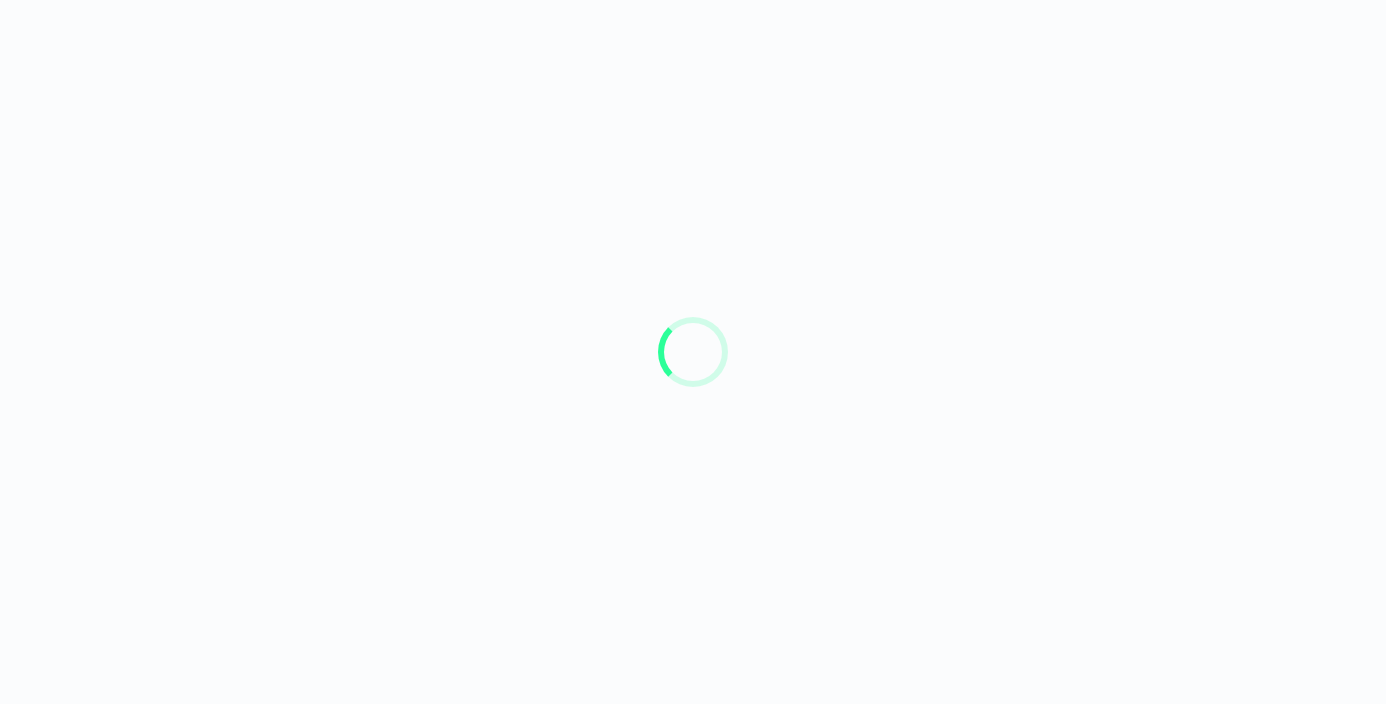 scroll, scrollTop: 0, scrollLeft: 0, axis: both 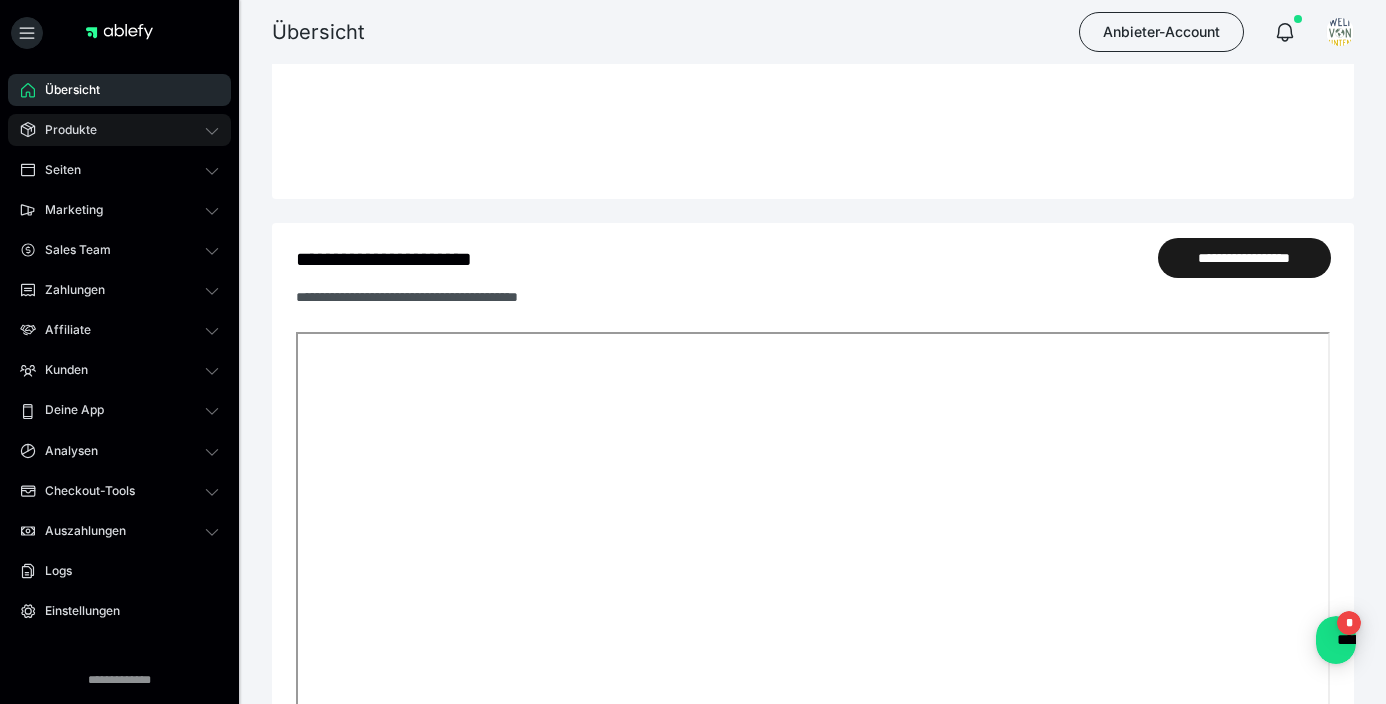 click on "Produkte" at bounding box center (64, 130) 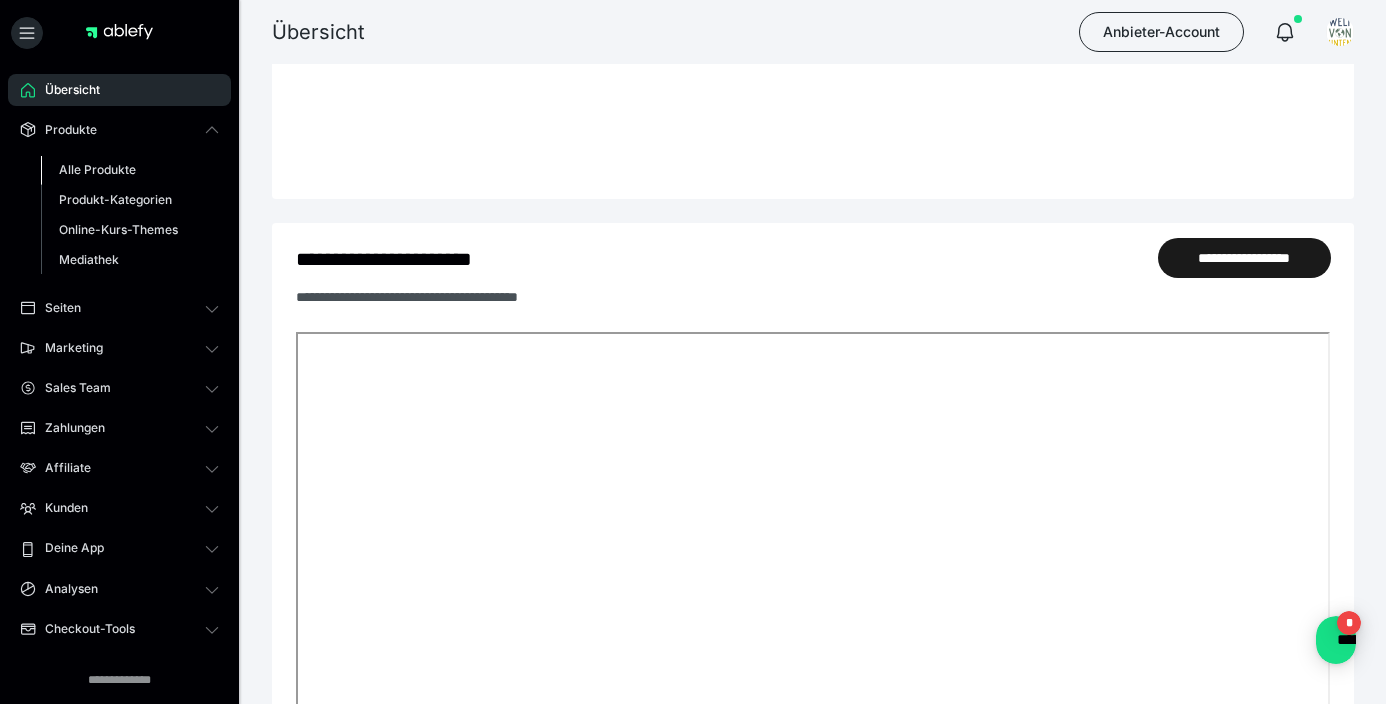 click on "Alle Produkte" at bounding box center [97, 169] 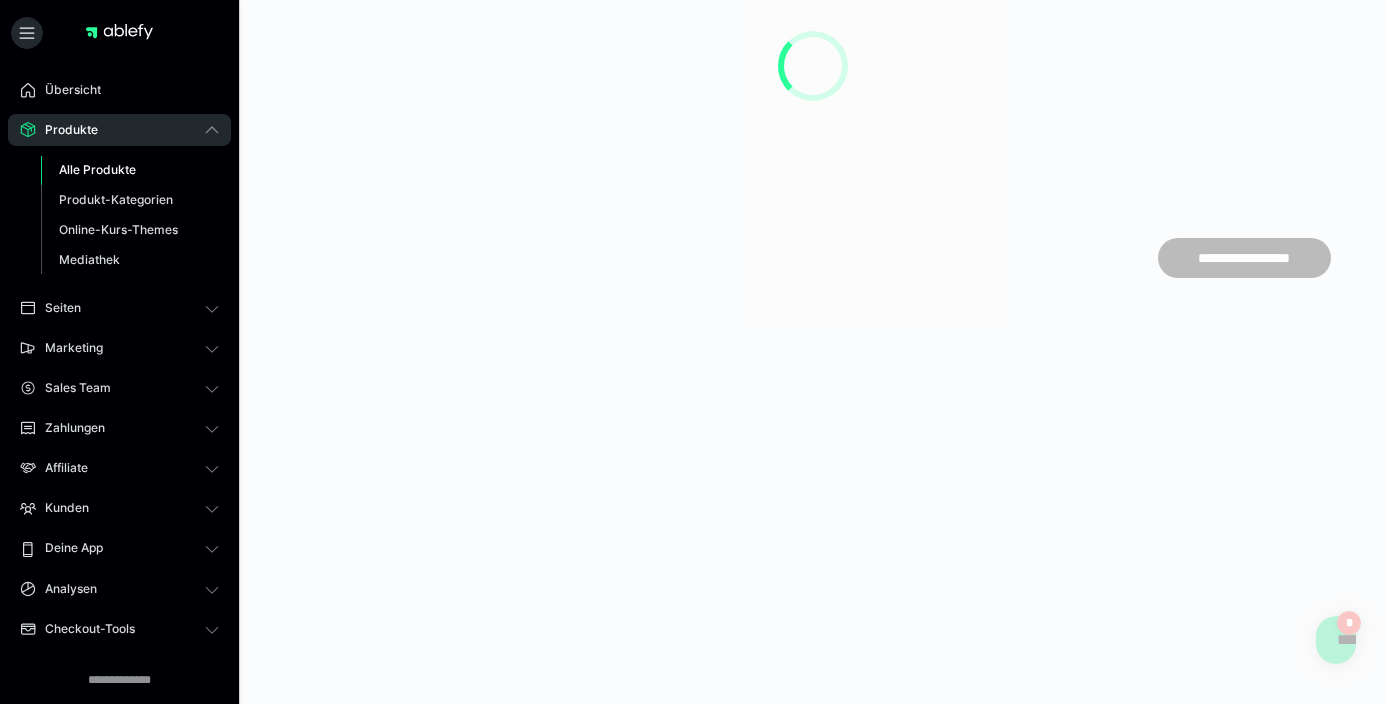 scroll, scrollTop: 0, scrollLeft: 0, axis: both 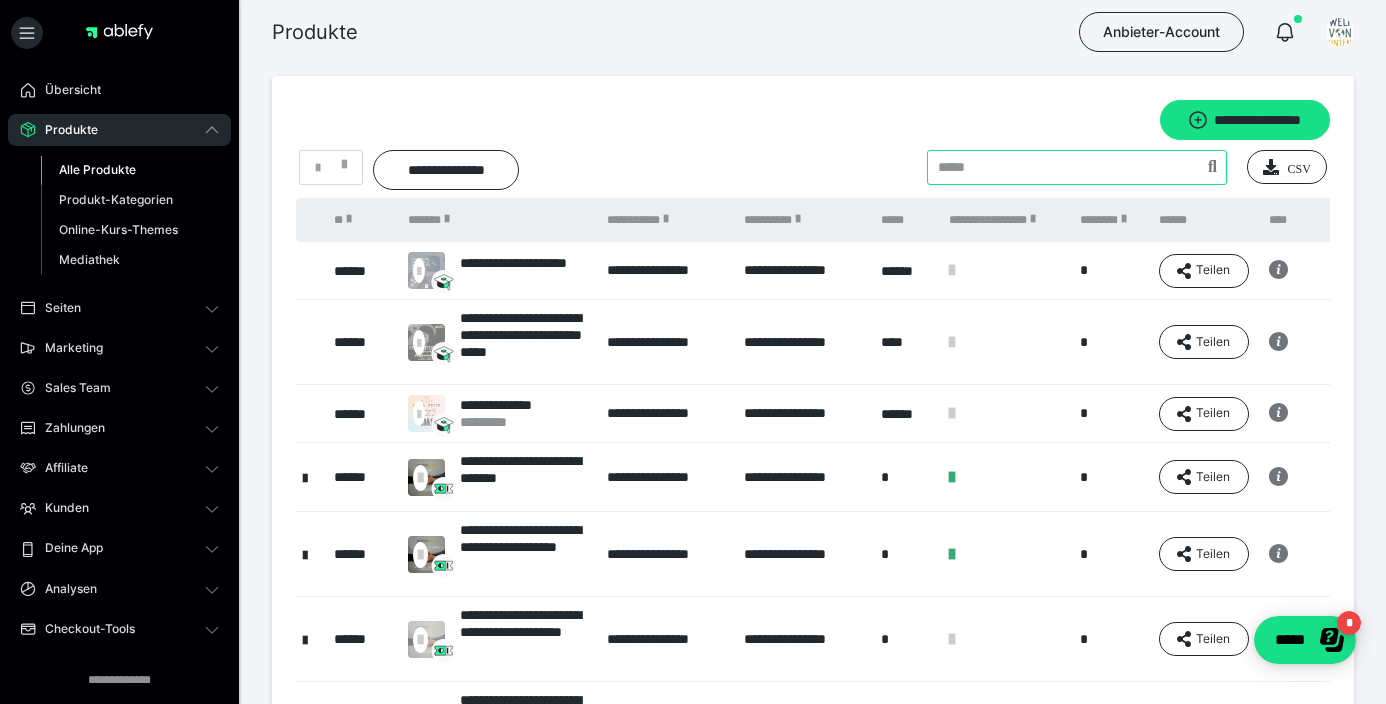 click at bounding box center (1077, 167) 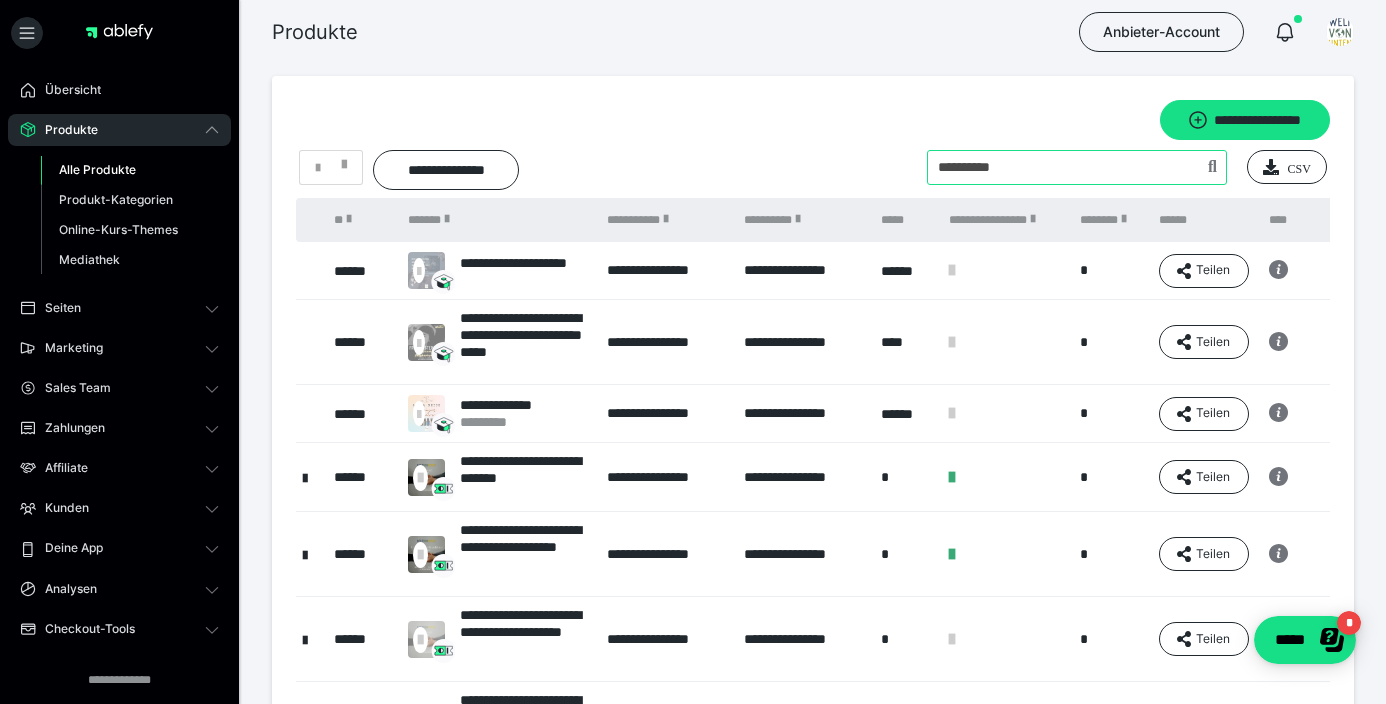 type on "**********" 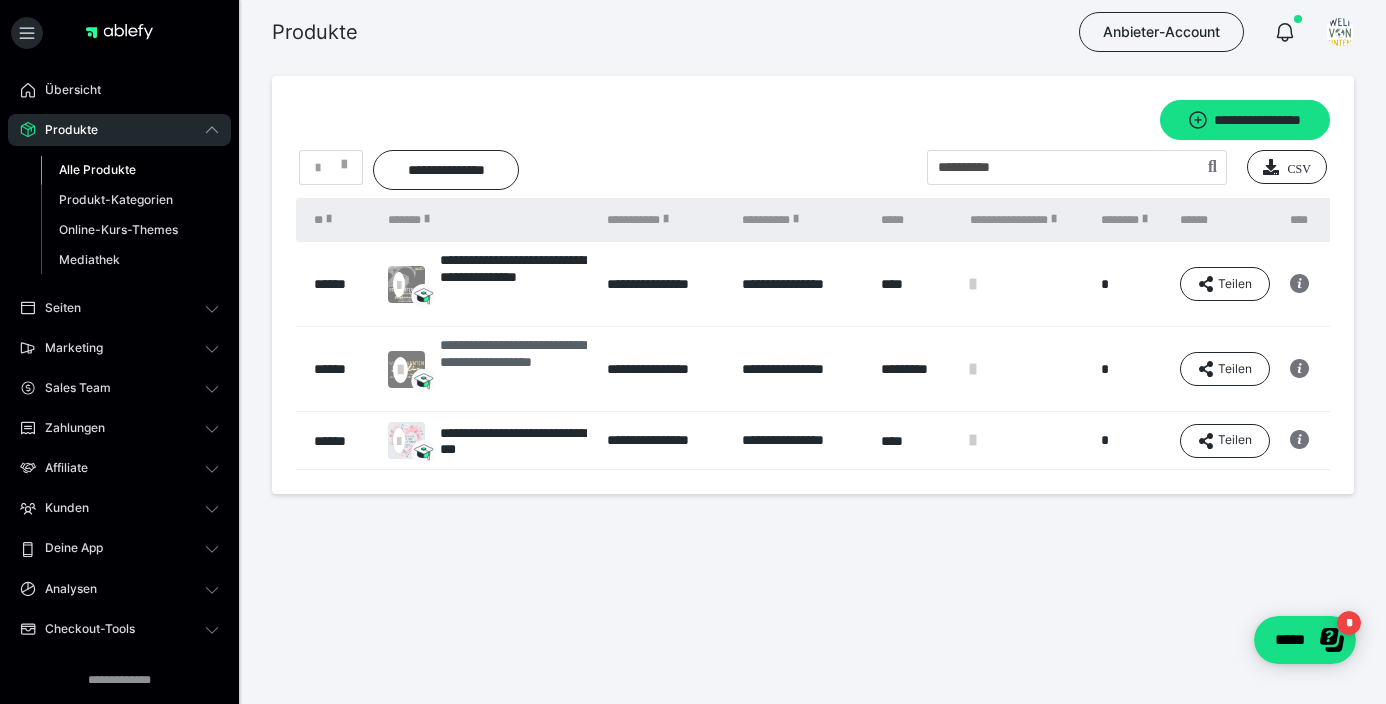 click on "**********" at bounding box center [513, 369] 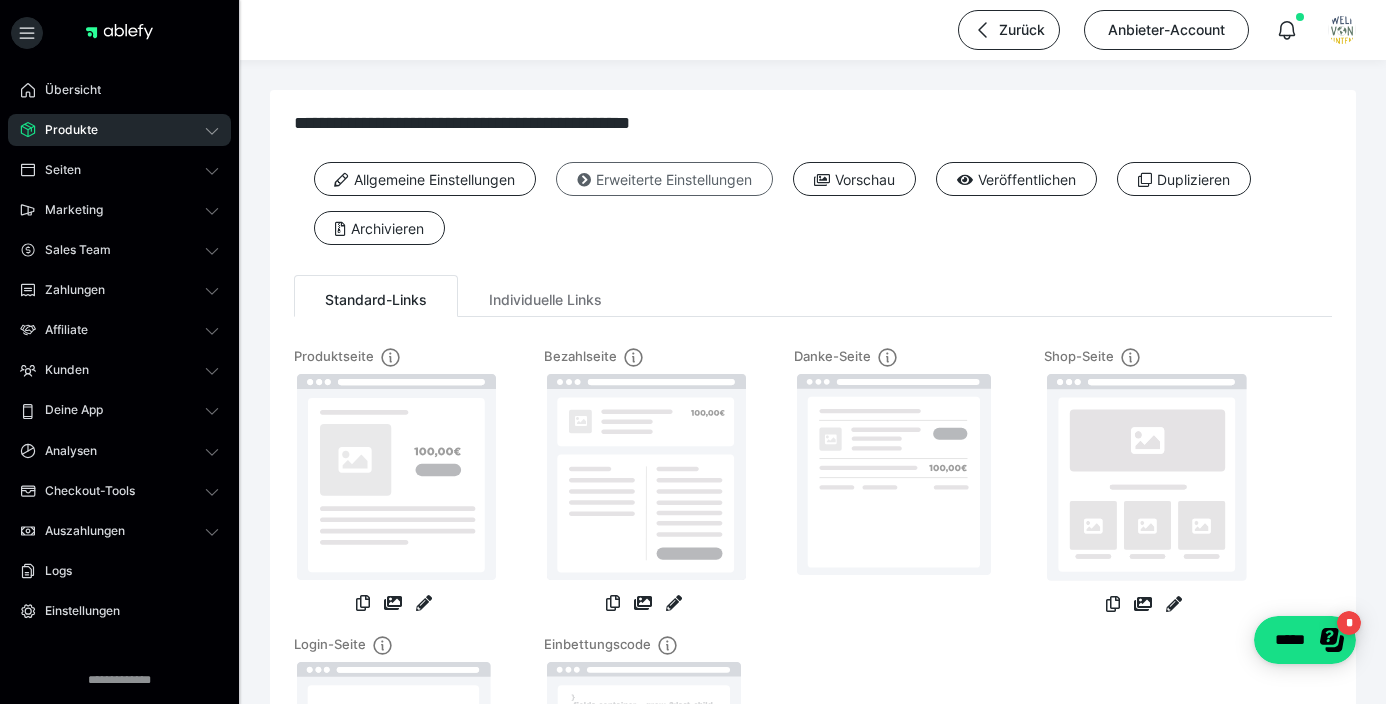 click on "Erweiterte Einstellungen" at bounding box center [664, 179] 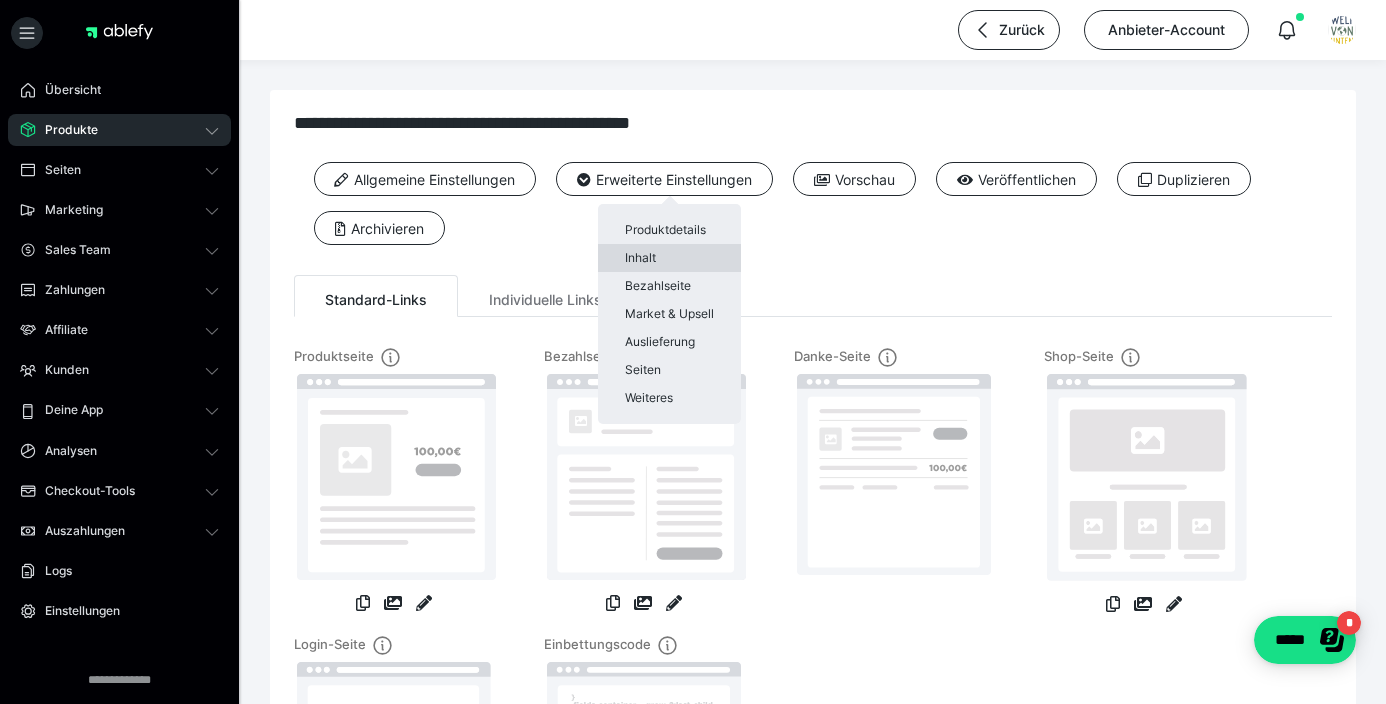 click on "Inhalt" at bounding box center (669, 258) 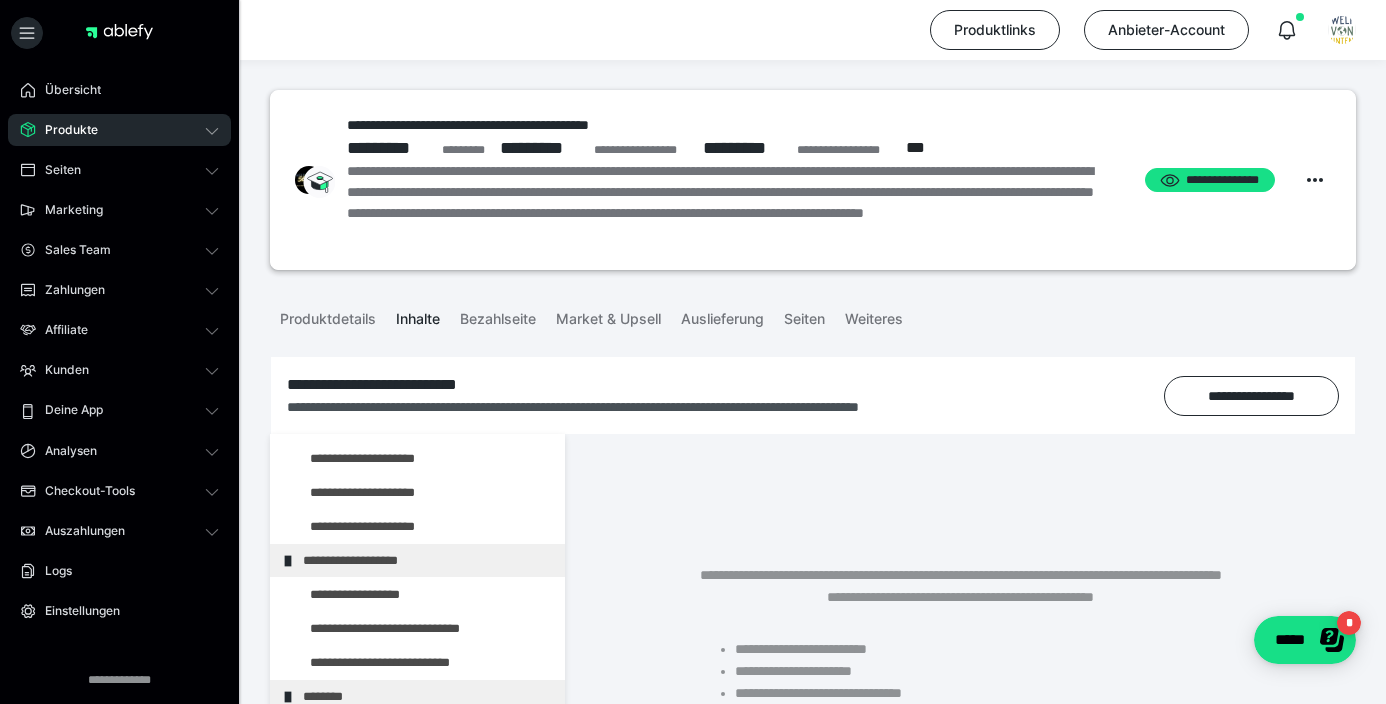 scroll, scrollTop: 1397, scrollLeft: 0, axis: vertical 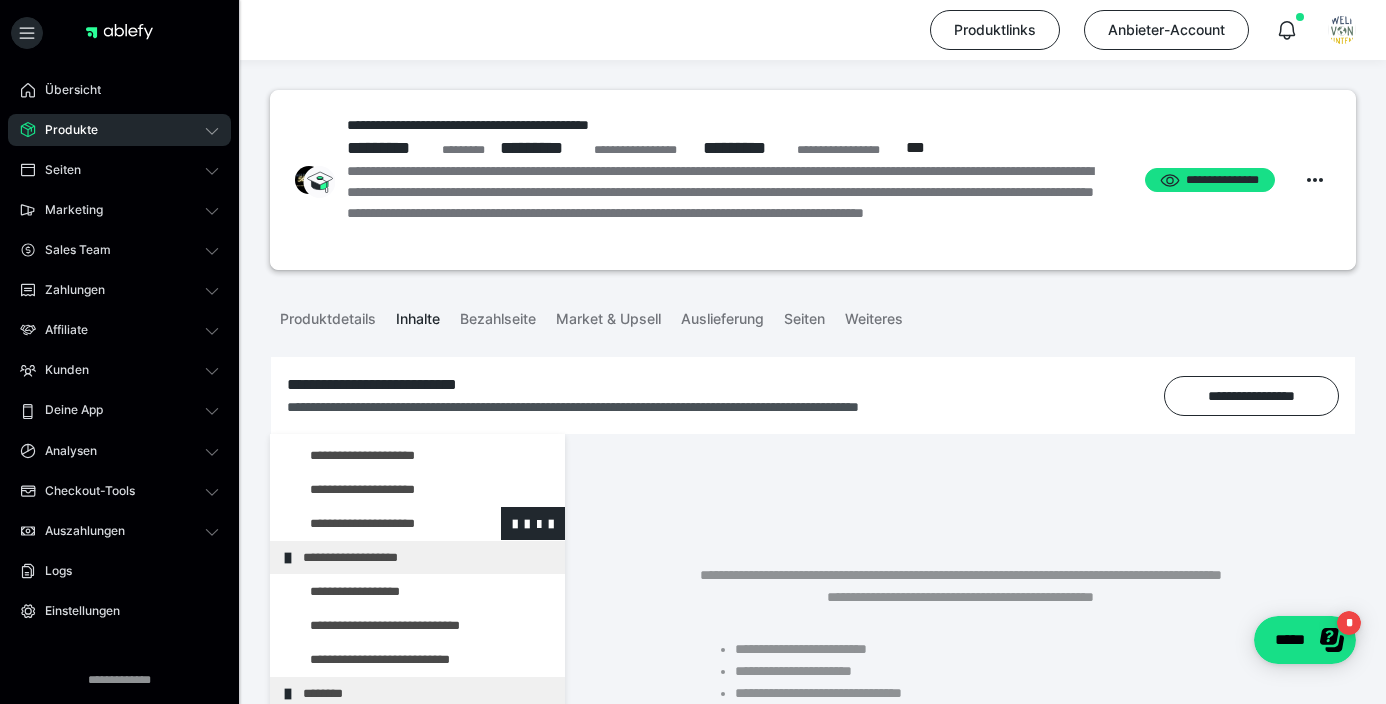 click at bounding box center [375, 523] 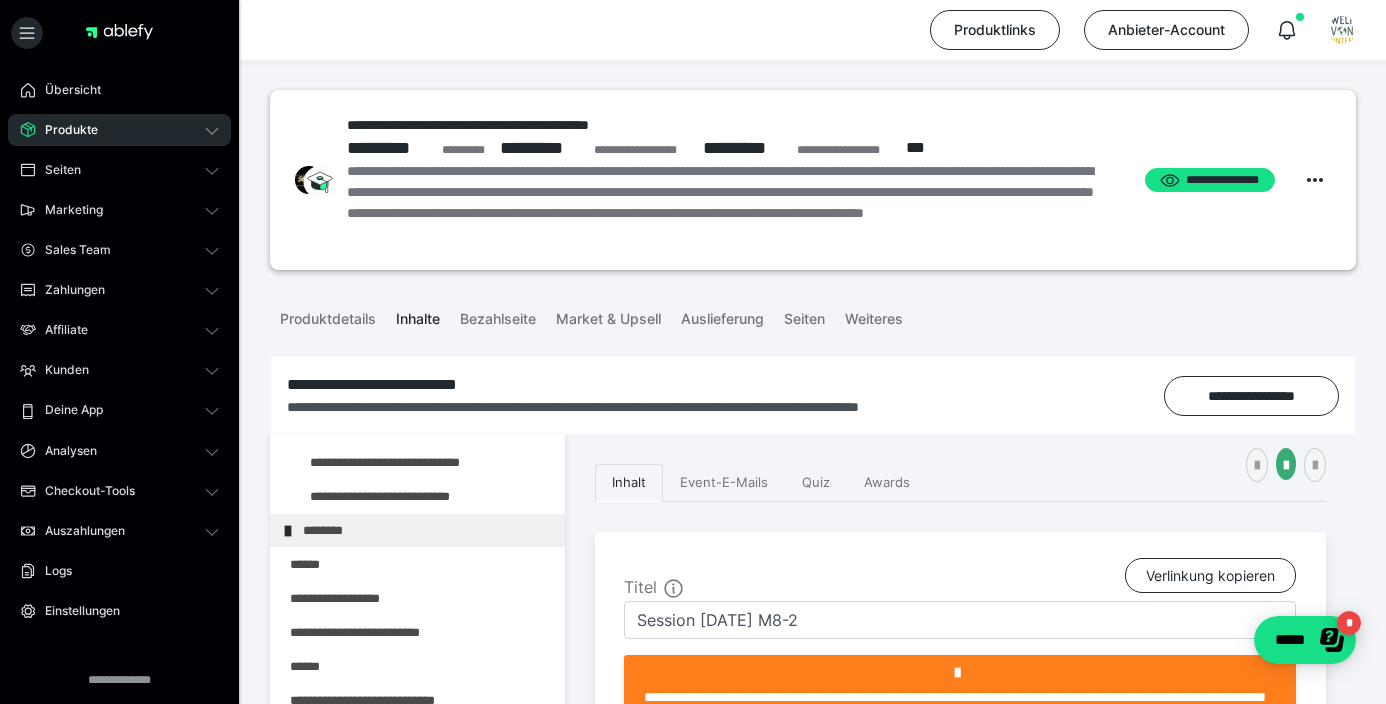 scroll, scrollTop: 1552, scrollLeft: 0, axis: vertical 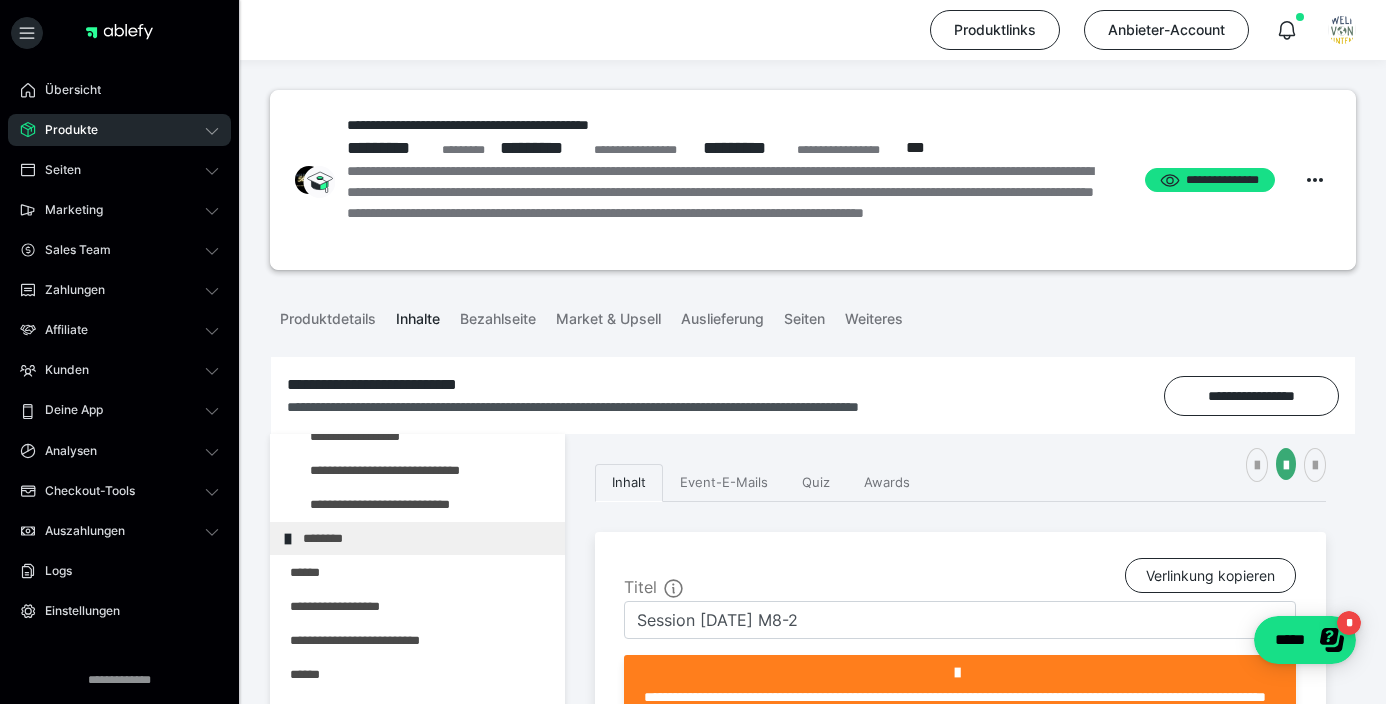 click on "Produkte" at bounding box center [64, 130] 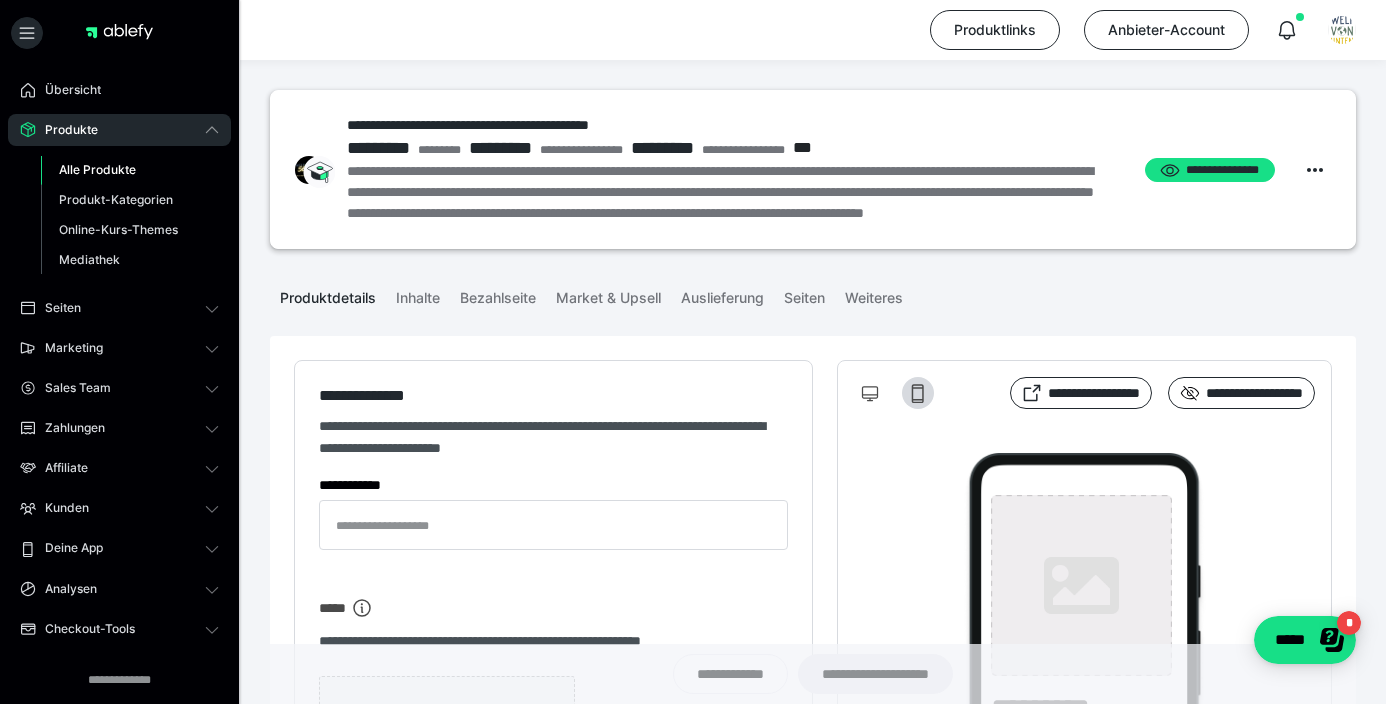 type on "**********" 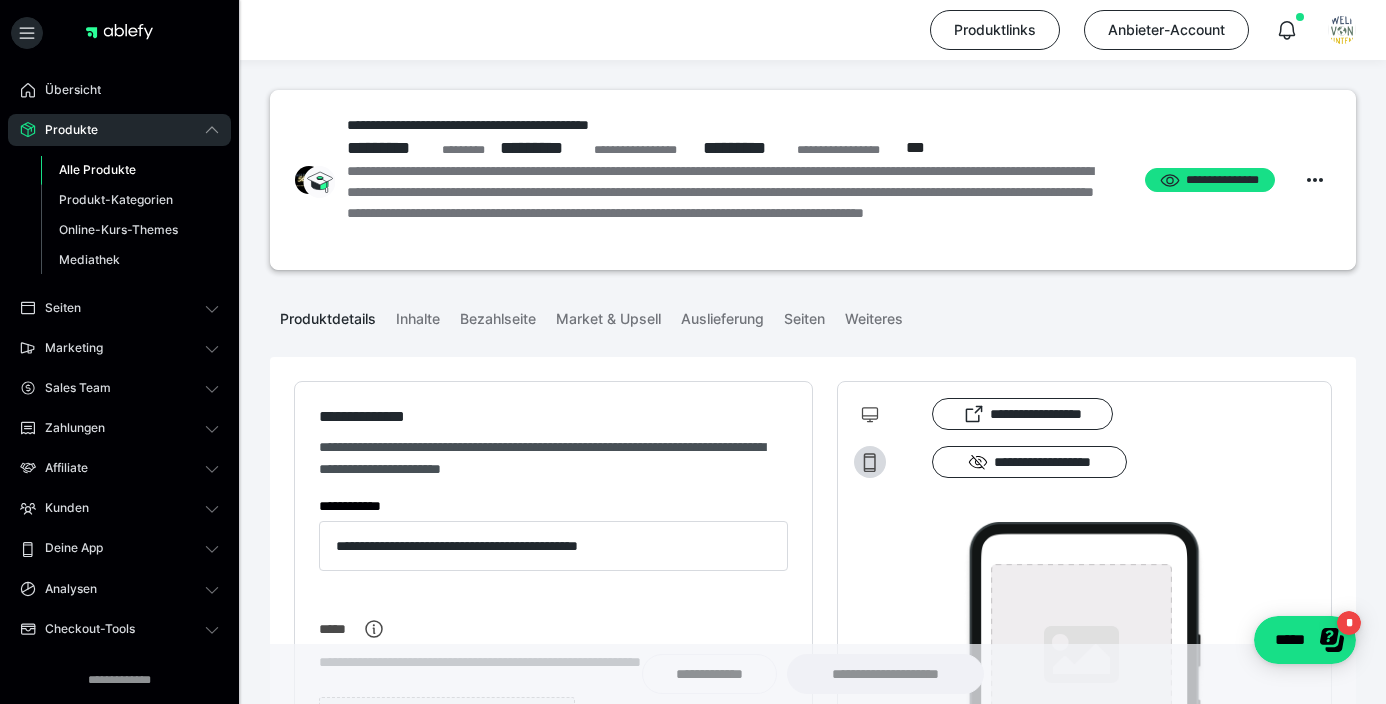 type on "**********" 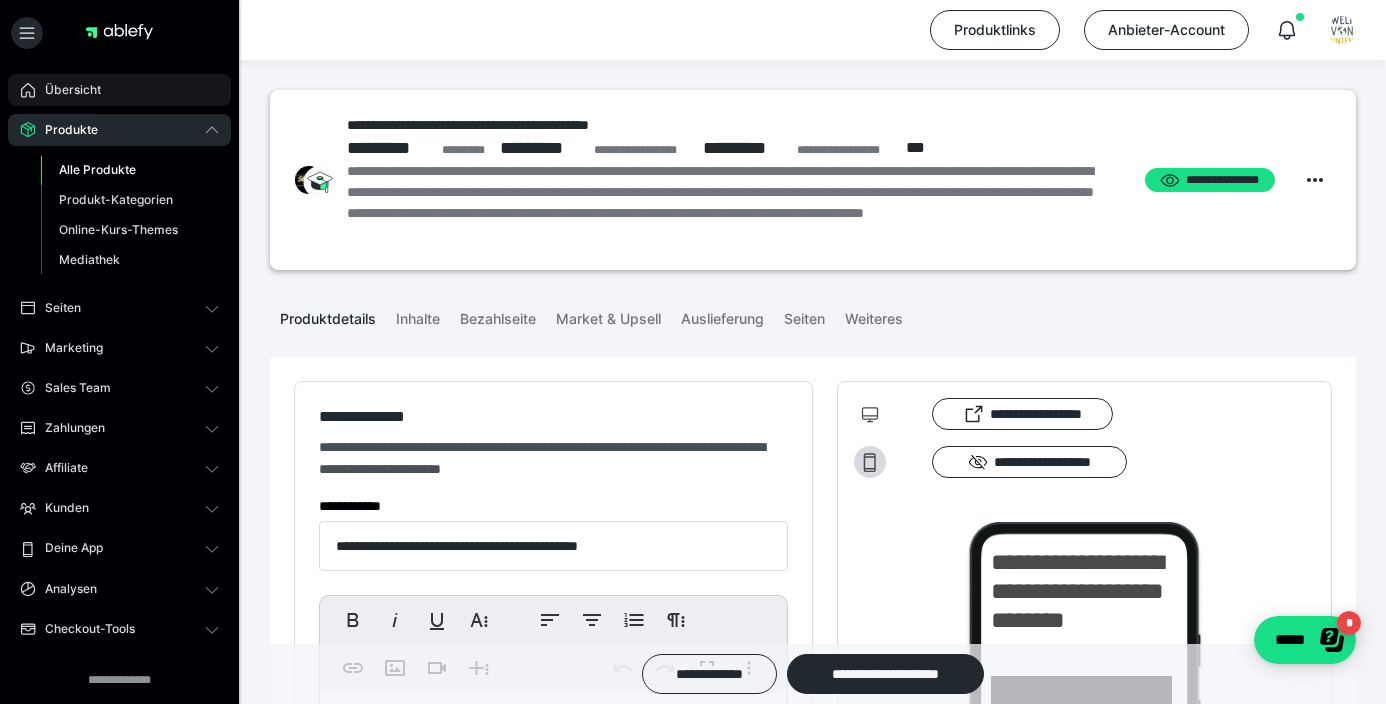 click on "Übersicht" at bounding box center (66, 90) 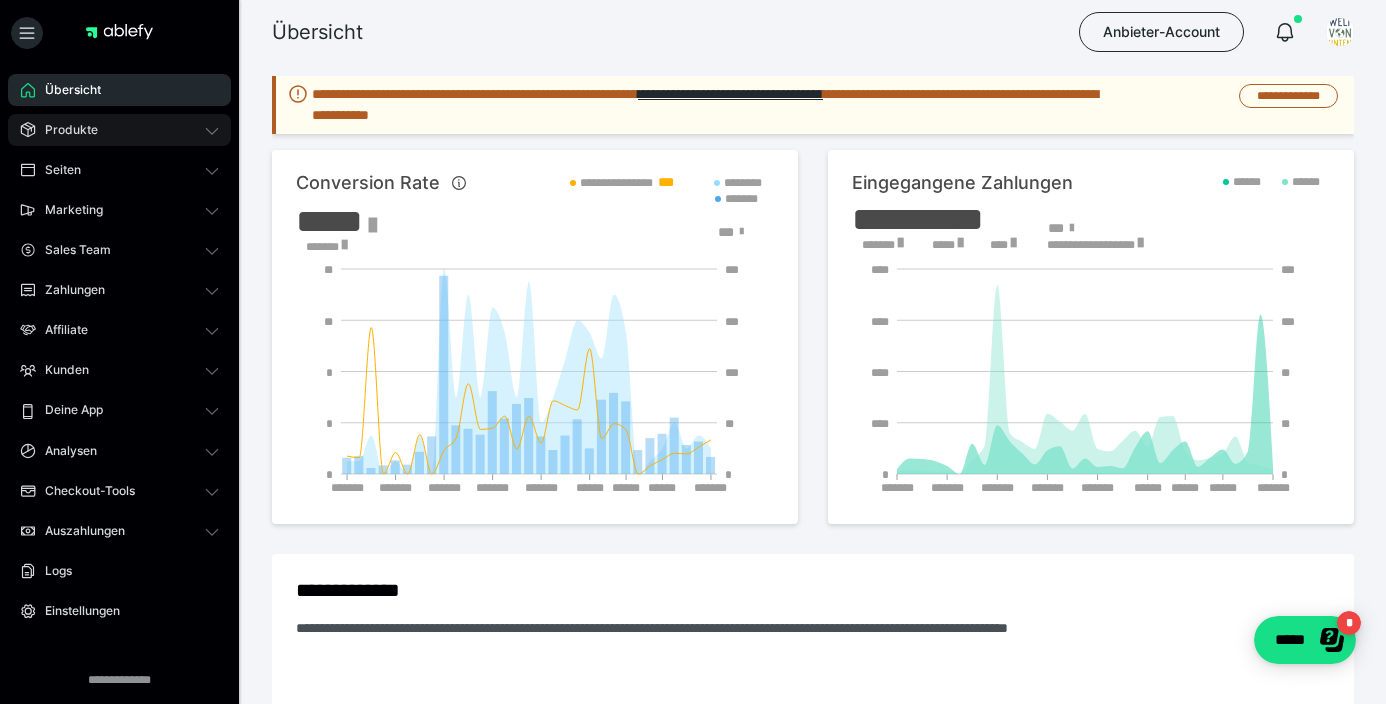 click on "Produkte" at bounding box center (64, 130) 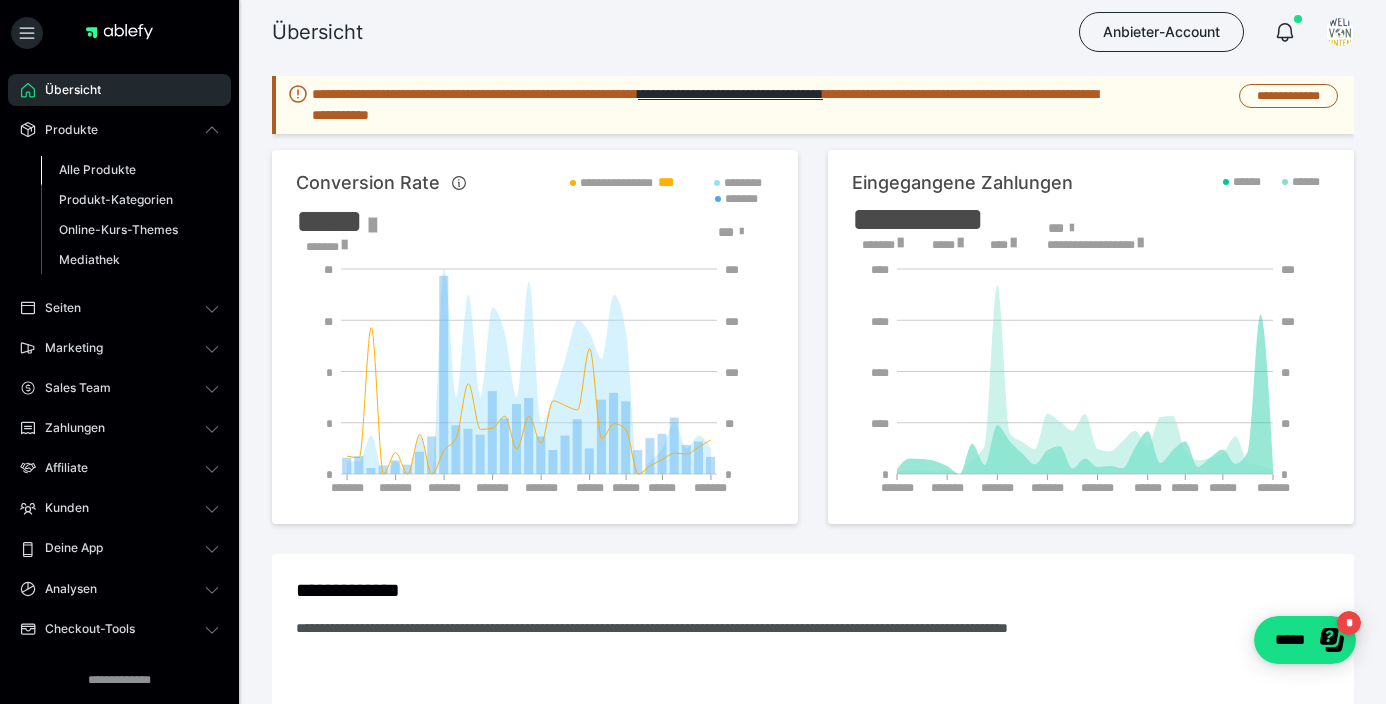 click on "Alle Produkte" at bounding box center (97, 169) 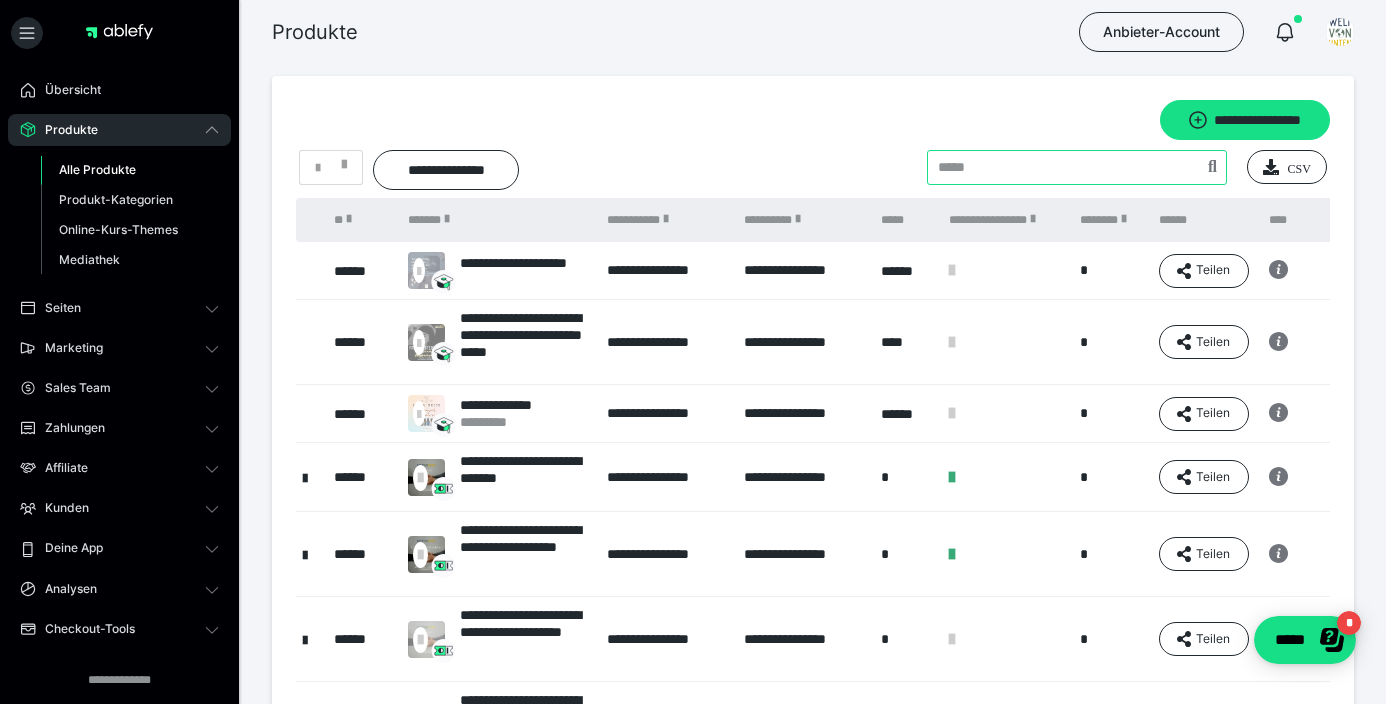 click at bounding box center (1077, 167) 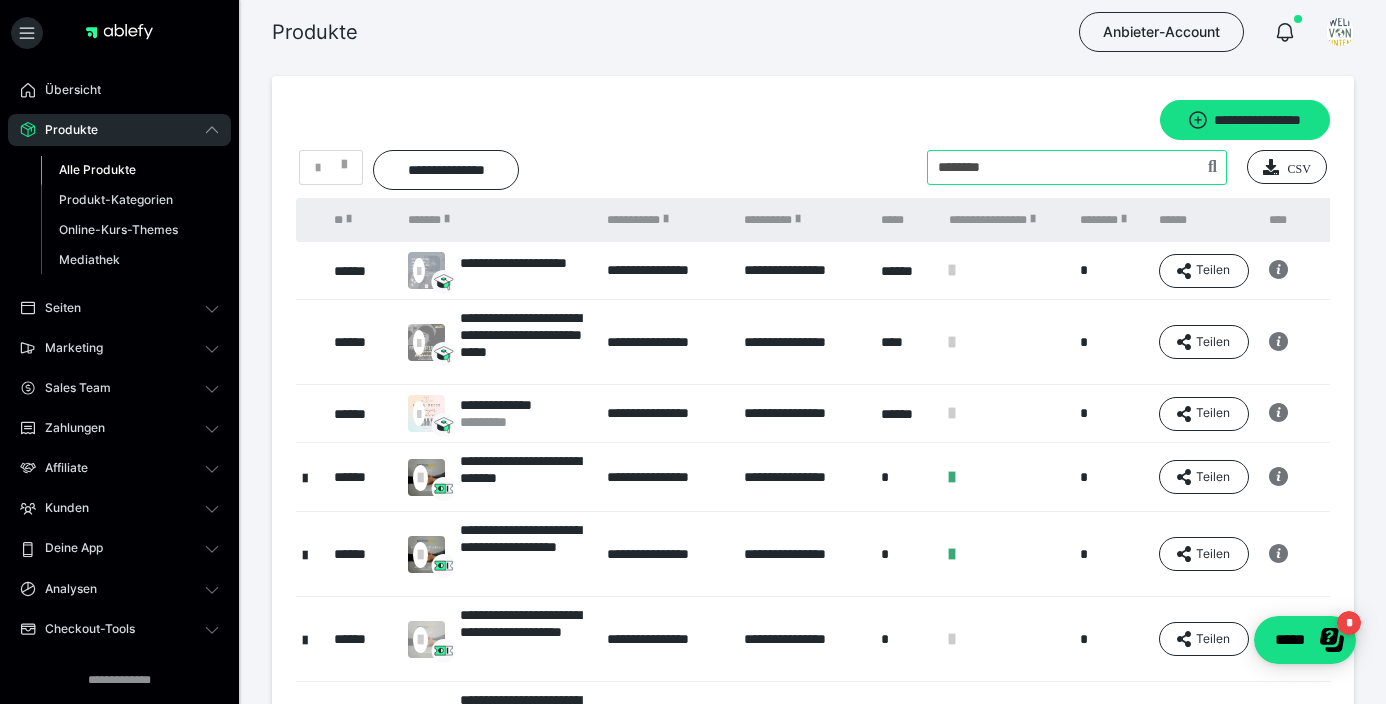 type on "********" 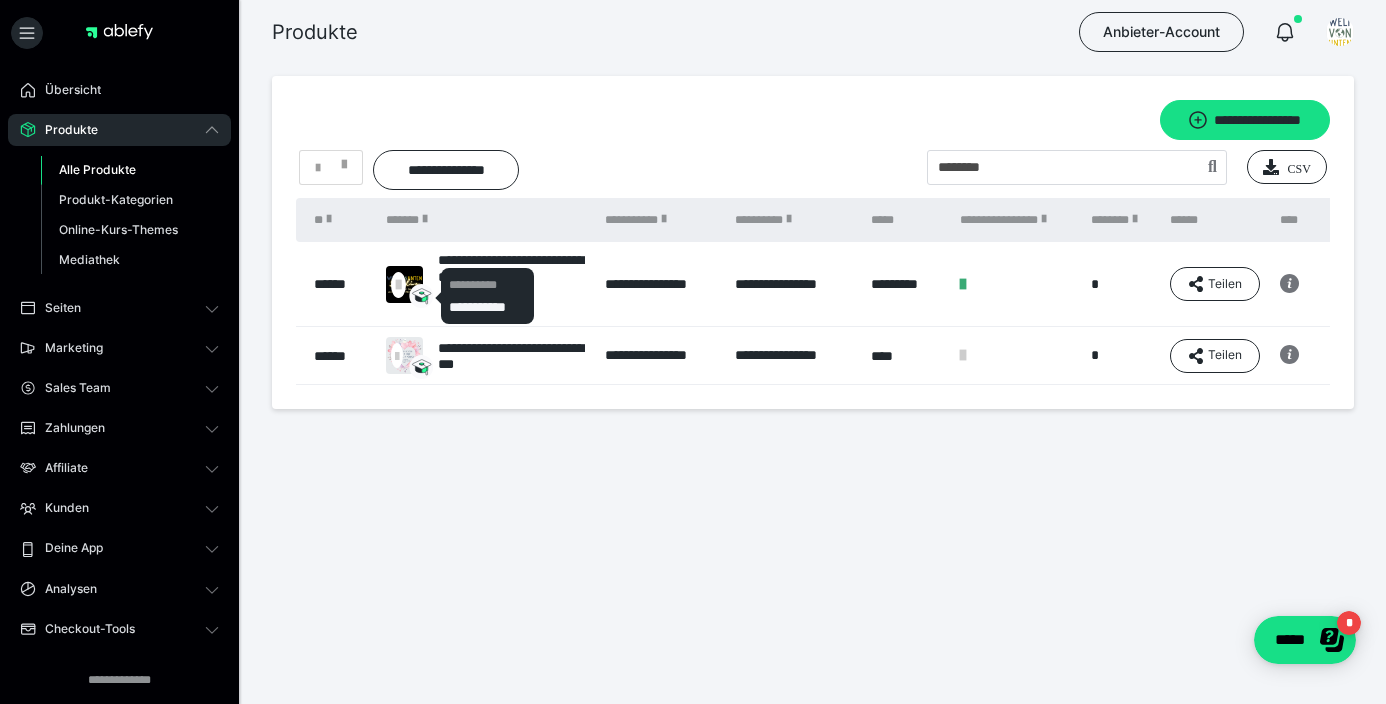 click on "**********" at bounding box center [488, 285] 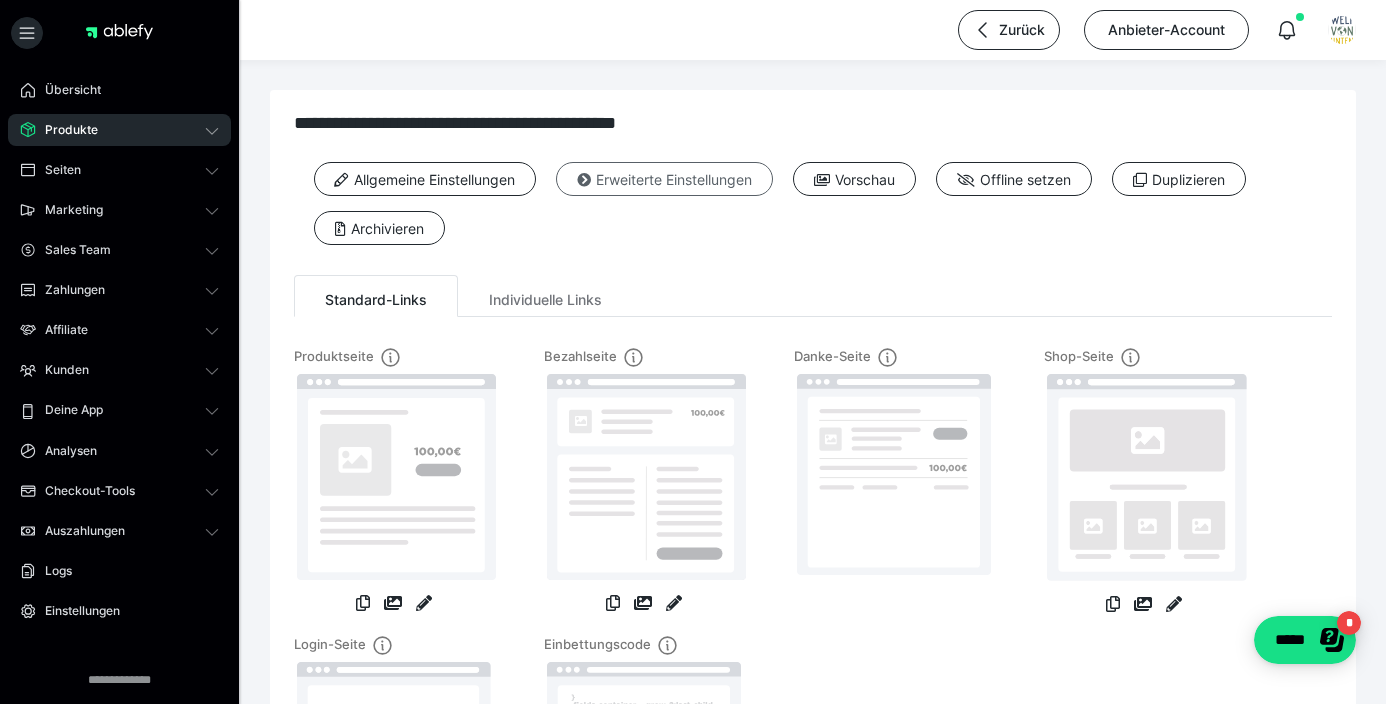 click on "Erweiterte Einstellungen" at bounding box center [664, 179] 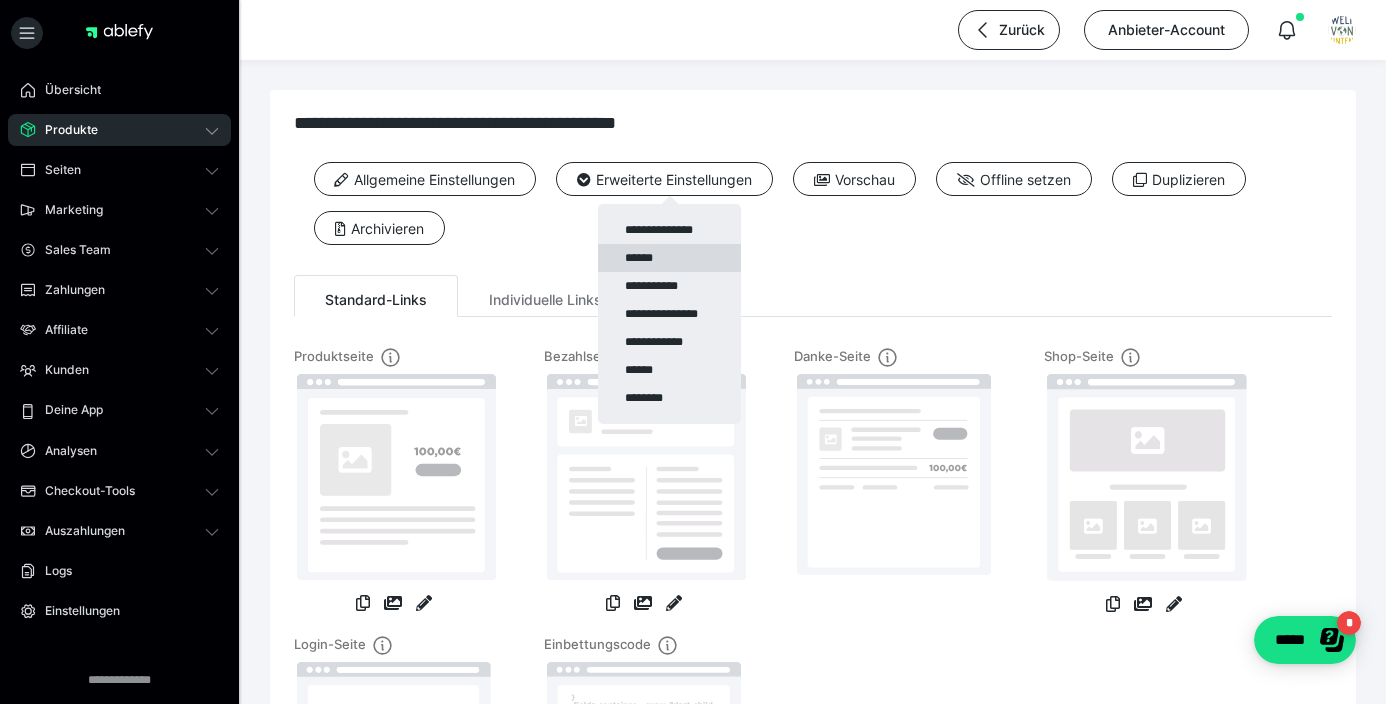 click on "******" at bounding box center (669, 258) 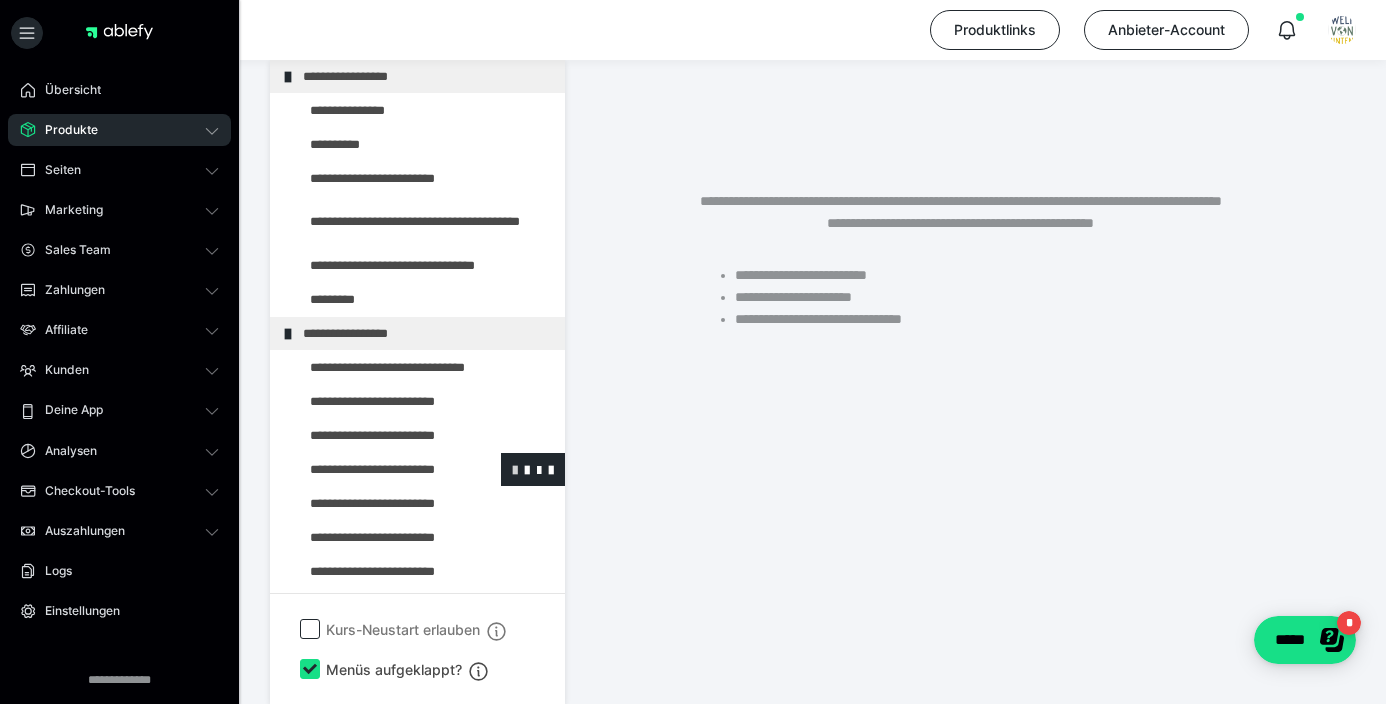 scroll, scrollTop: 395, scrollLeft: 0, axis: vertical 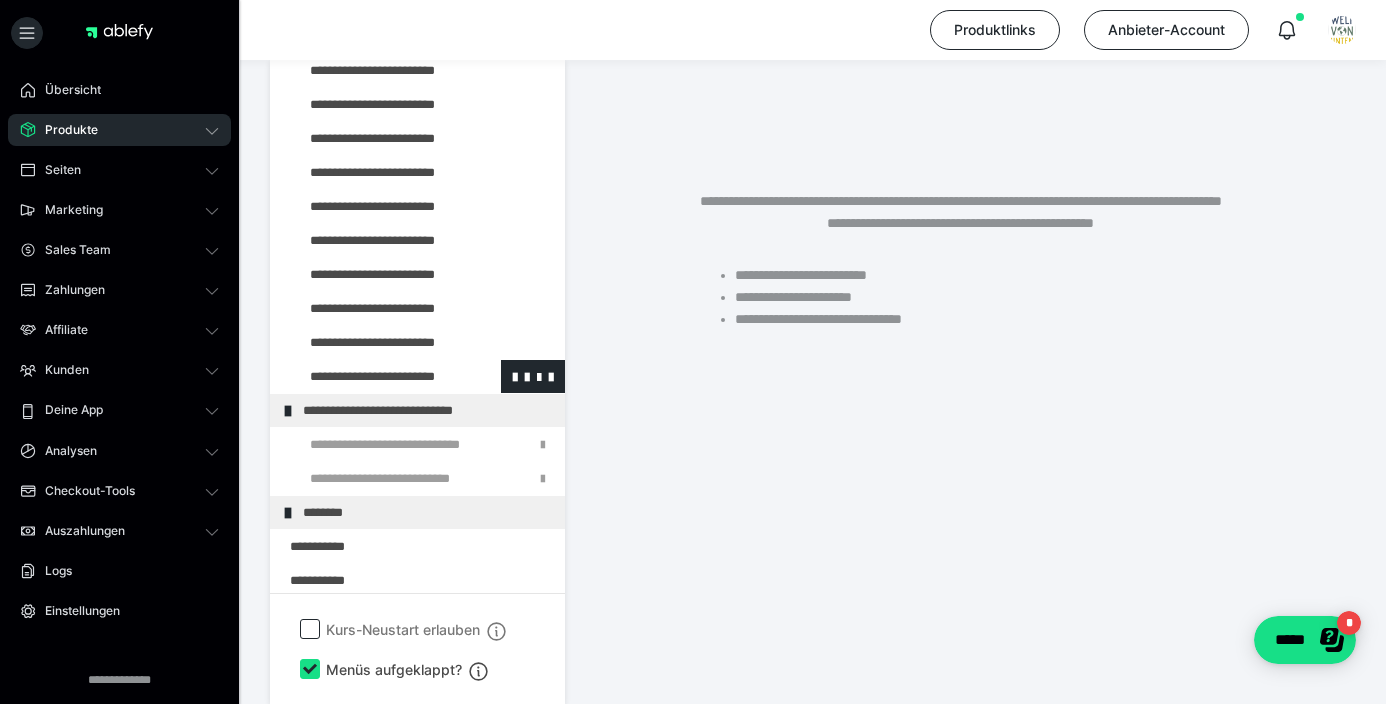 drag, startPoint x: 371, startPoint y: 376, endPoint x: 361, endPoint y: 378, distance: 10.198039 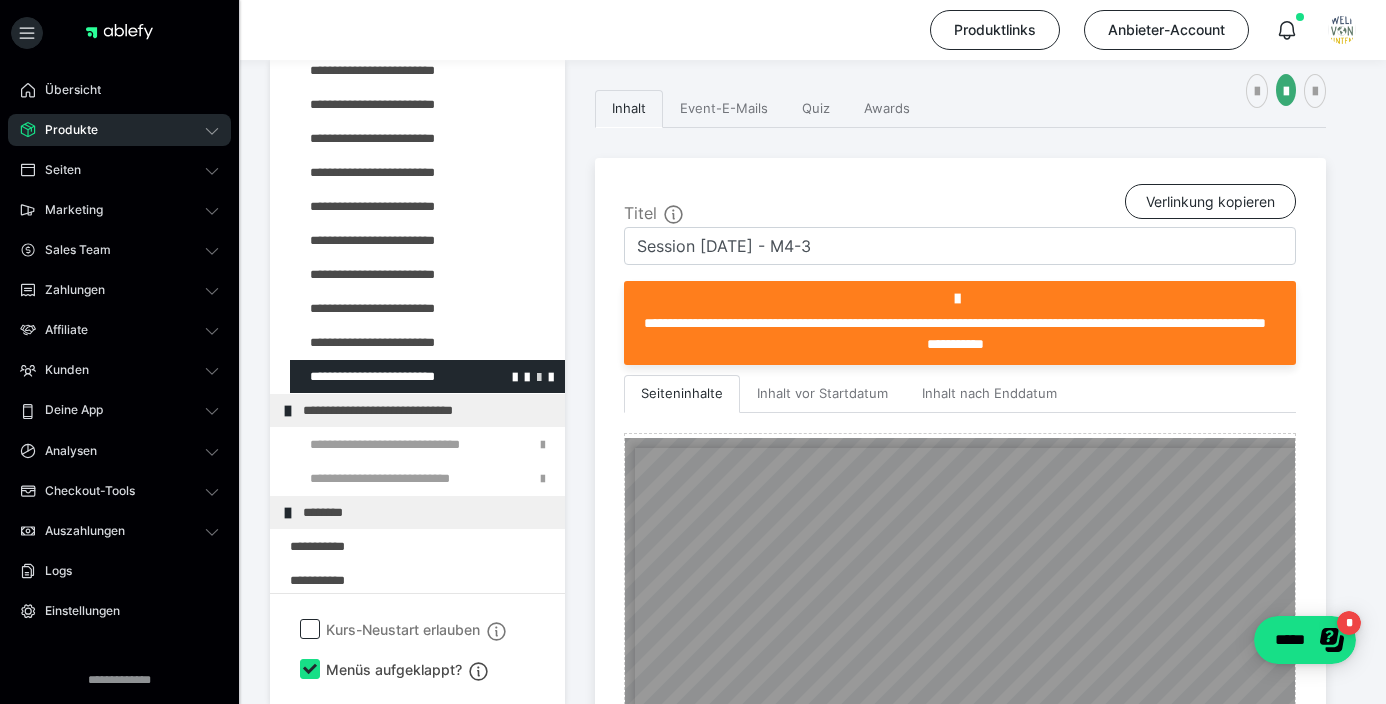 click at bounding box center [539, 376] 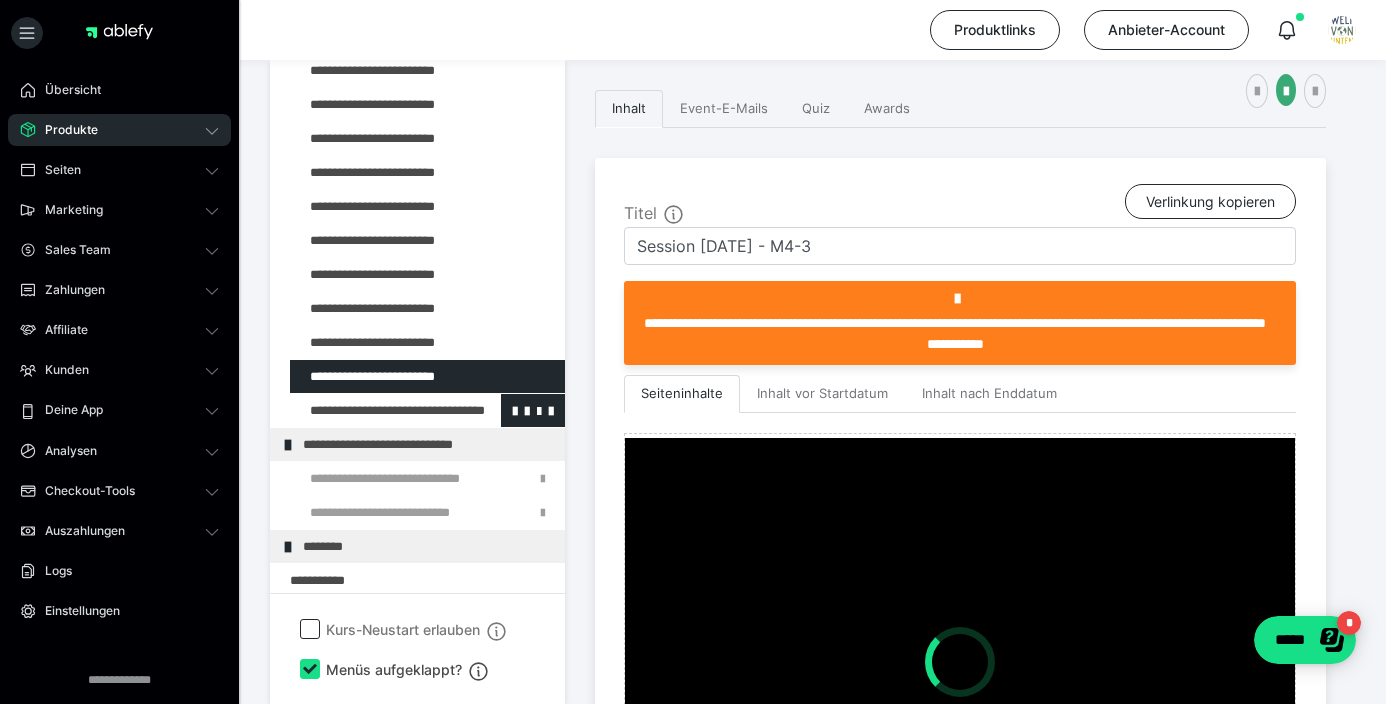 click at bounding box center [375, 410] 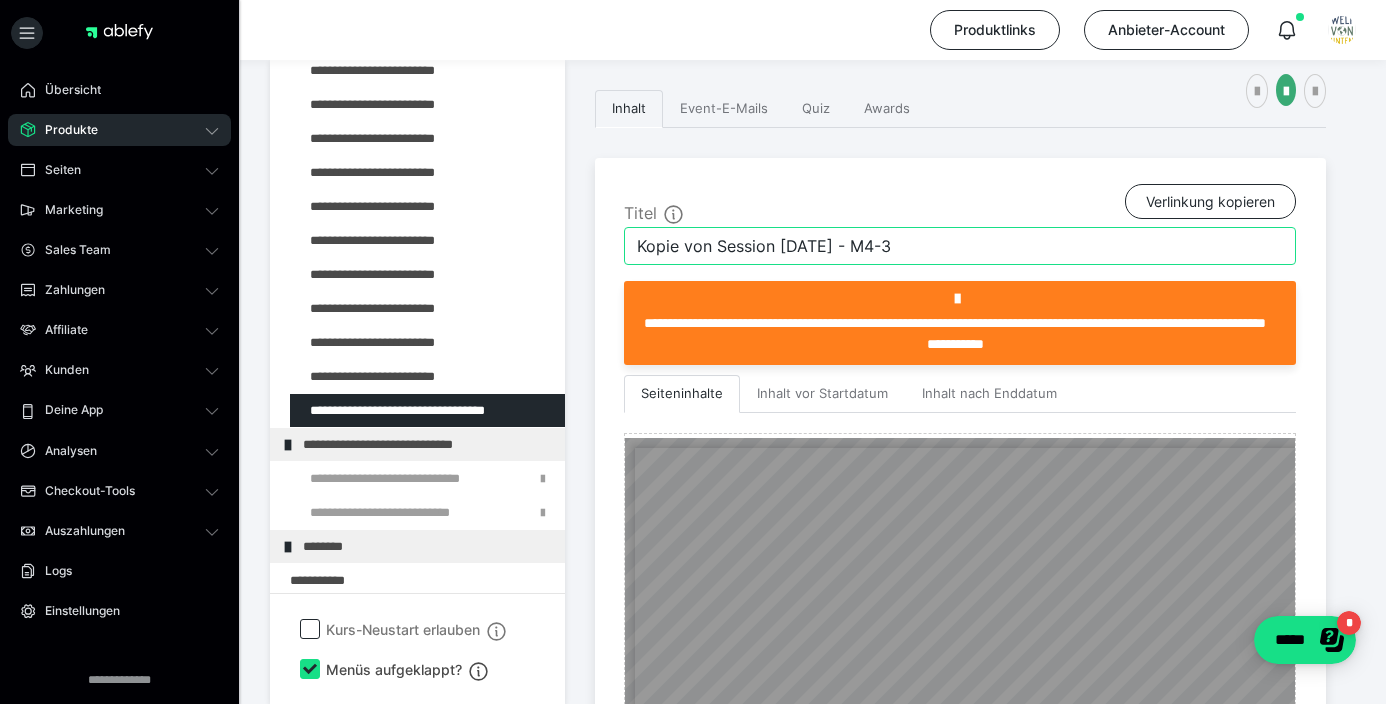drag, startPoint x: 717, startPoint y: 246, endPoint x: 626, endPoint y: 248, distance: 91.02197 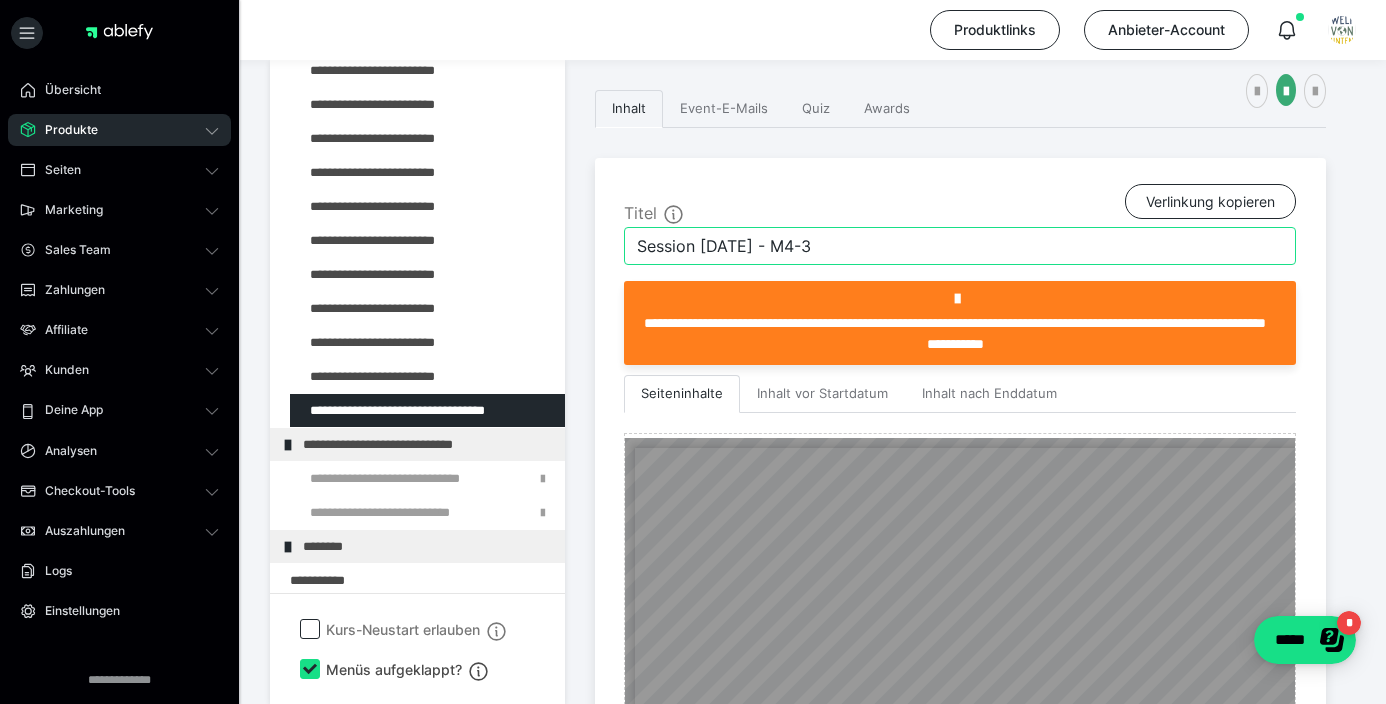 drag, startPoint x: 718, startPoint y: 244, endPoint x: 750, endPoint y: 269, distance: 40.60788 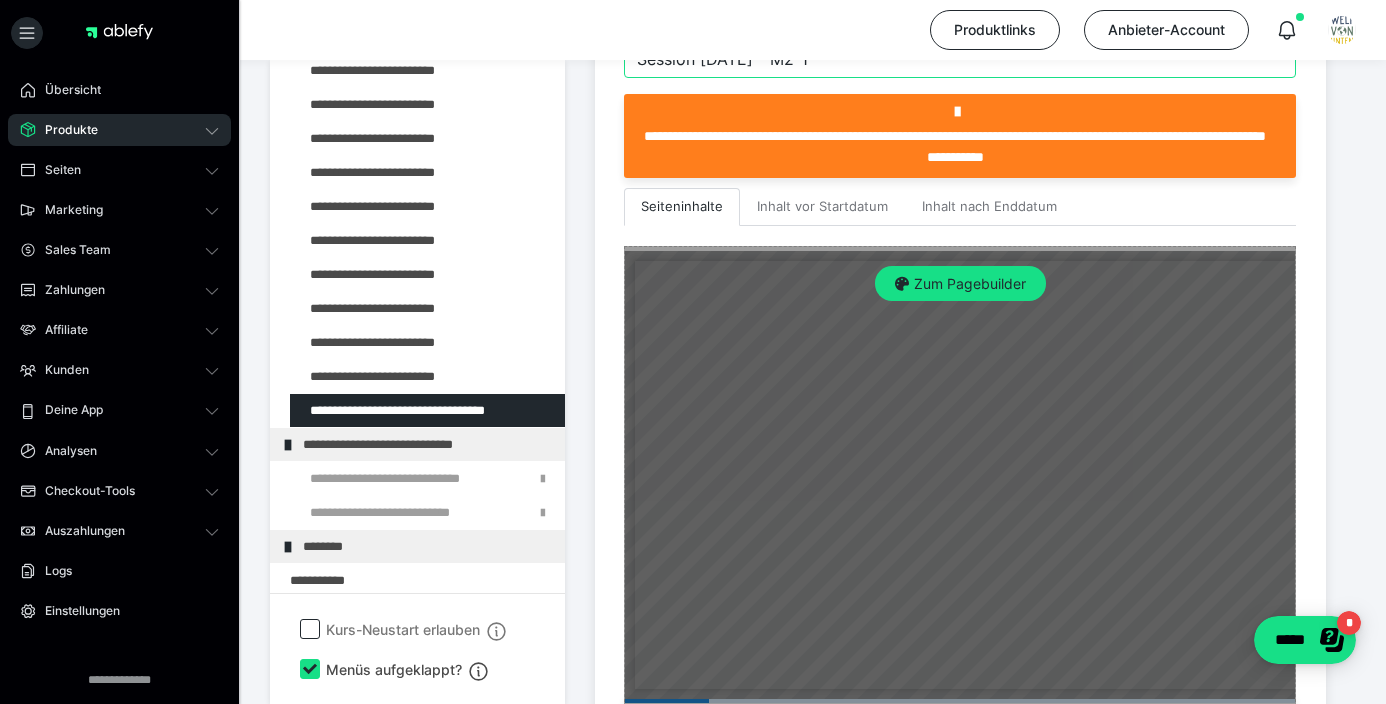 scroll, scrollTop: 584, scrollLeft: 0, axis: vertical 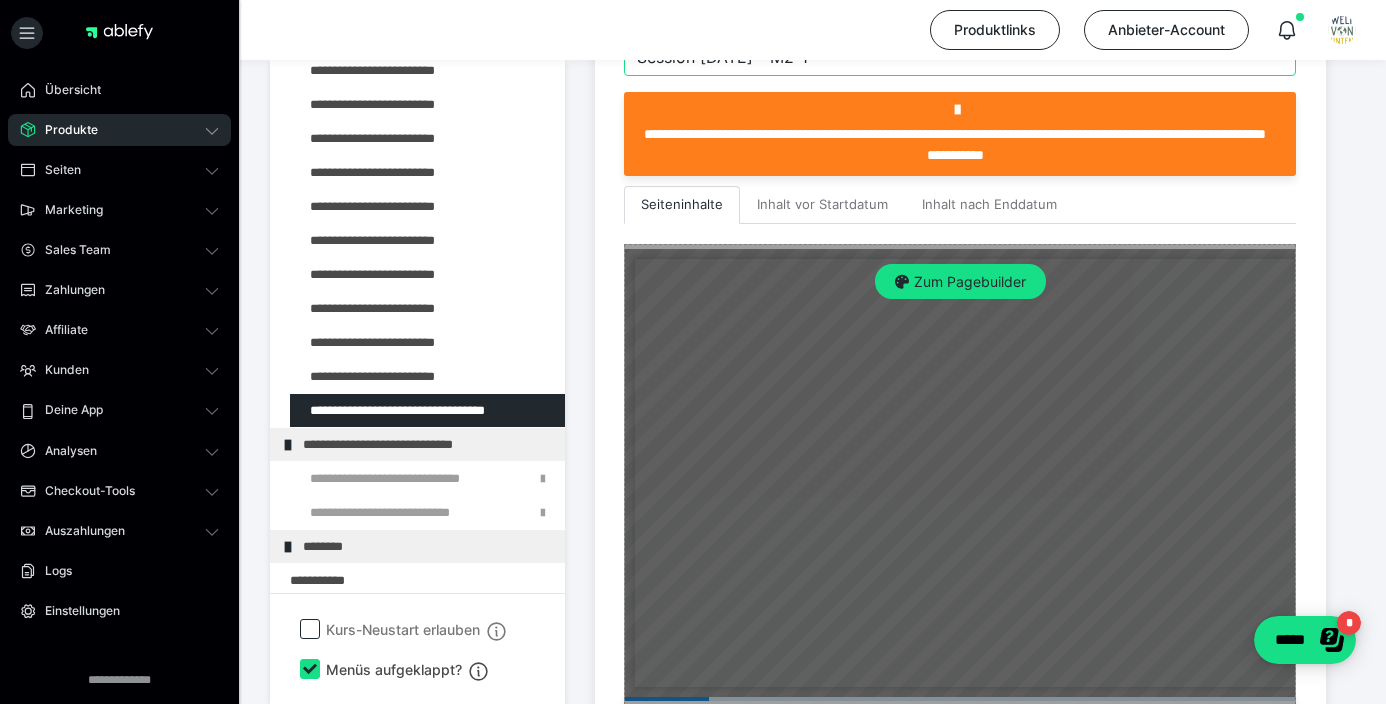 type on "Session 08.07.2025 - M2-1" 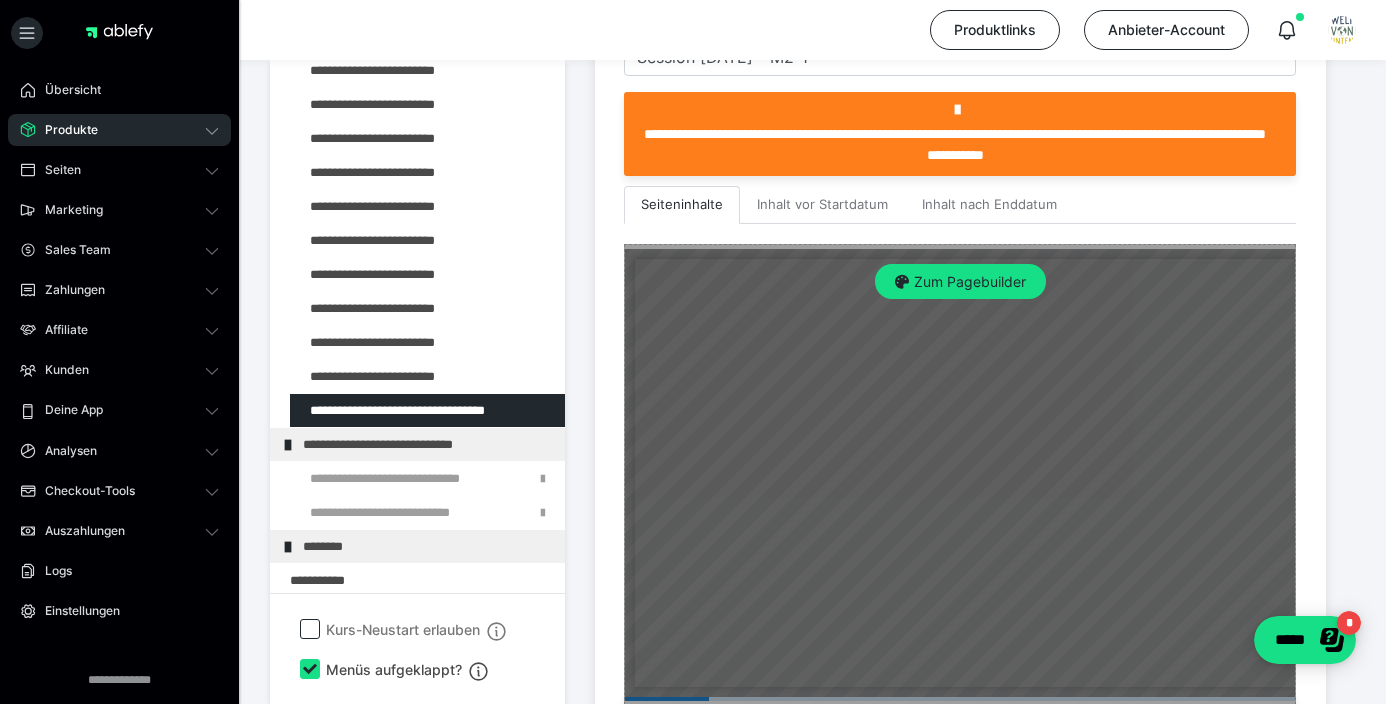 drag, startPoint x: 1037, startPoint y: 454, endPoint x: 1033, endPoint y: 440, distance: 14.56022 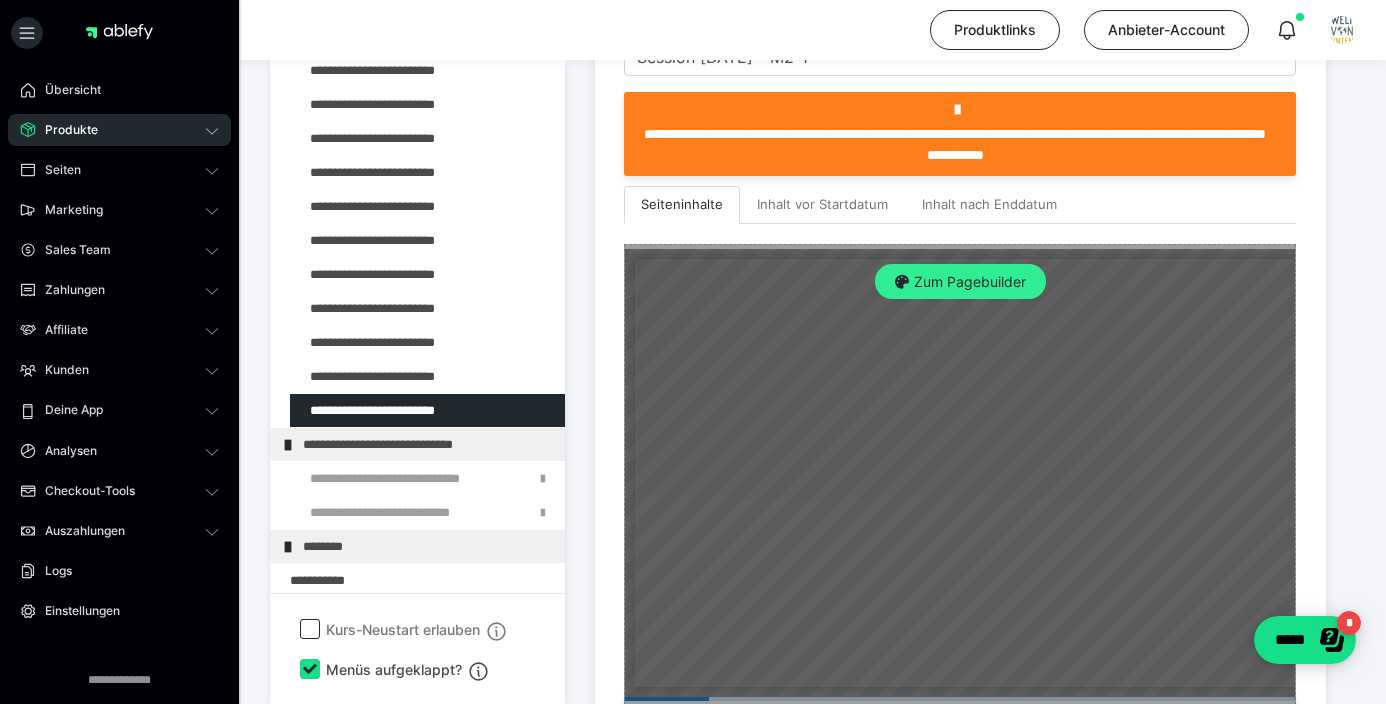 click on "Zum Pagebuilder" at bounding box center [960, 282] 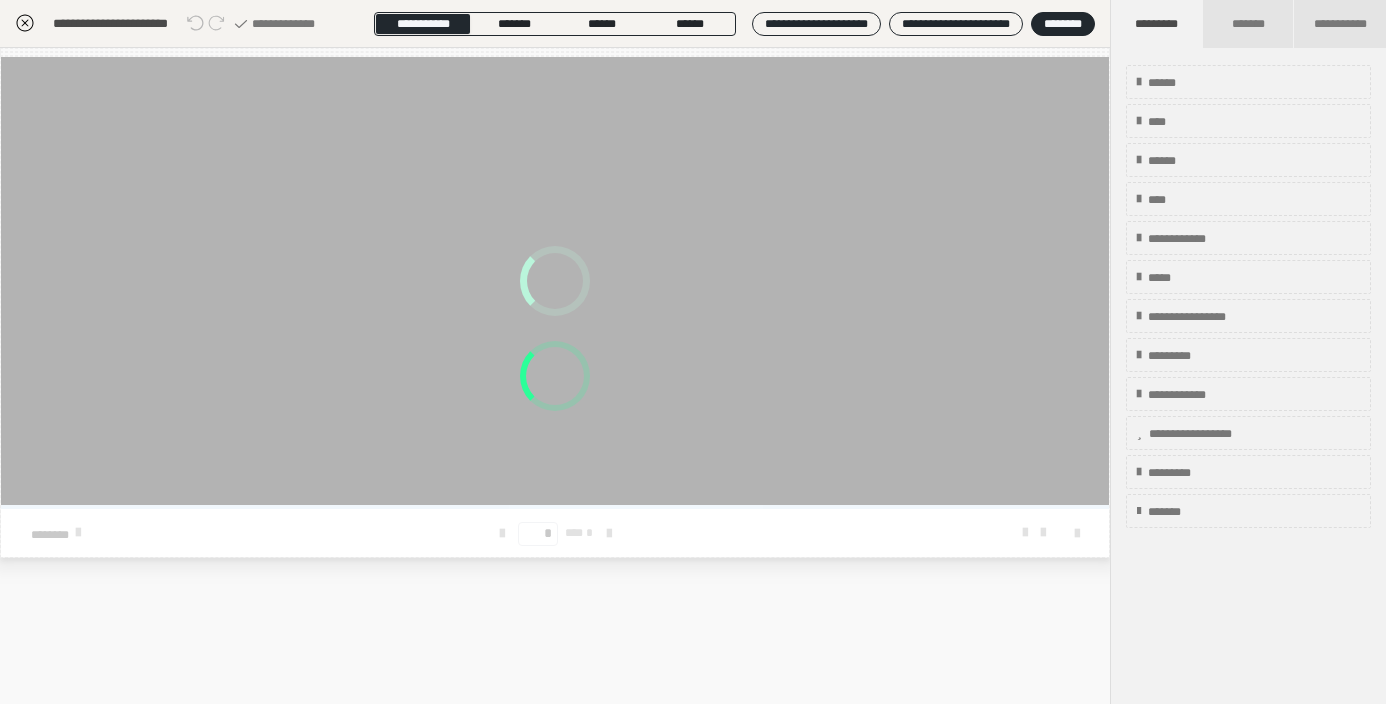 scroll, scrollTop: 395, scrollLeft: 0, axis: vertical 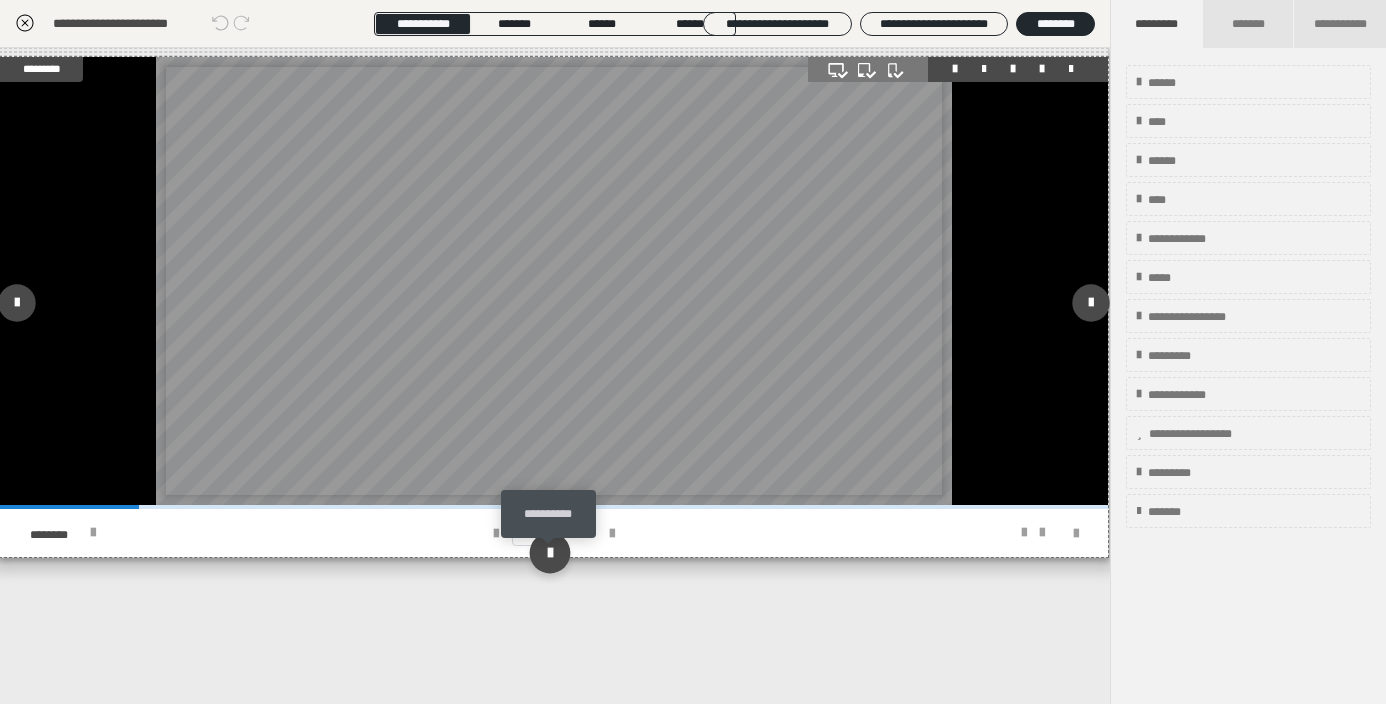click at bounding box center (549, 552) 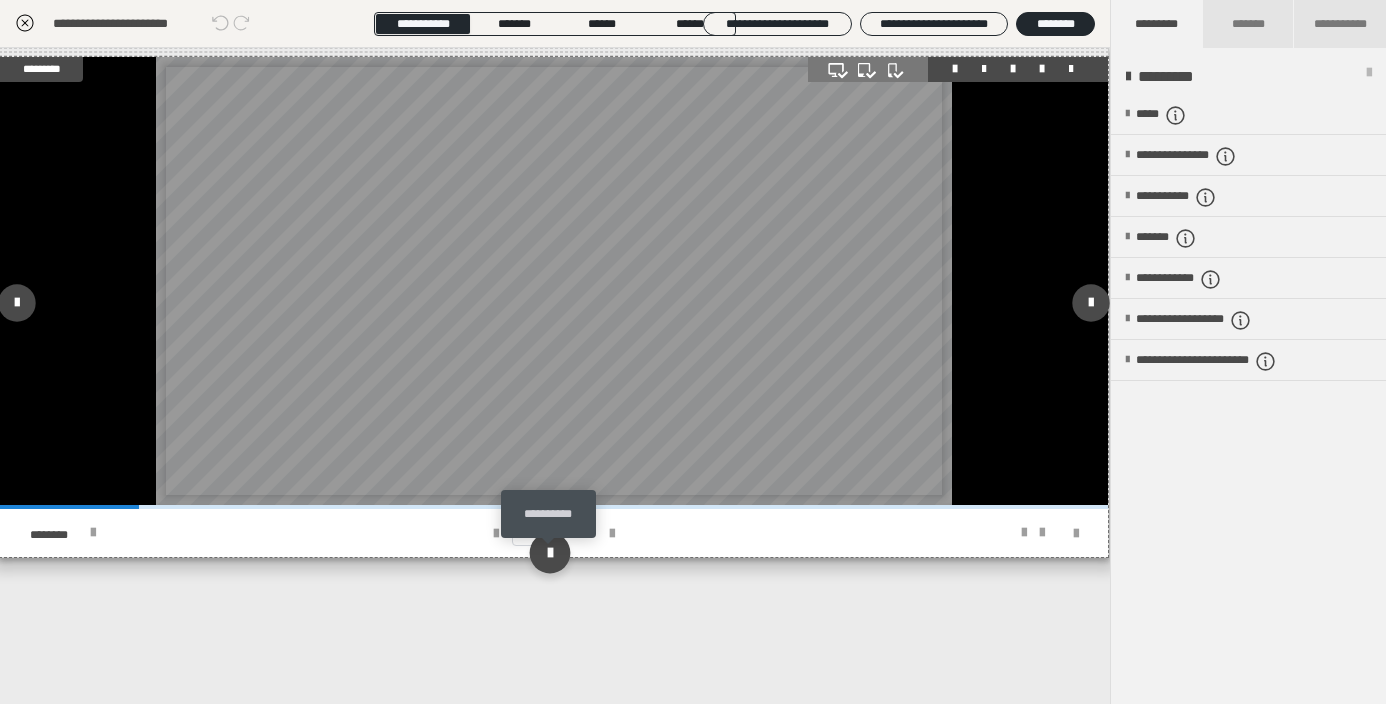 scroll, scrollTop: 0, scrollLeft: 0, axis: both 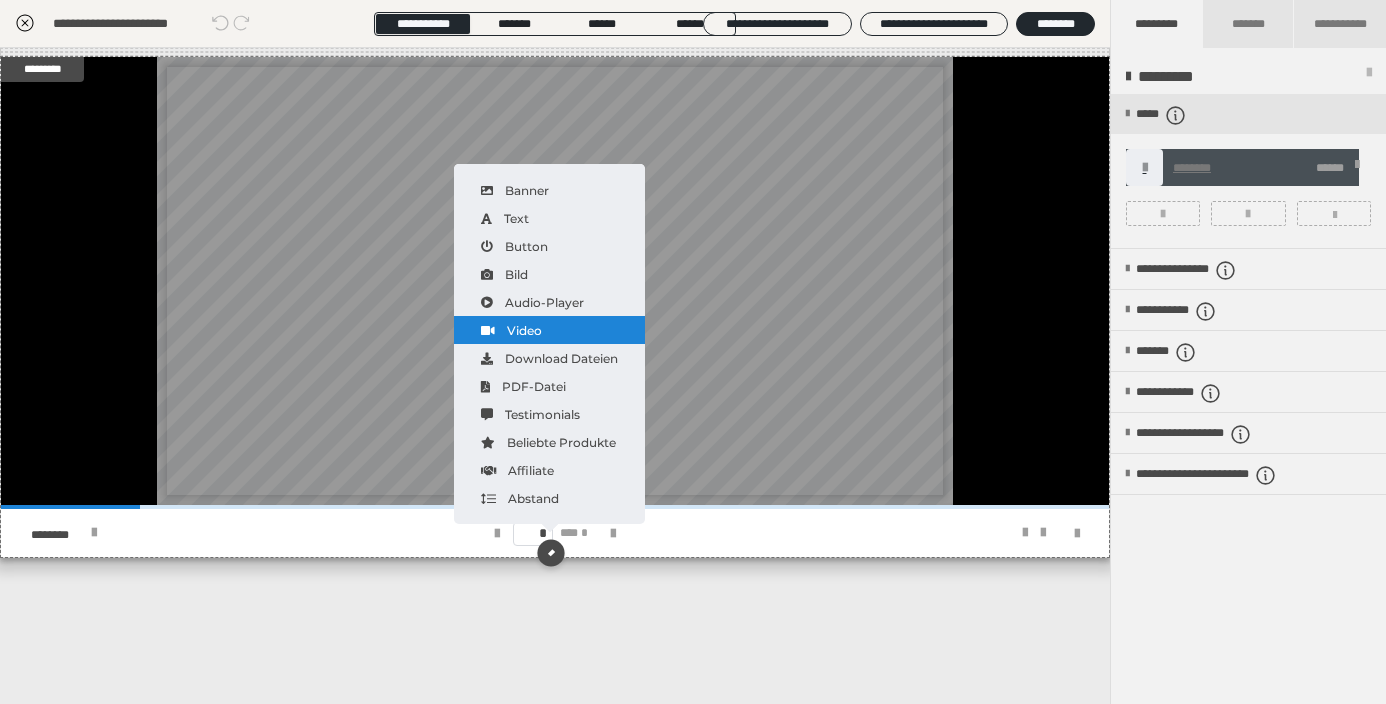 click on "Video" at bounding box center [549, 330] 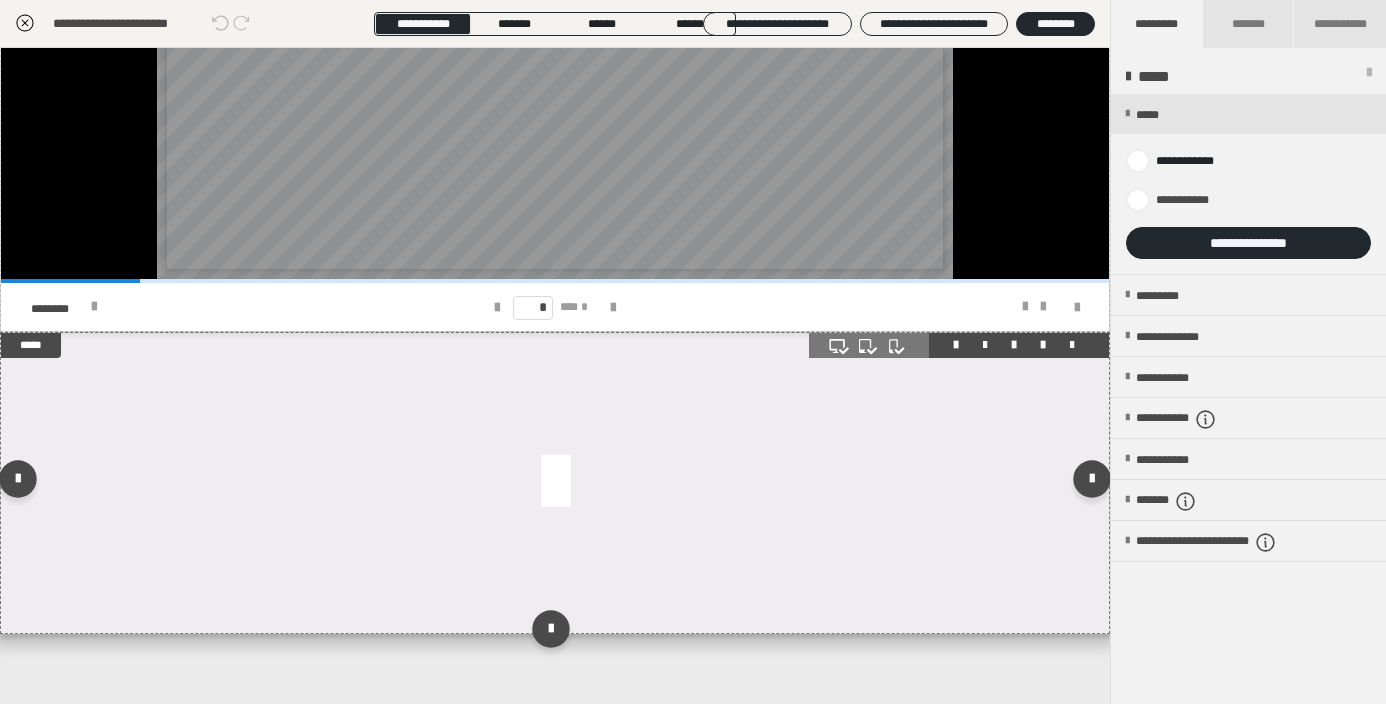 click at bounding box center (555, 483) 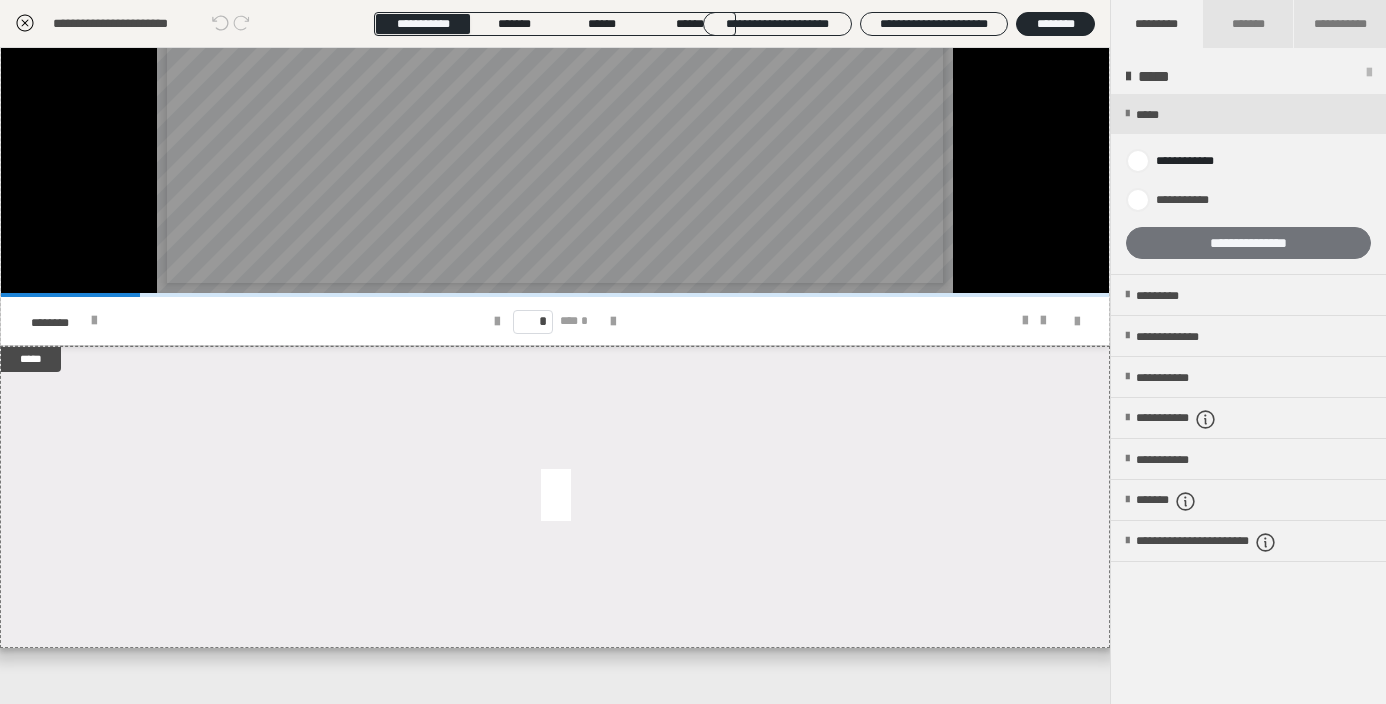 click on "**********" at bounding box center [1248, 243] 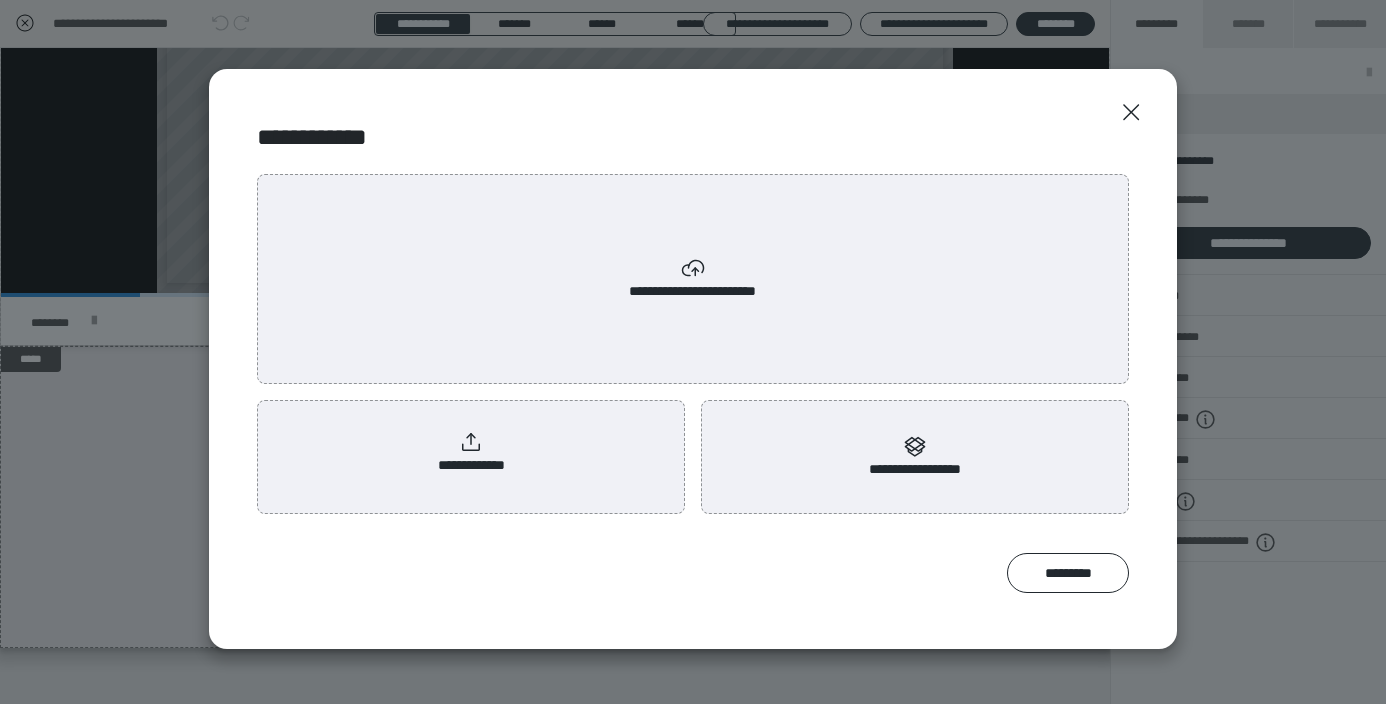 click on "**********" at bounding box center [471, 453] 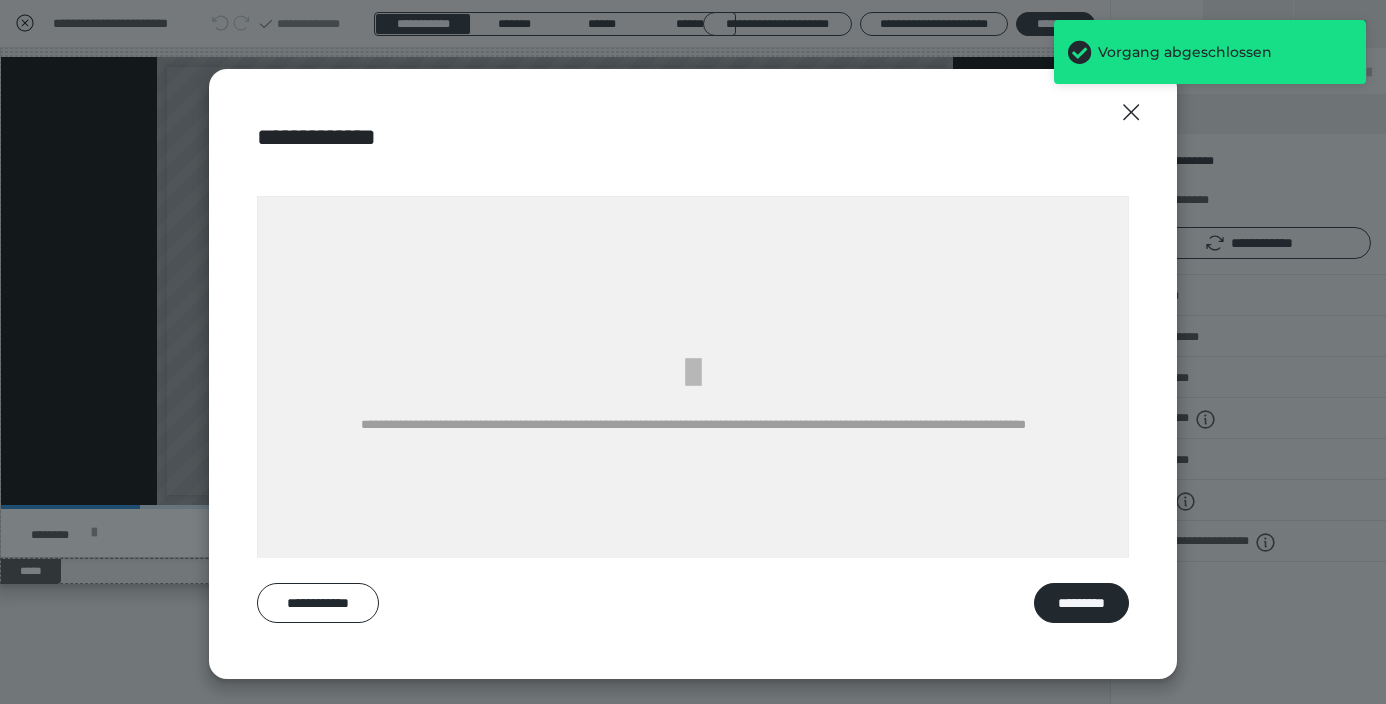 scroll, scrollTop: 0, scrollLeft: 0, axis: both 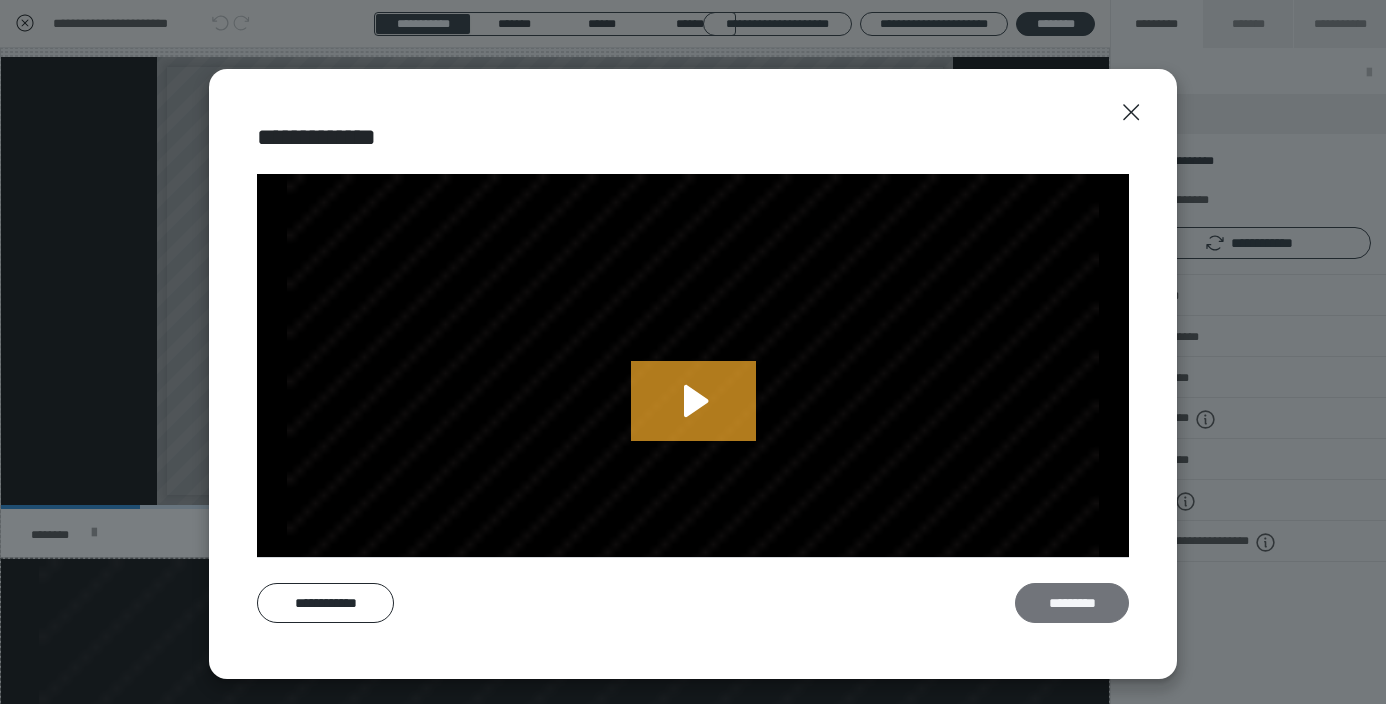click on "*********" at bounding box center (1072, 603) 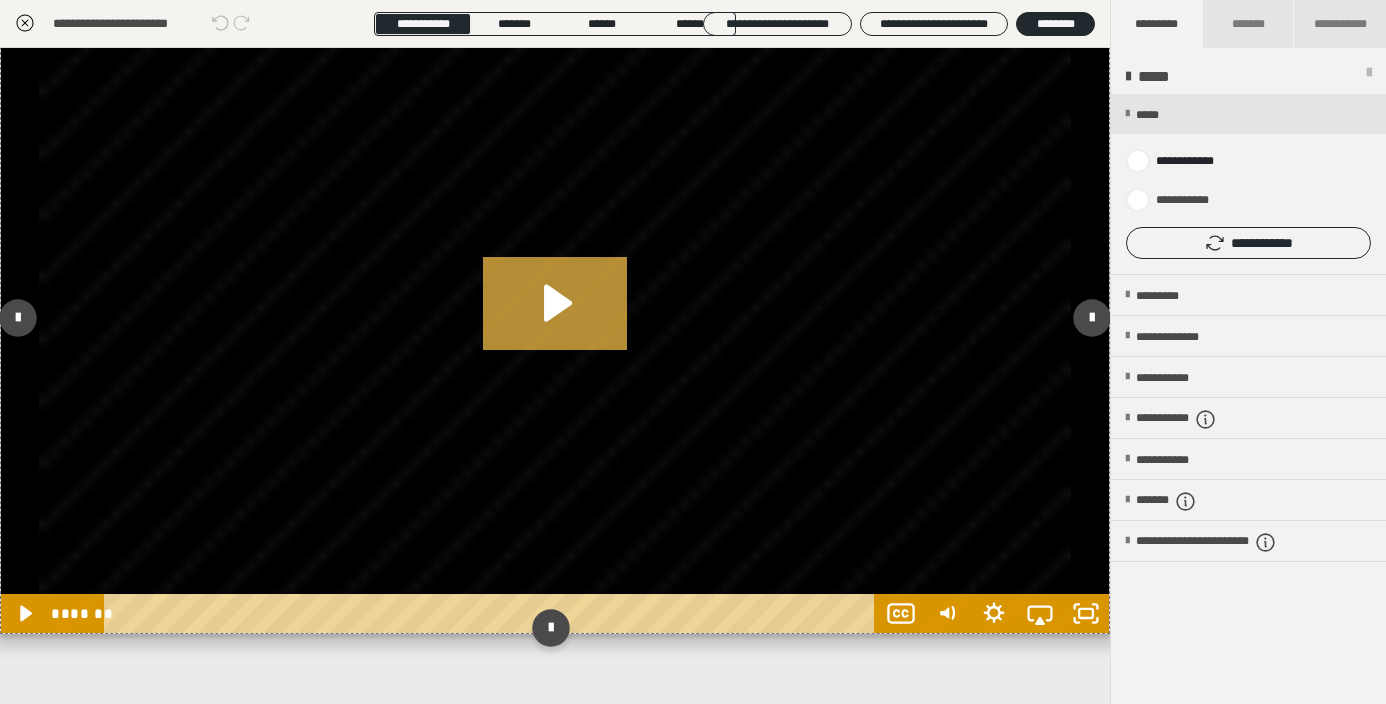 click 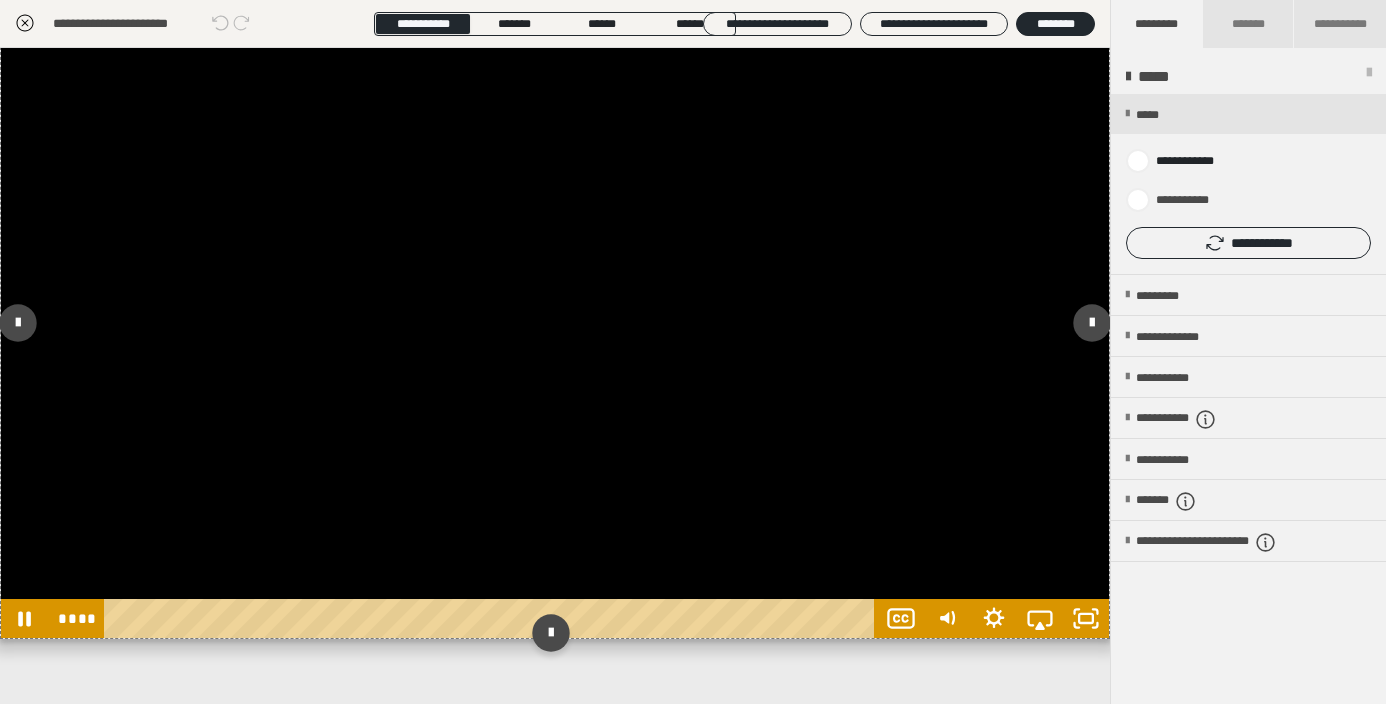 scroll, scrollTop: 543, scrollLeft: 0, axis: vertical 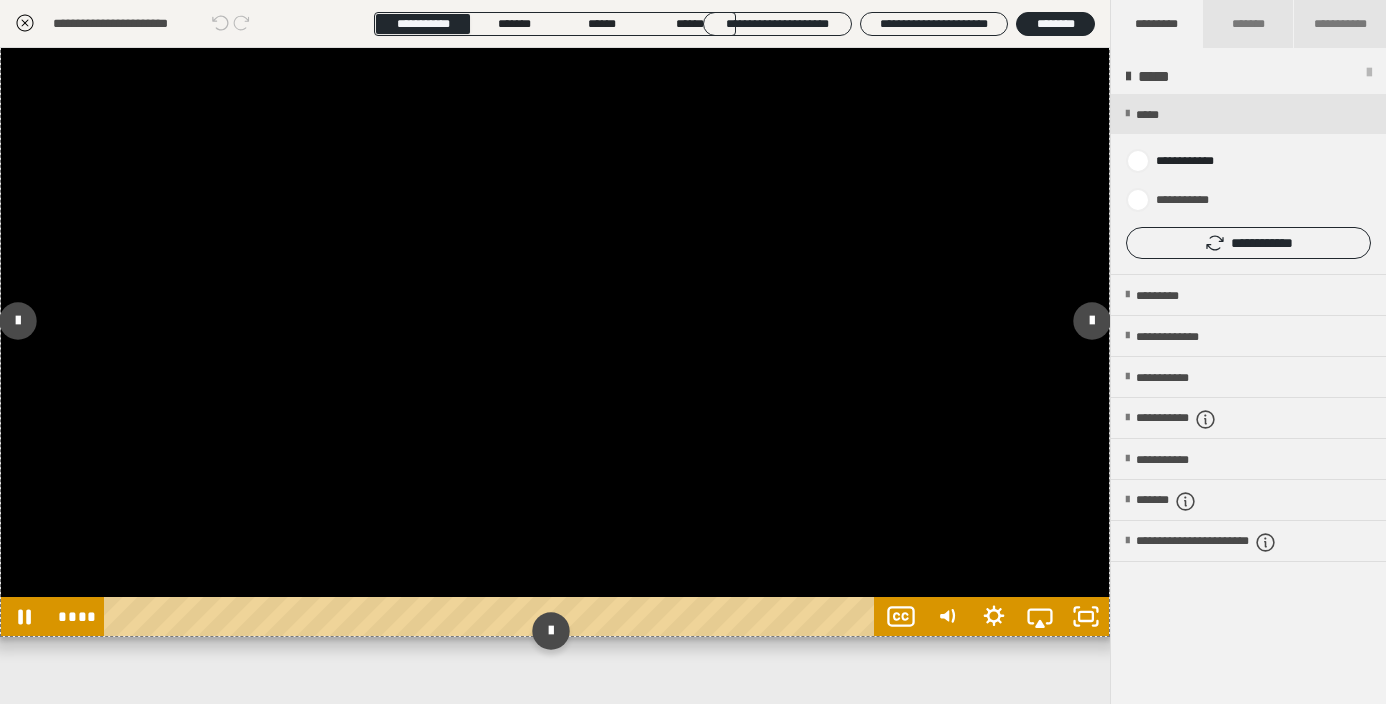 click at bounding box center (555, 326) 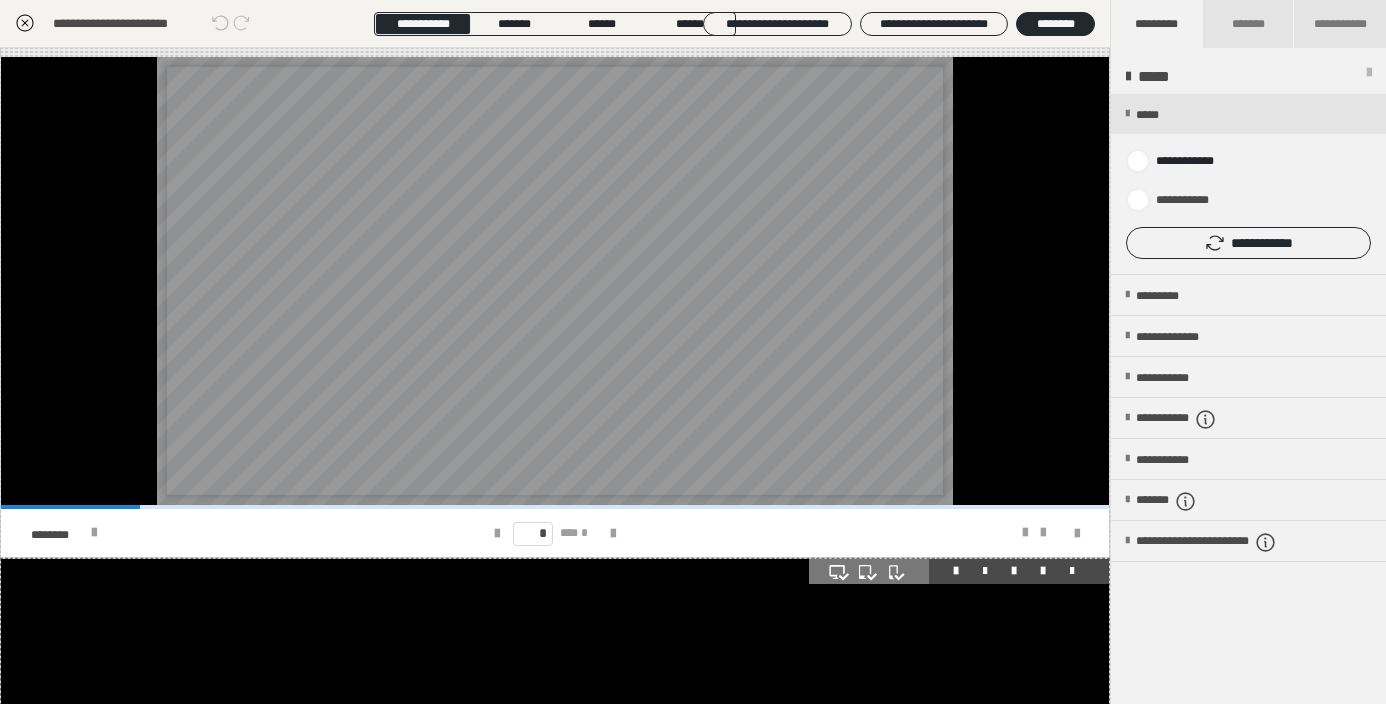 scroll, scrollTop: 0, scrollLeft: 0, axis: both 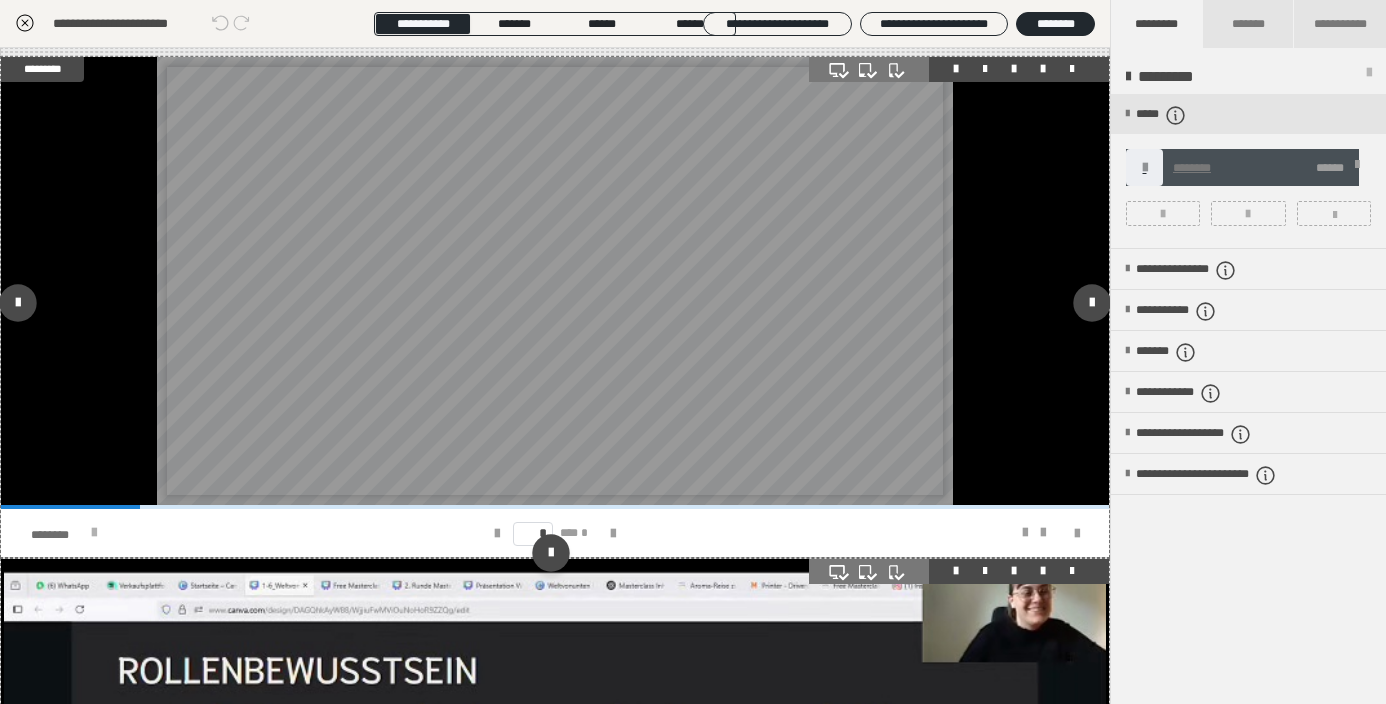 click at bounding box center [94, 533] 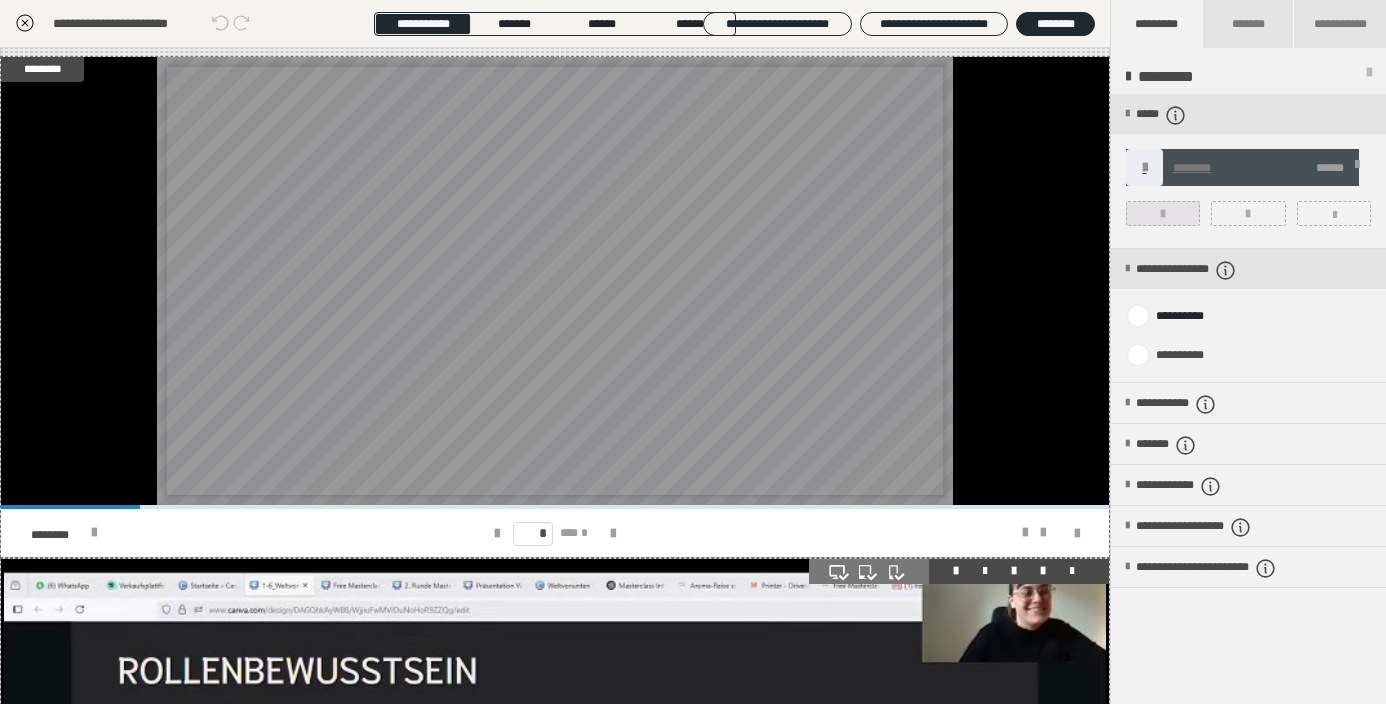 click at bounding box center [1163, 214] 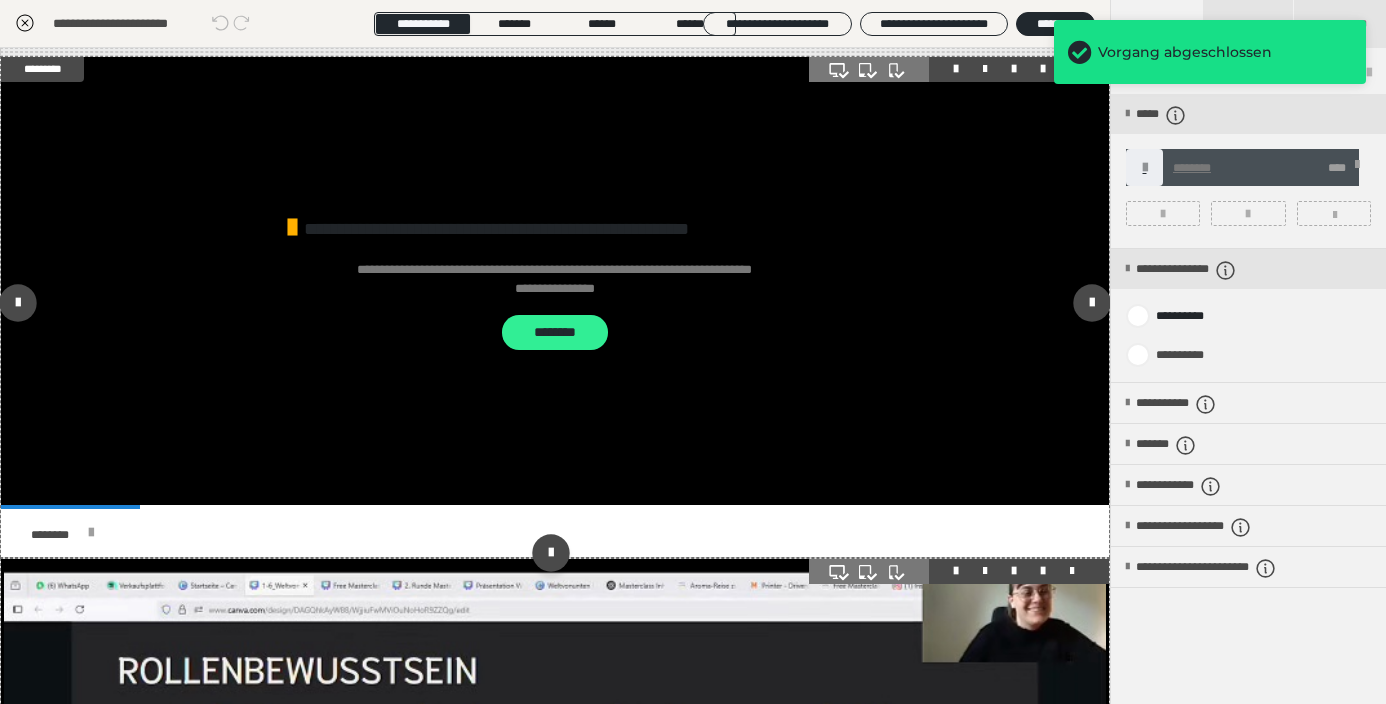 click on "********" at bounding box center [555, 332] 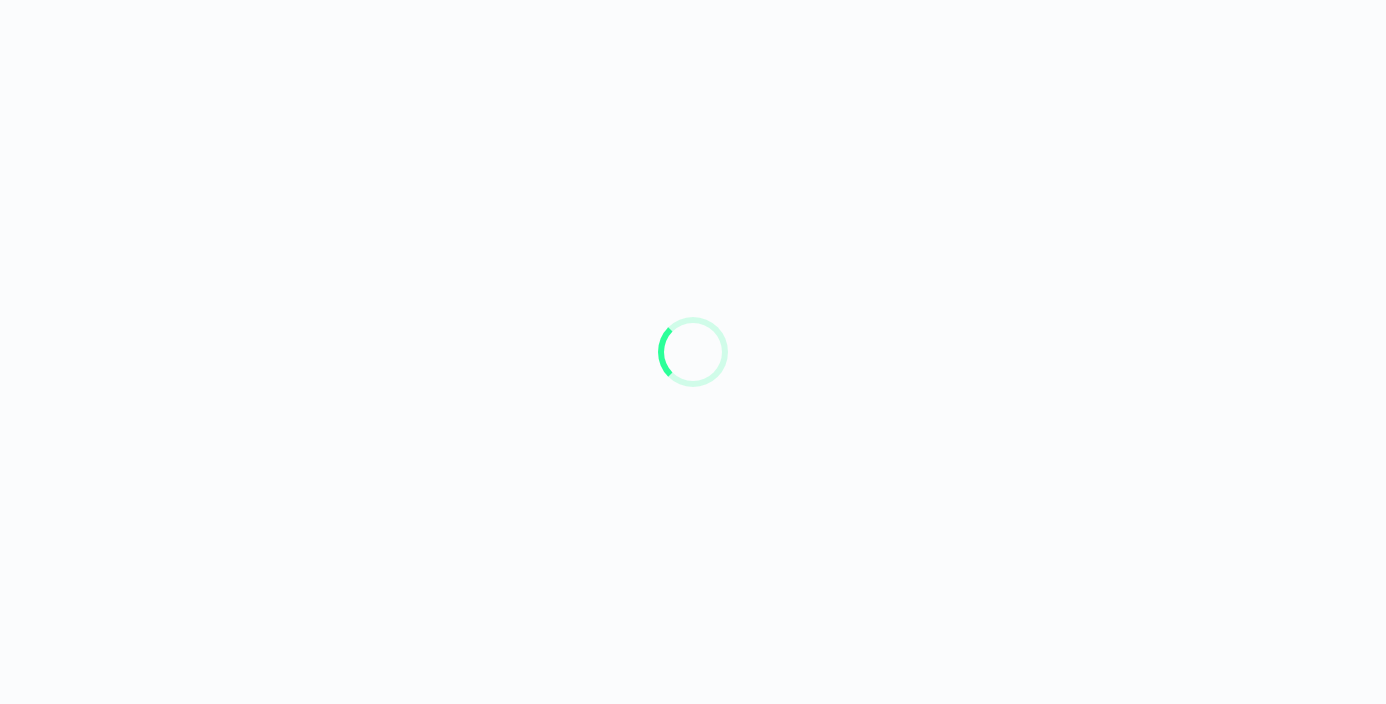 scroll, scrollTop: 0, scrollLeft: 0, axis: both 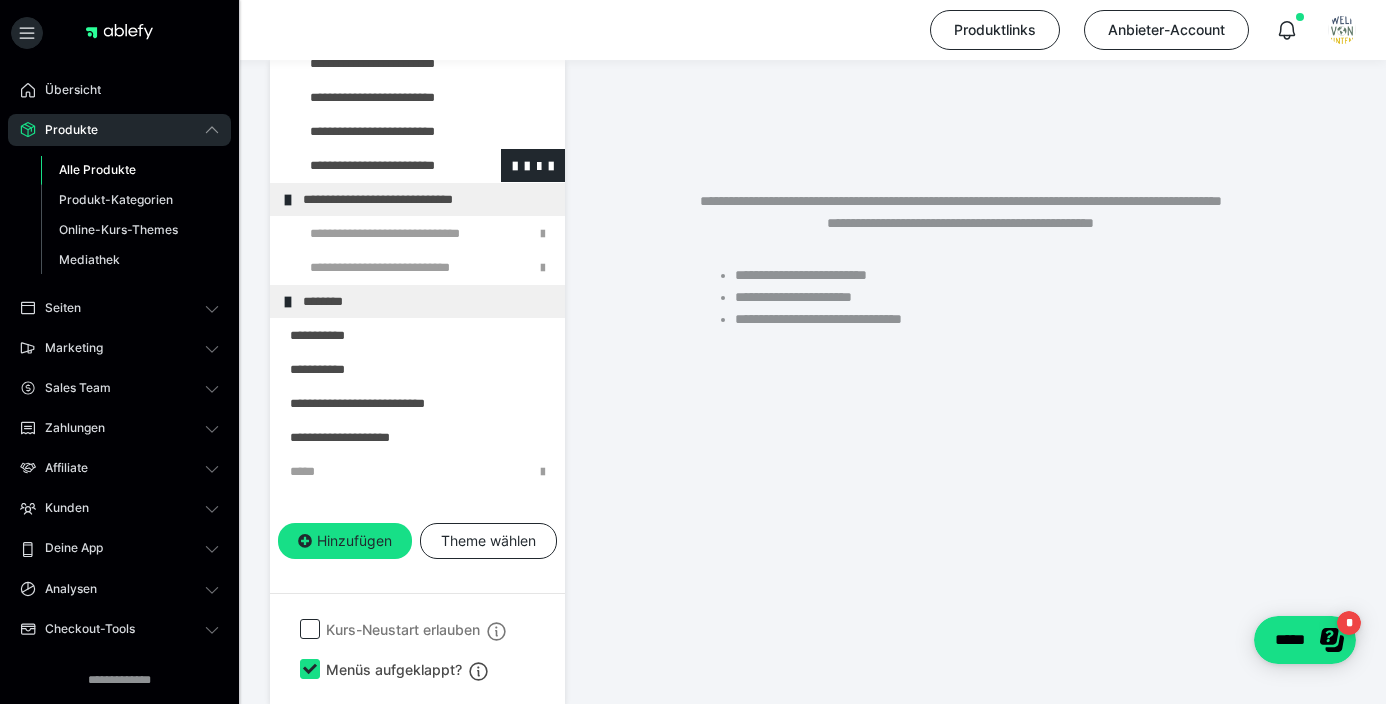 click at bounding box center (375, 165) 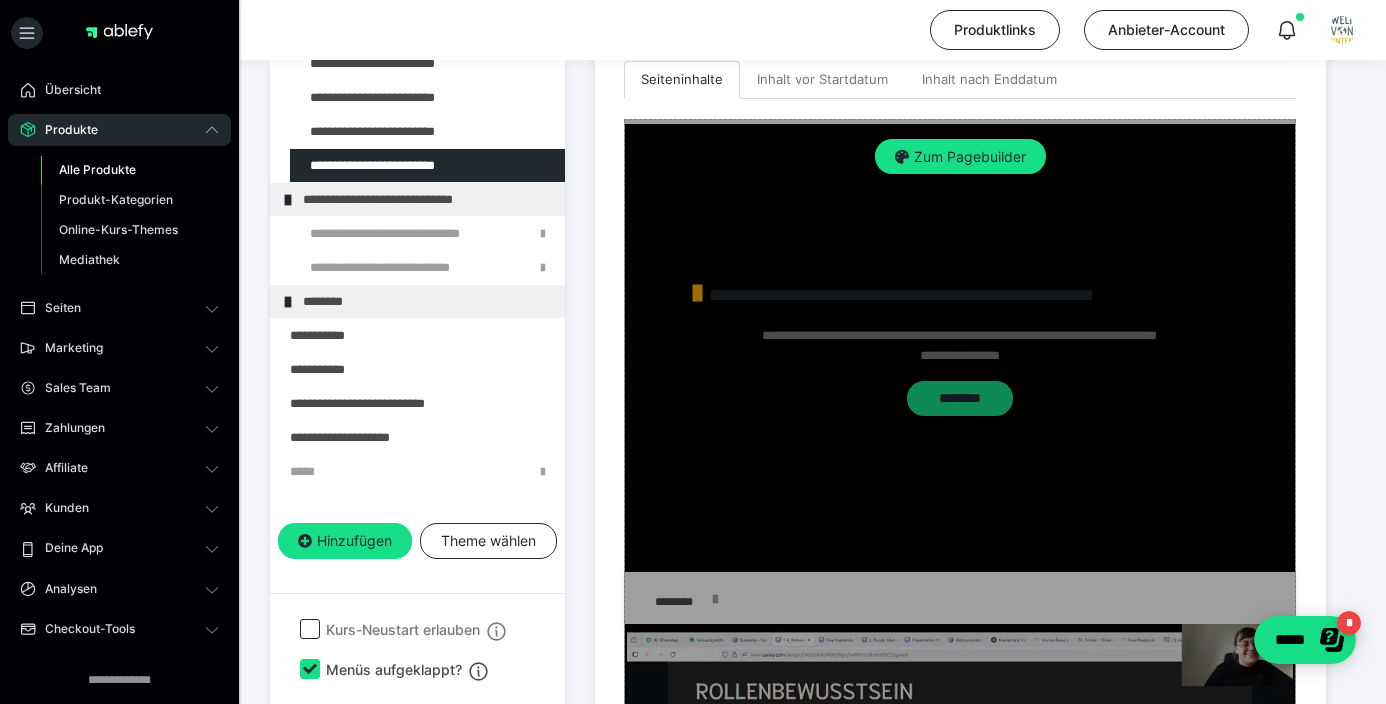 scroll, scrollTop: 708, scrollLeft: 0, axis: vertical 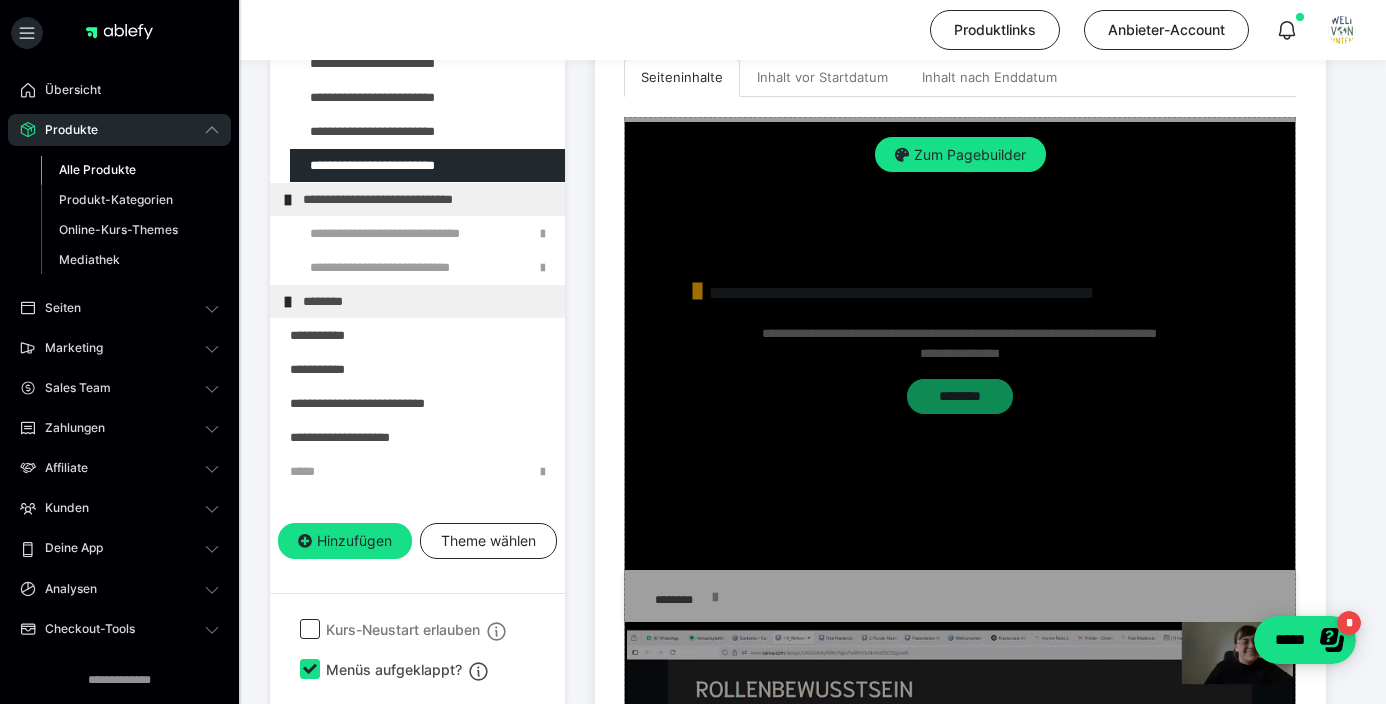 click on "Zum Pagebuilder" at bounding box center [960, 557] 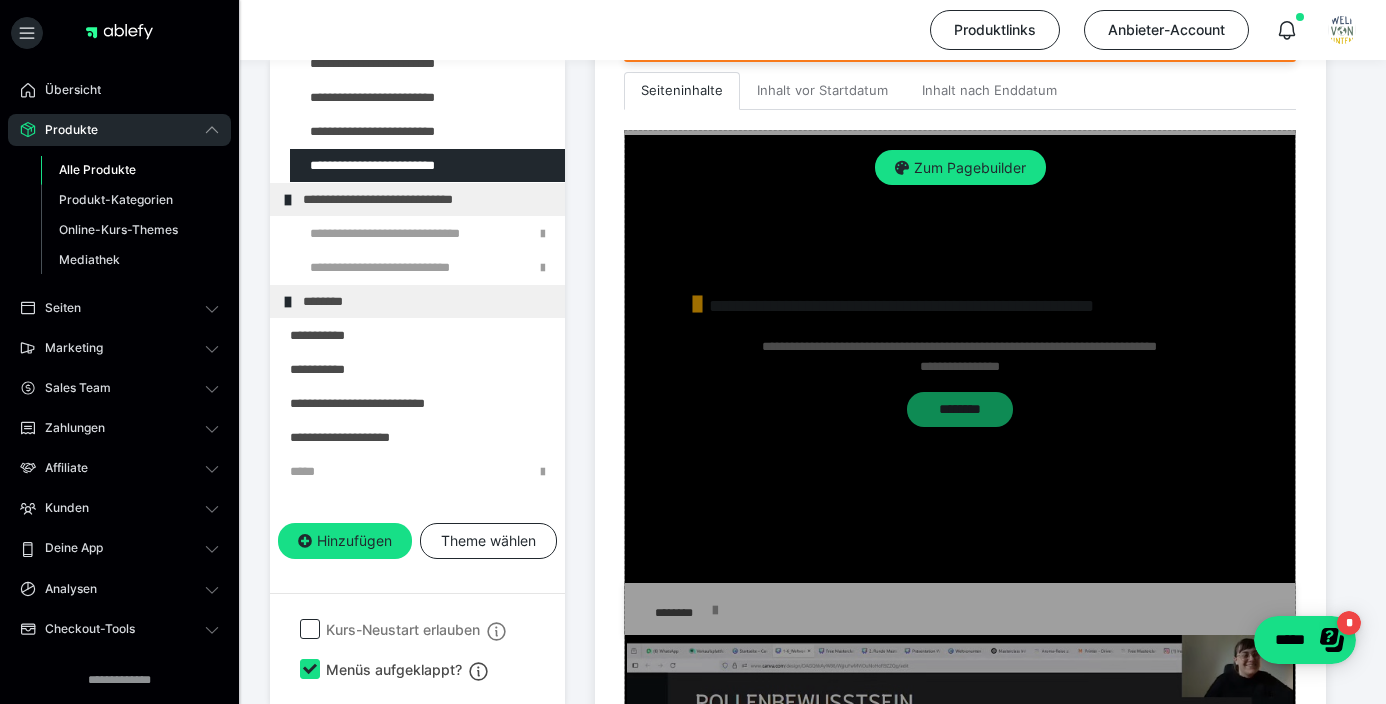 scroll, scrollTop: 696, scrollLeft: 0, axis: vertical 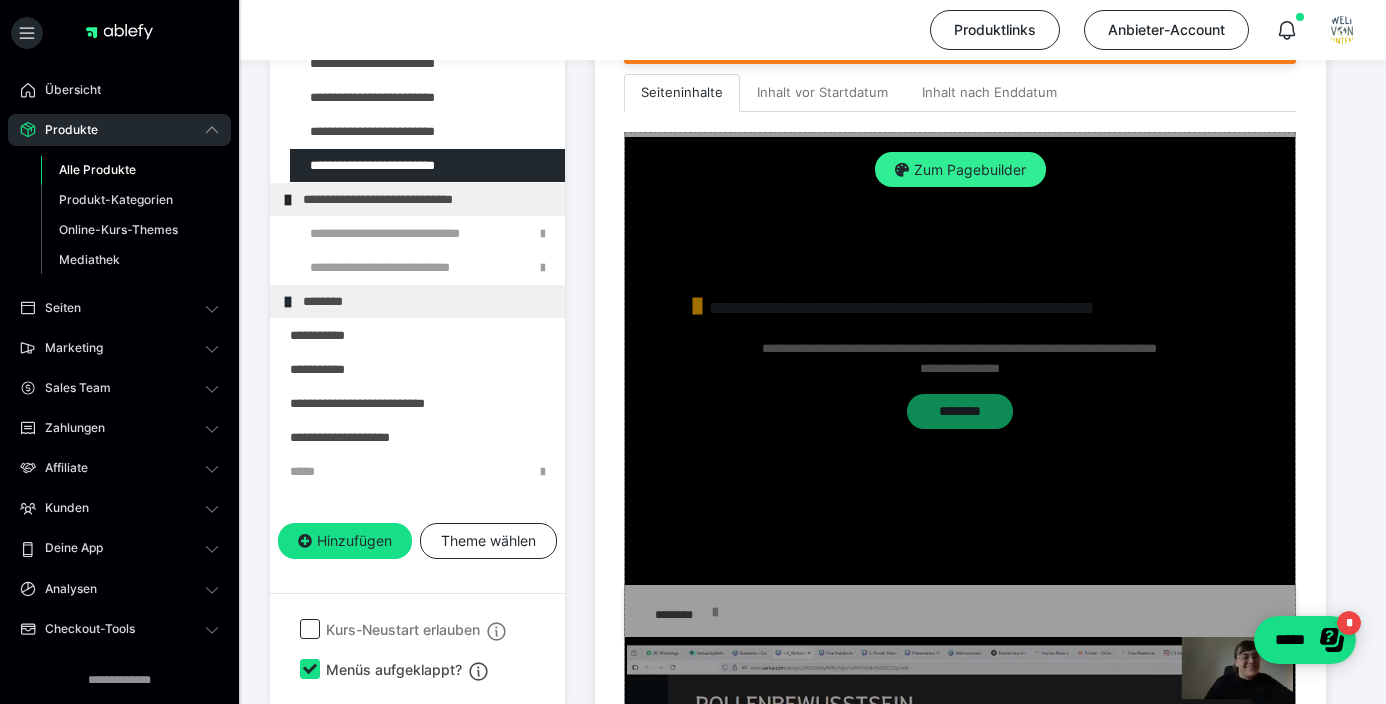 click on "Zum Pagebuilder" at bounding box center (960, 170) 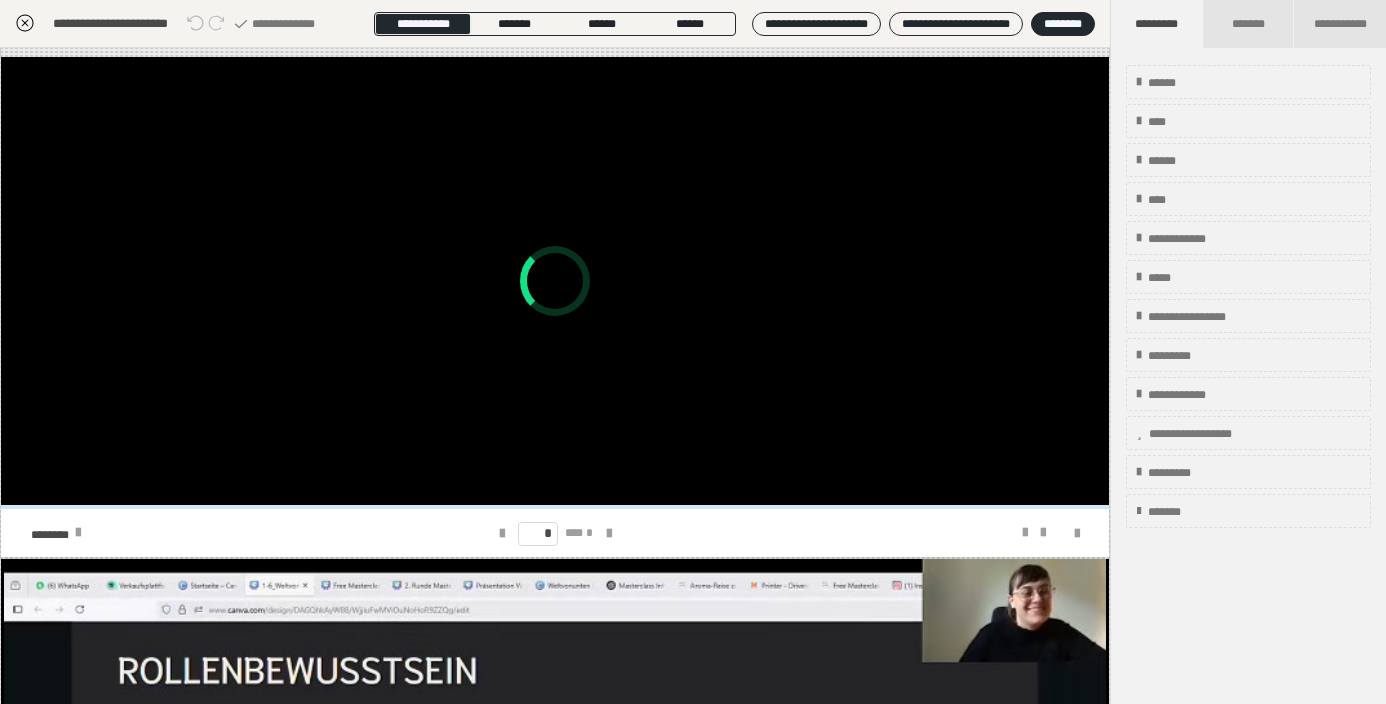 scroll, scrollTop: 693, scrollLeft: 0, axis: vertical 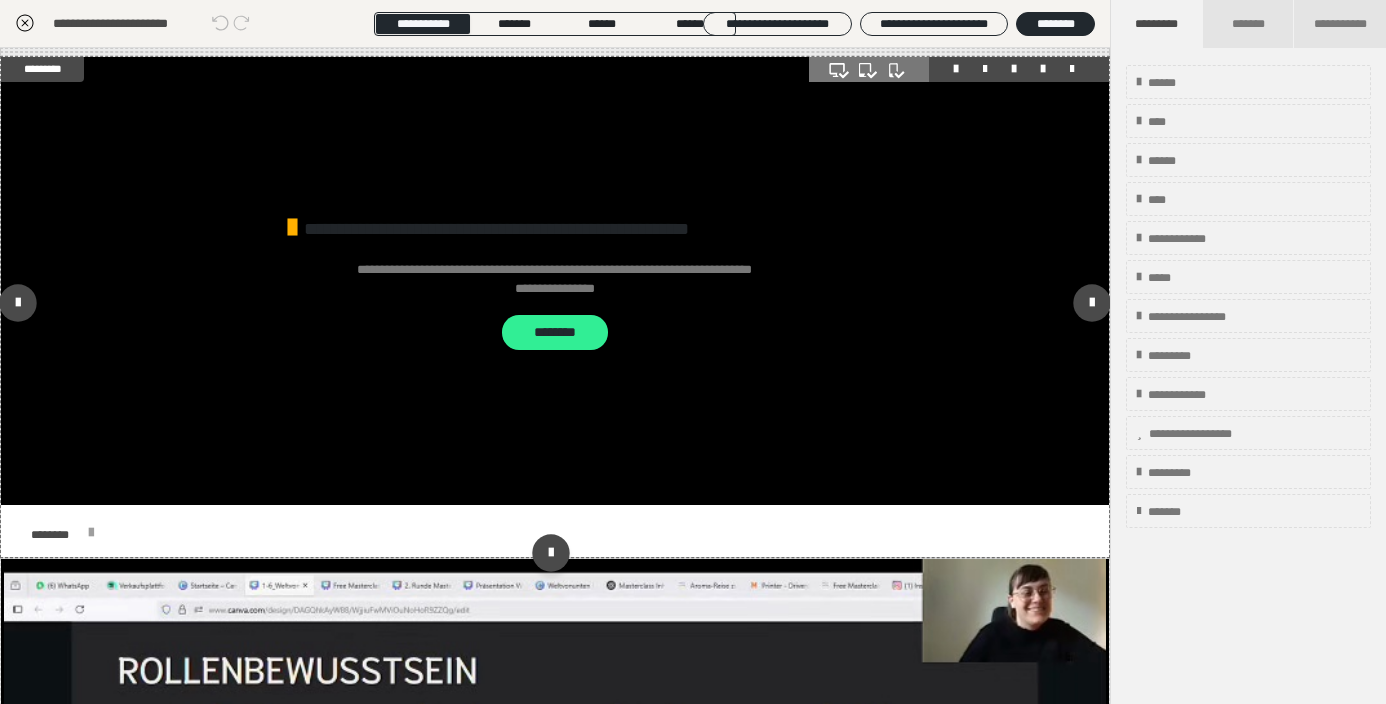 click on "********" at bounding box center [555, 332] 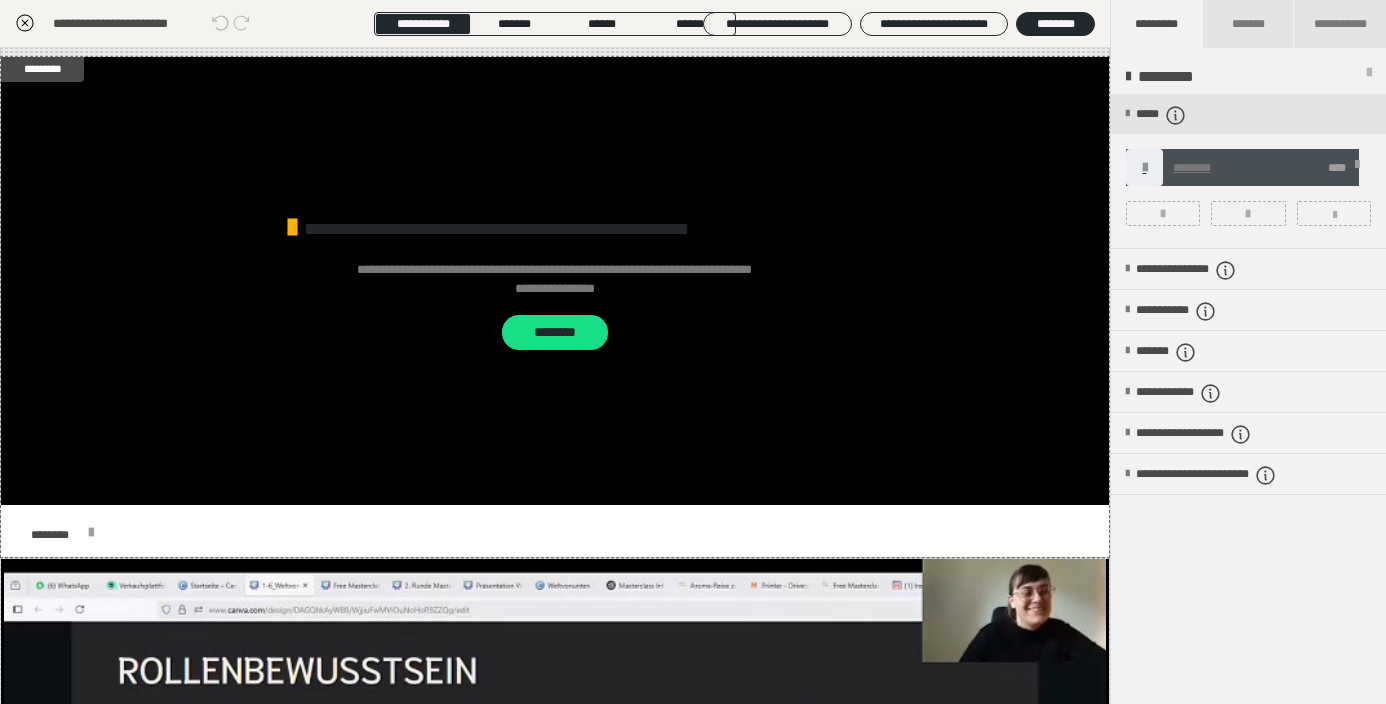 scroll, scrollTop: 395, scrollLeft: 0, axis: vertical 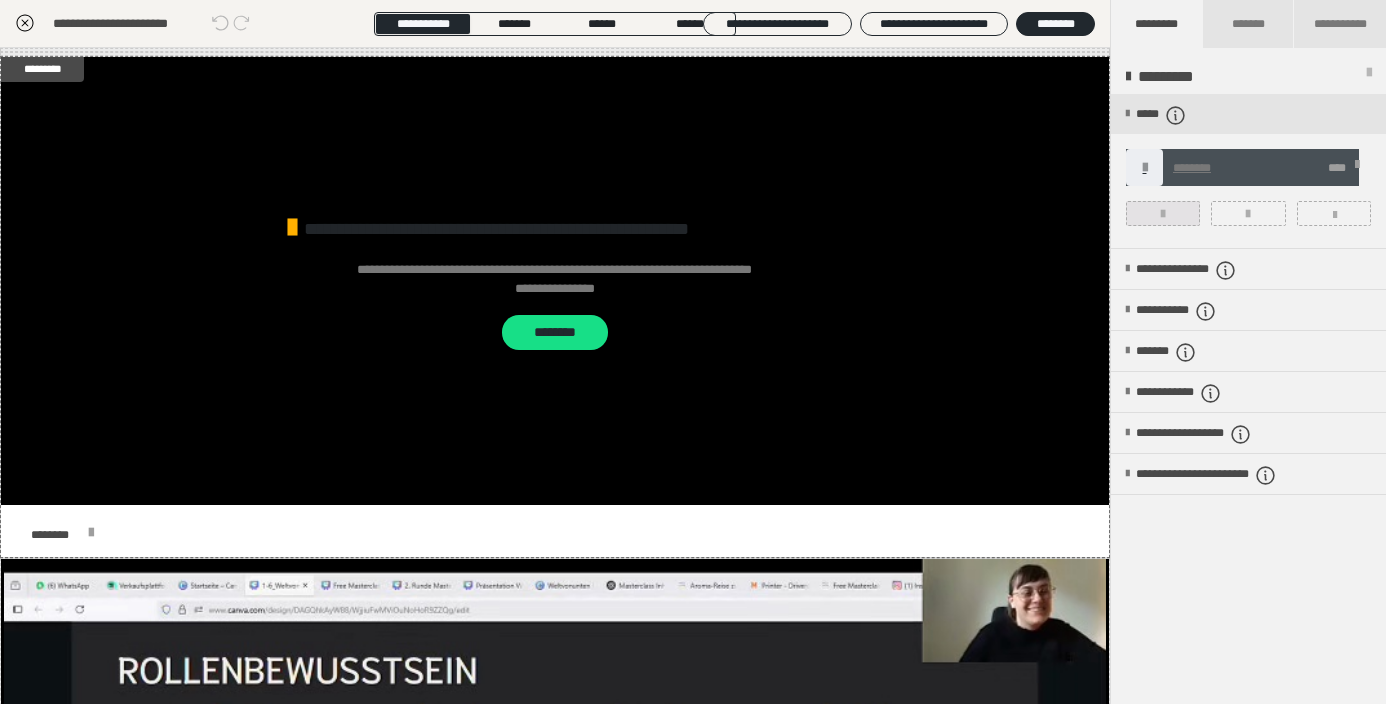 click at bounding box center [1163, 214] 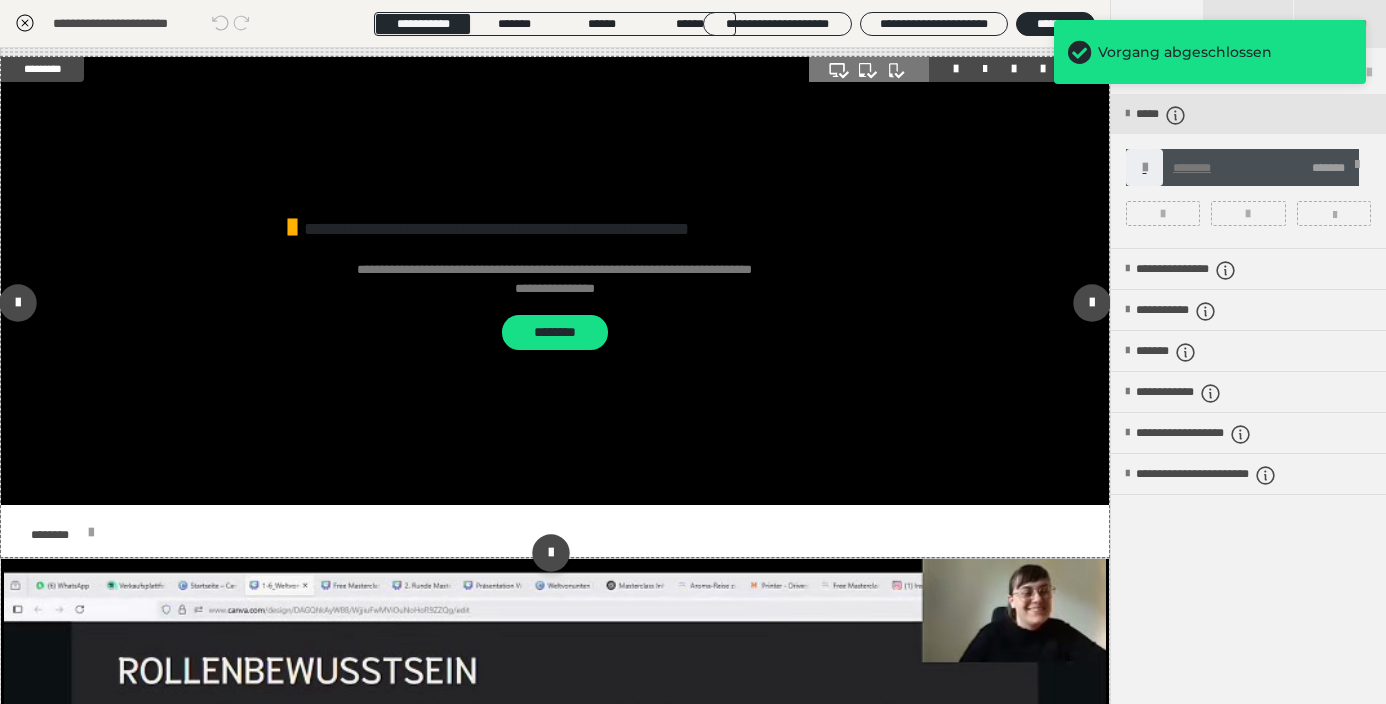scroll, scrollTop: 0, scrollLeft: 0, axis: both 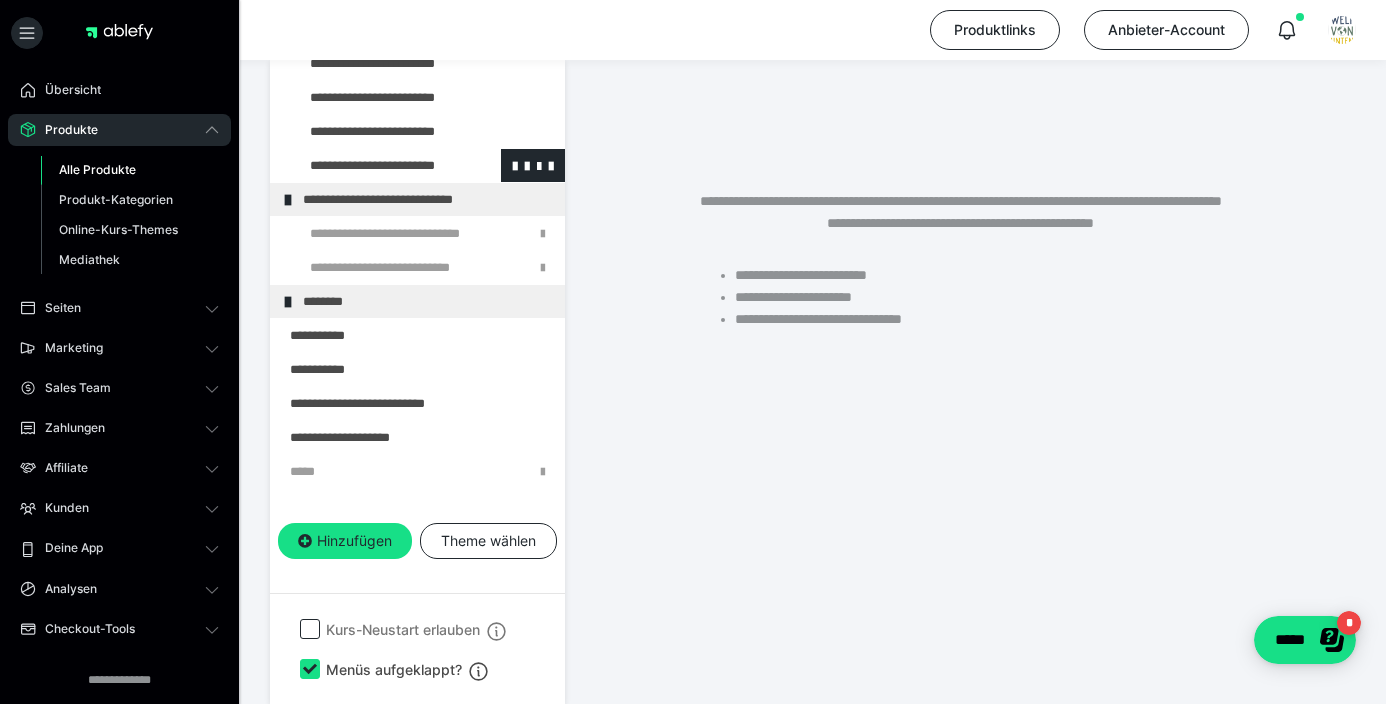 click at bounding box center (375, 165) 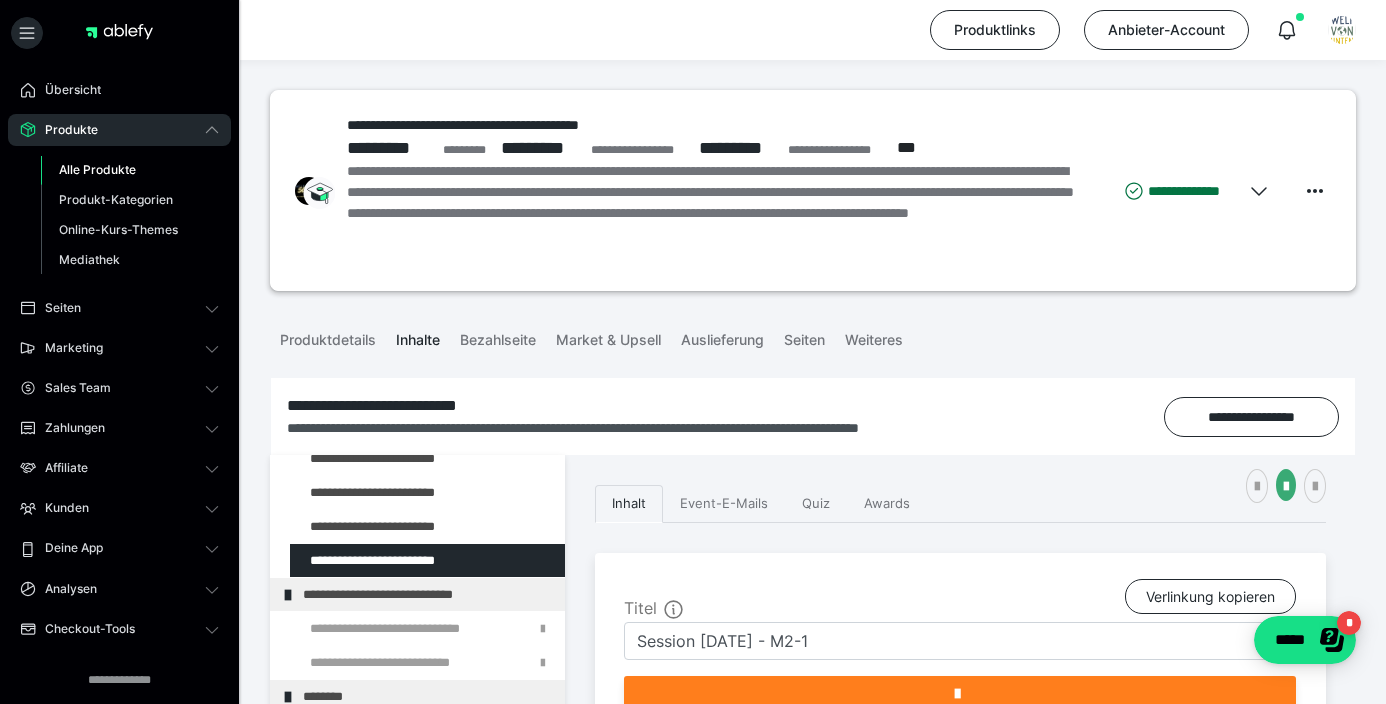 scroll, scrollTop: 0, scrollLeft: 0, axis: both 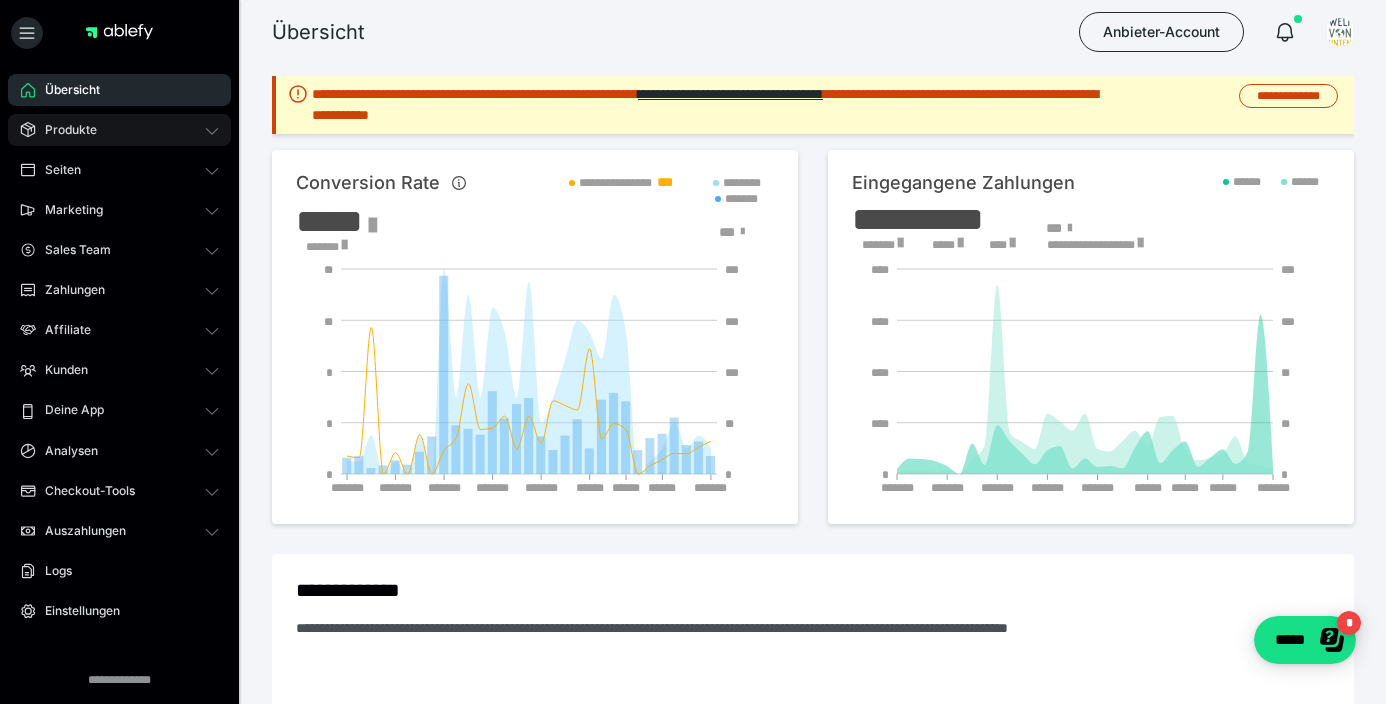 click on "Produkte" at bounding box center [64, 130] 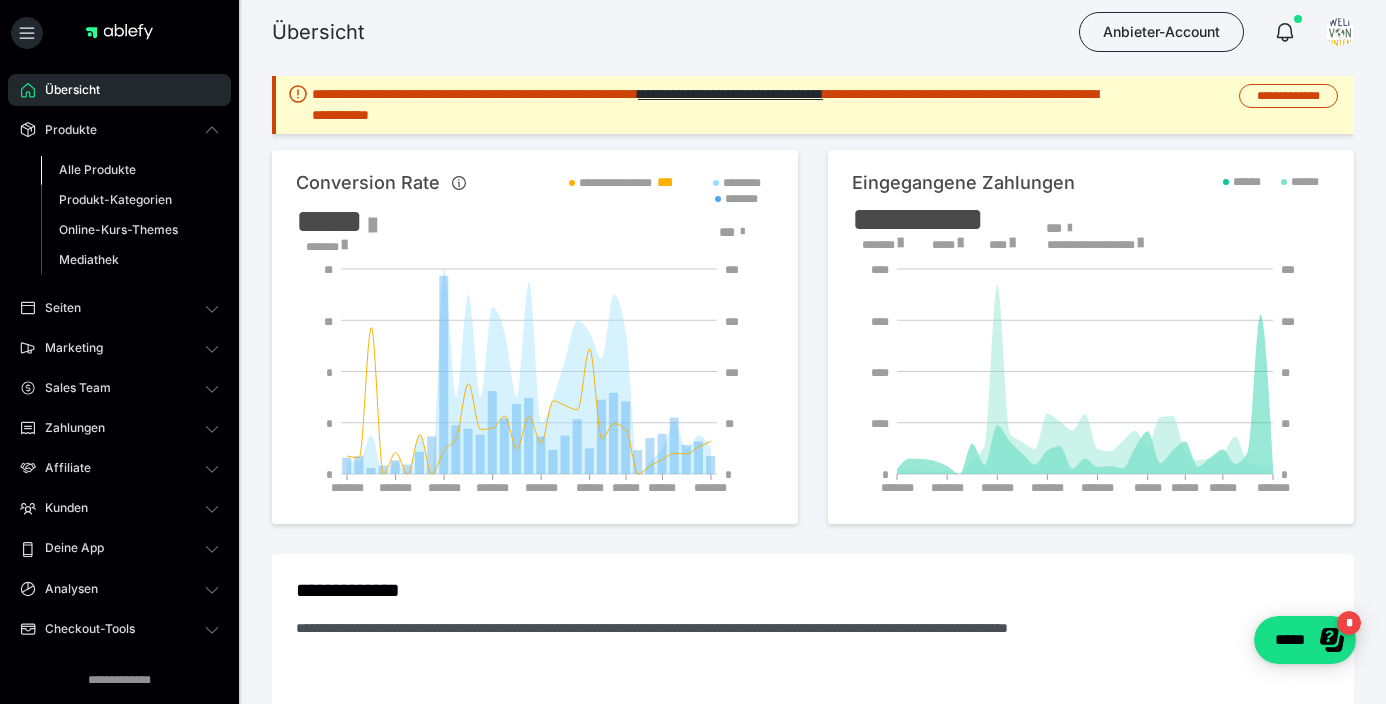 click on "Alle Produkte" at bounding box center [97, 169] 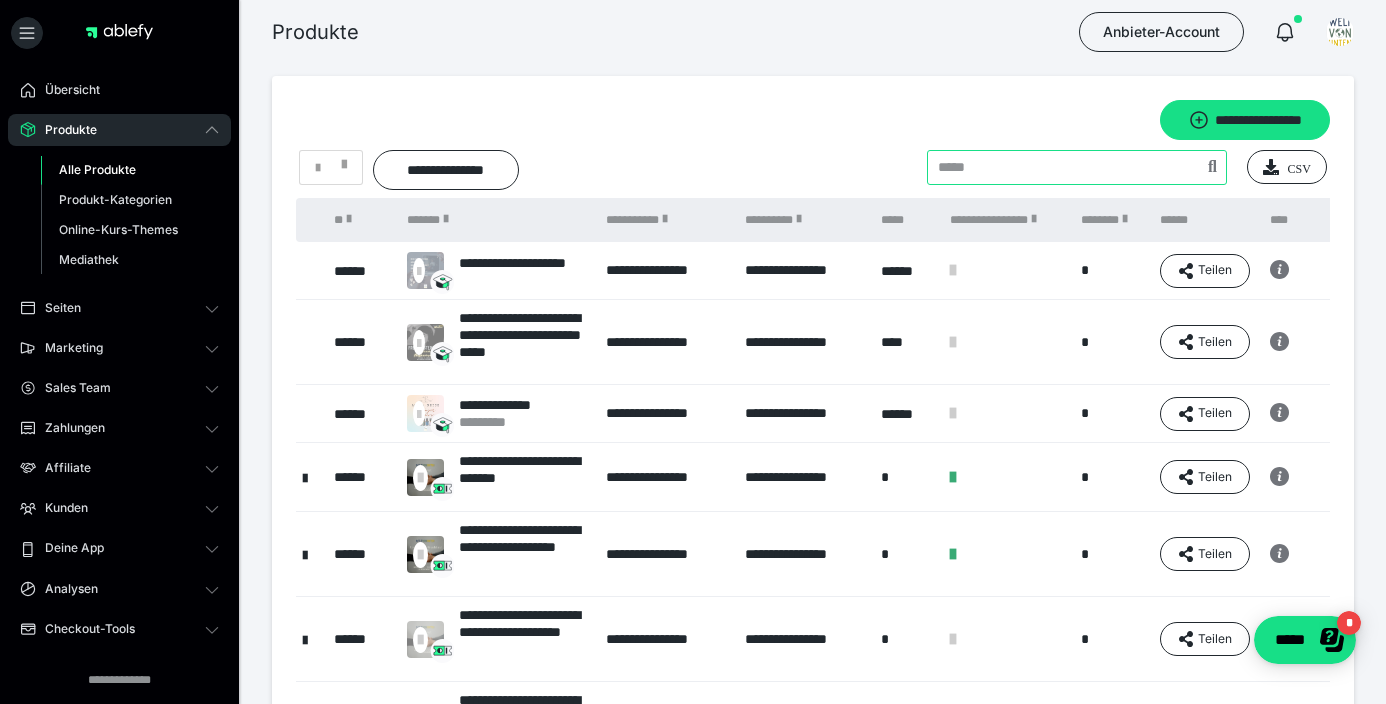 click at bounding box center (1077, 167) 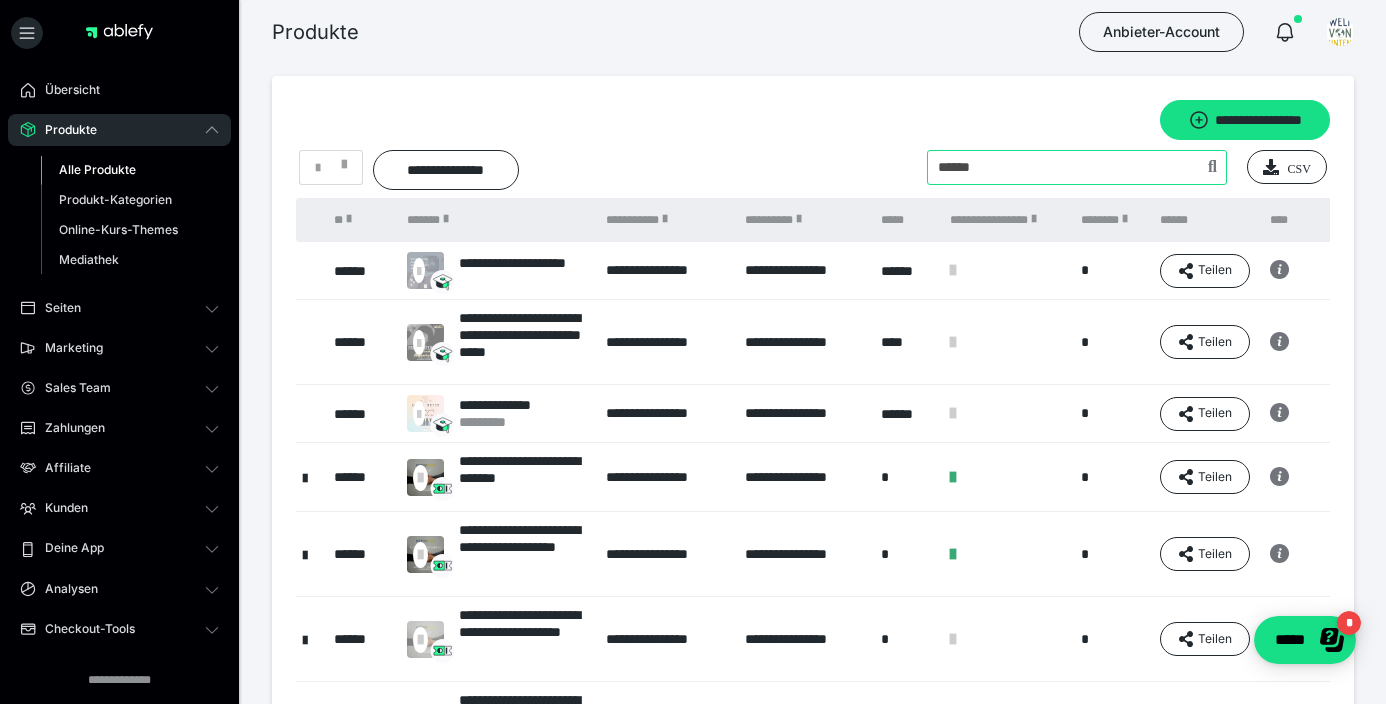 type on "******" 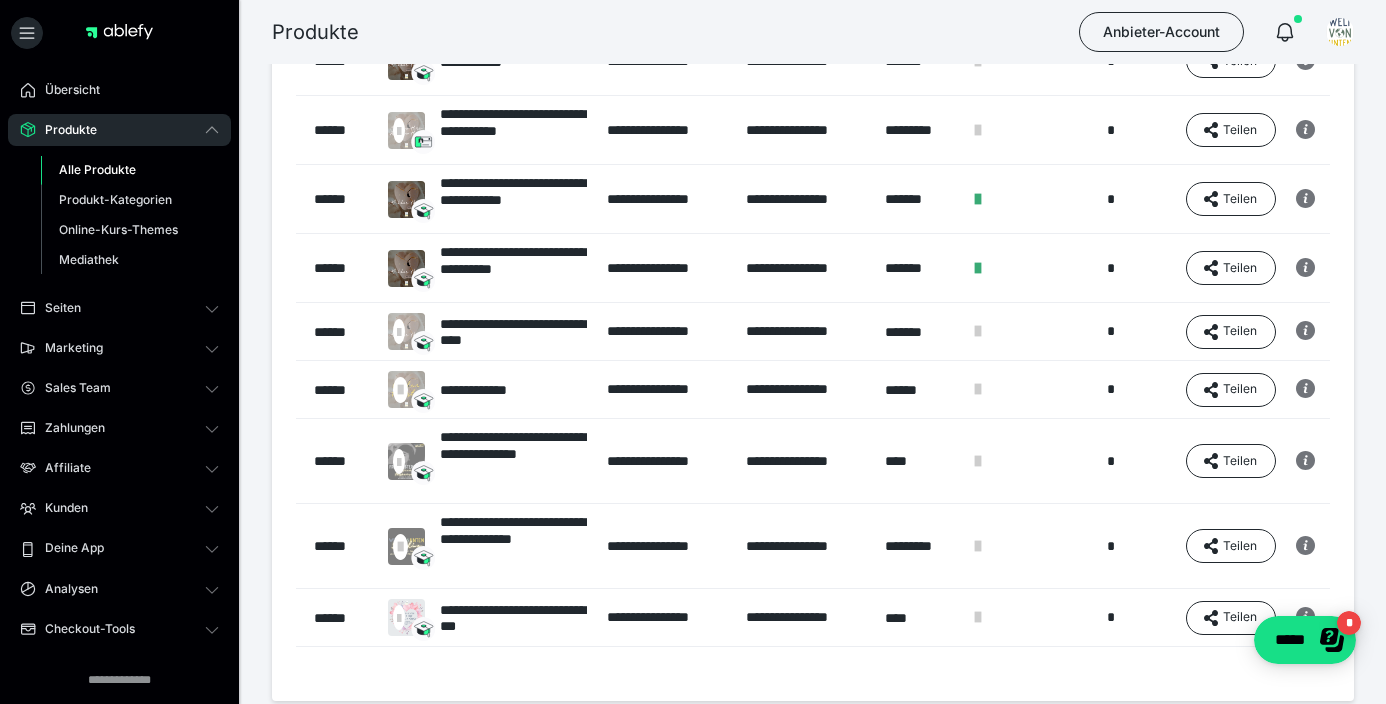 scroll, scrollTop: 325, scrollLeft: 0, axis: vertical 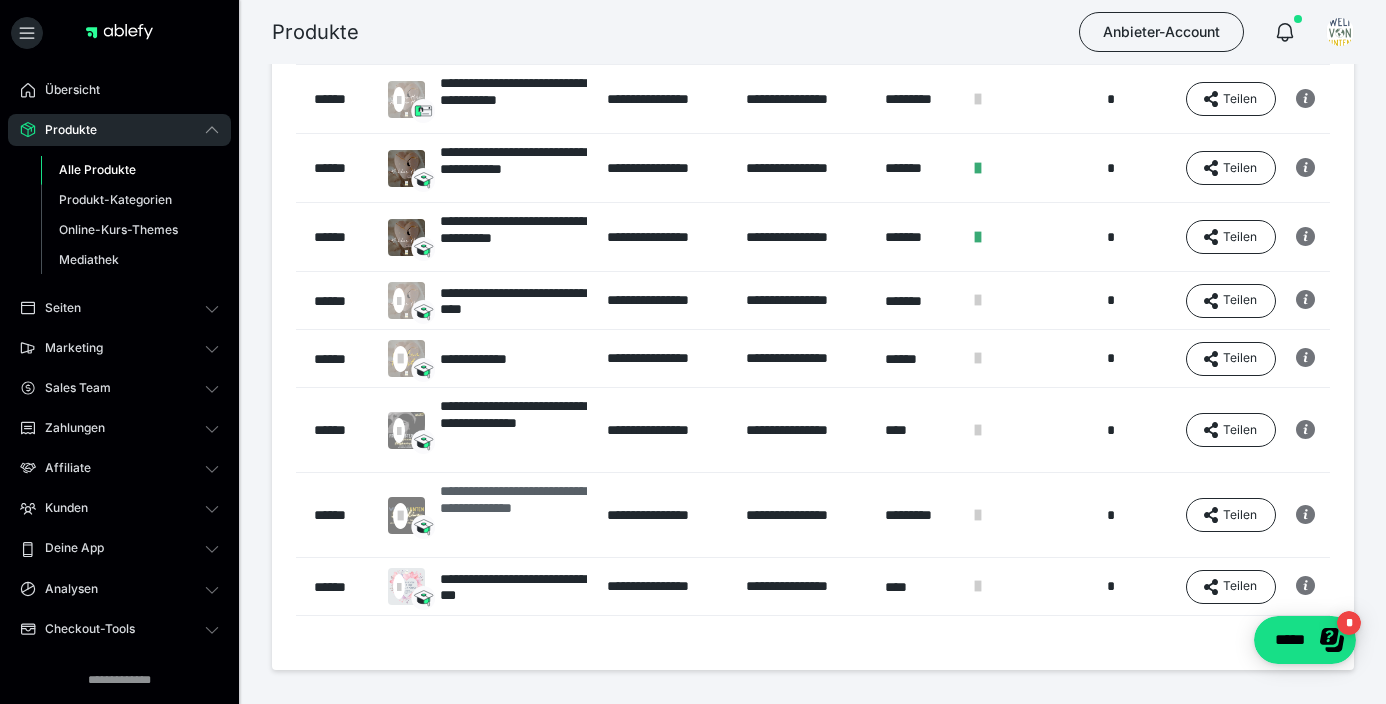 click on "**********" at bounding box center [514, 515] 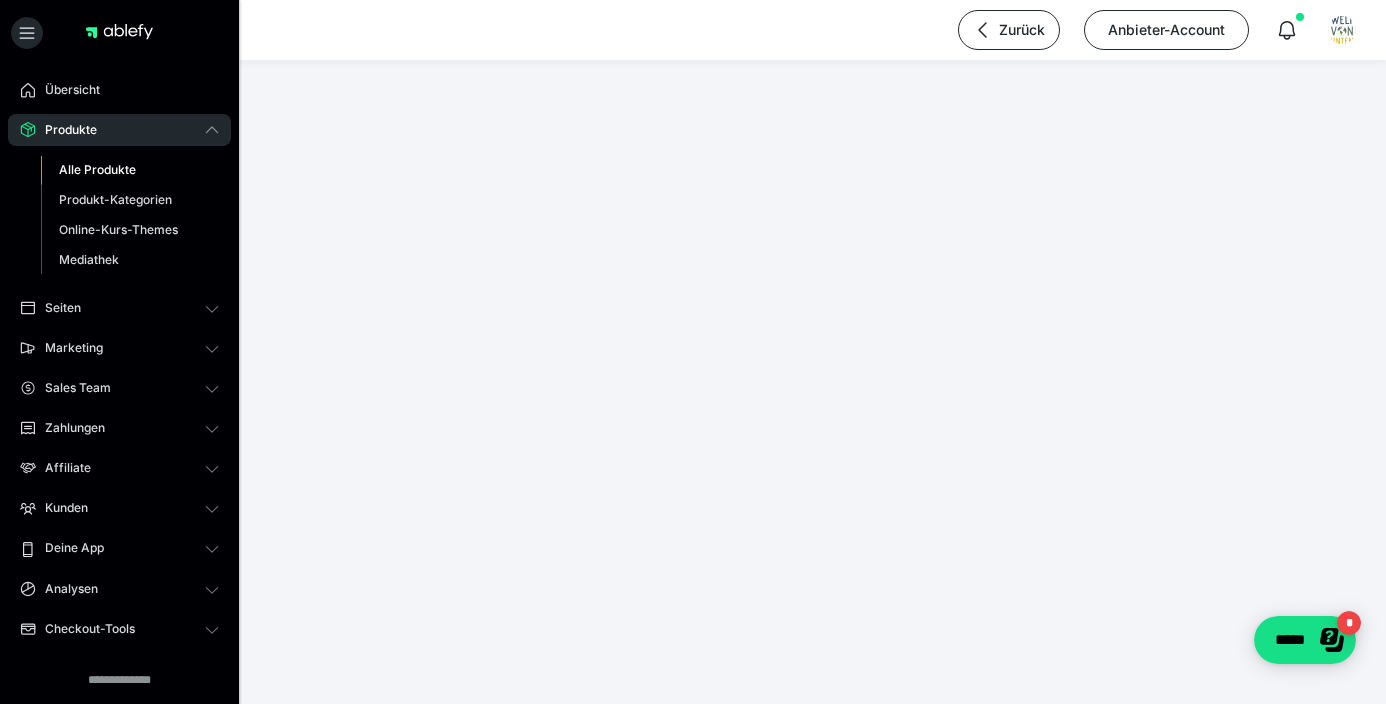 scroll, scrollTop: 327, scrollLeft: 0, axis: vertical 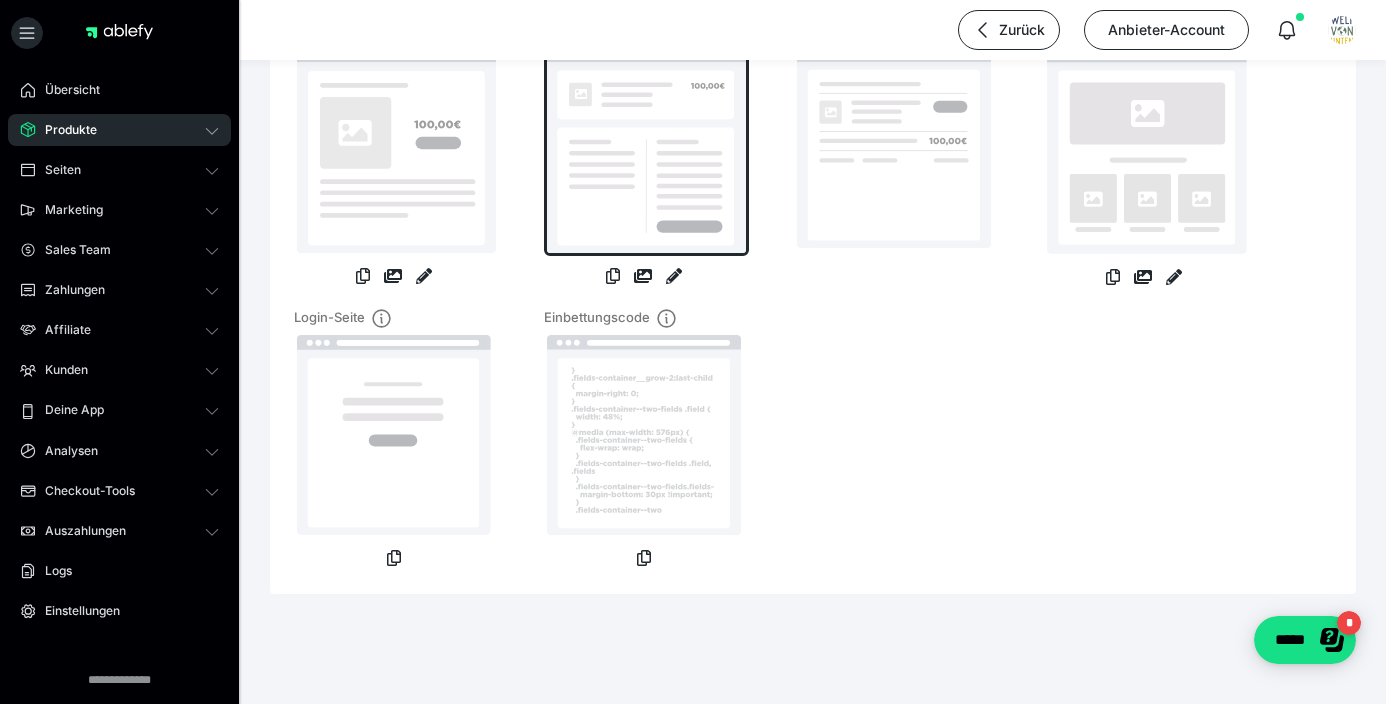 click at bounding box center (646, 150) 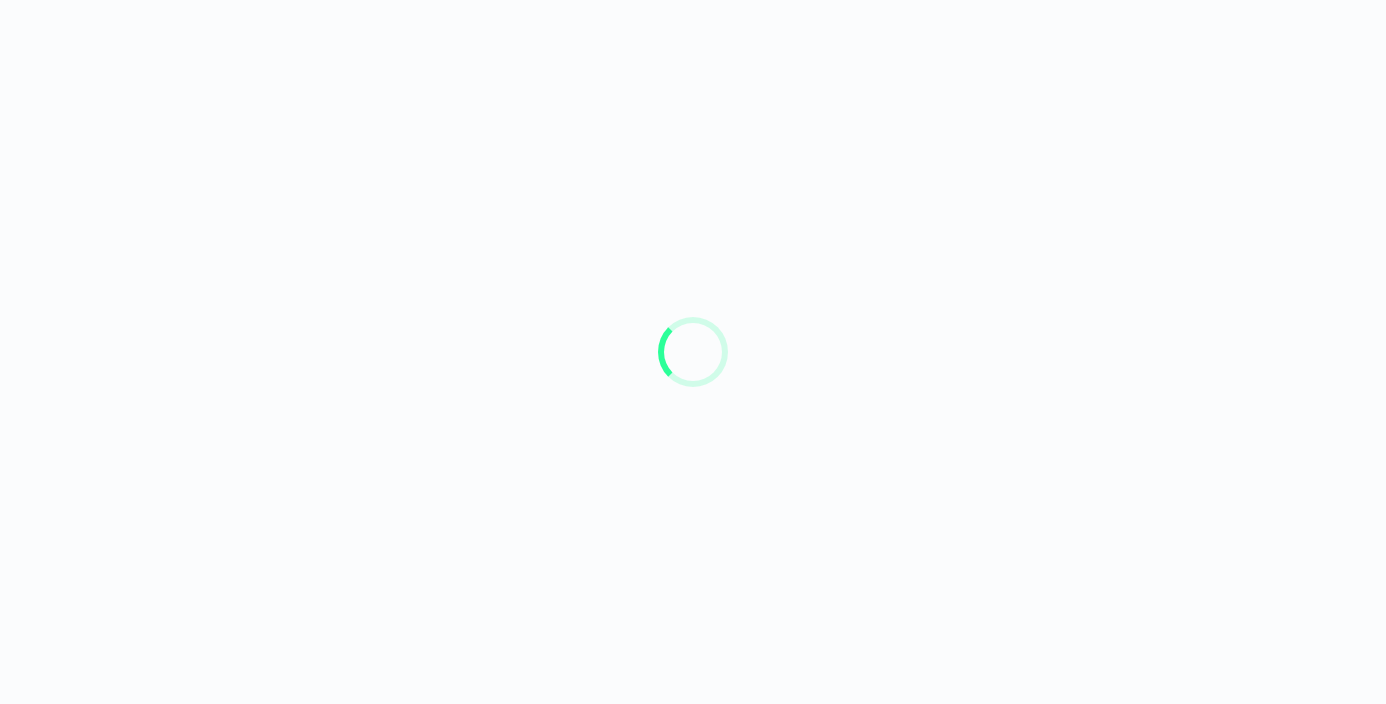 scroll, scrollTop: 0, scrollLeft: 0, axis: both 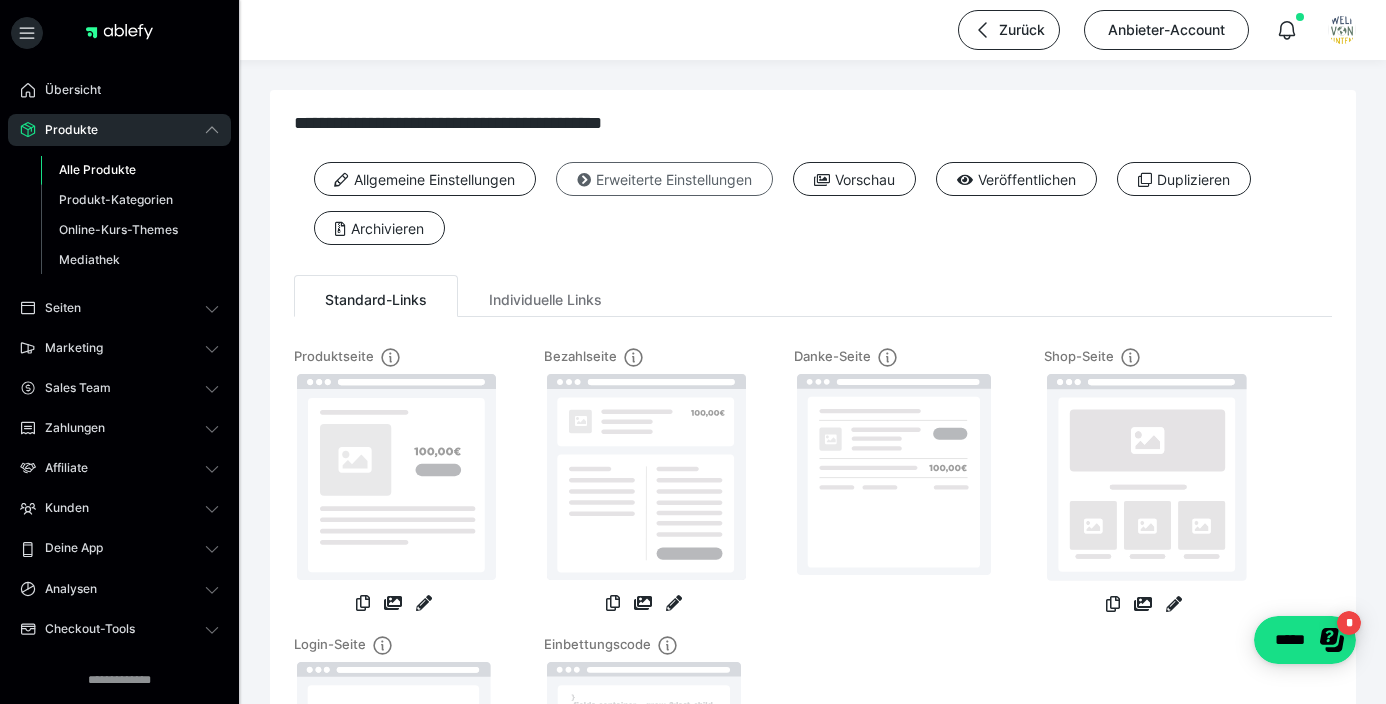 click at bounding box center [584, 180] 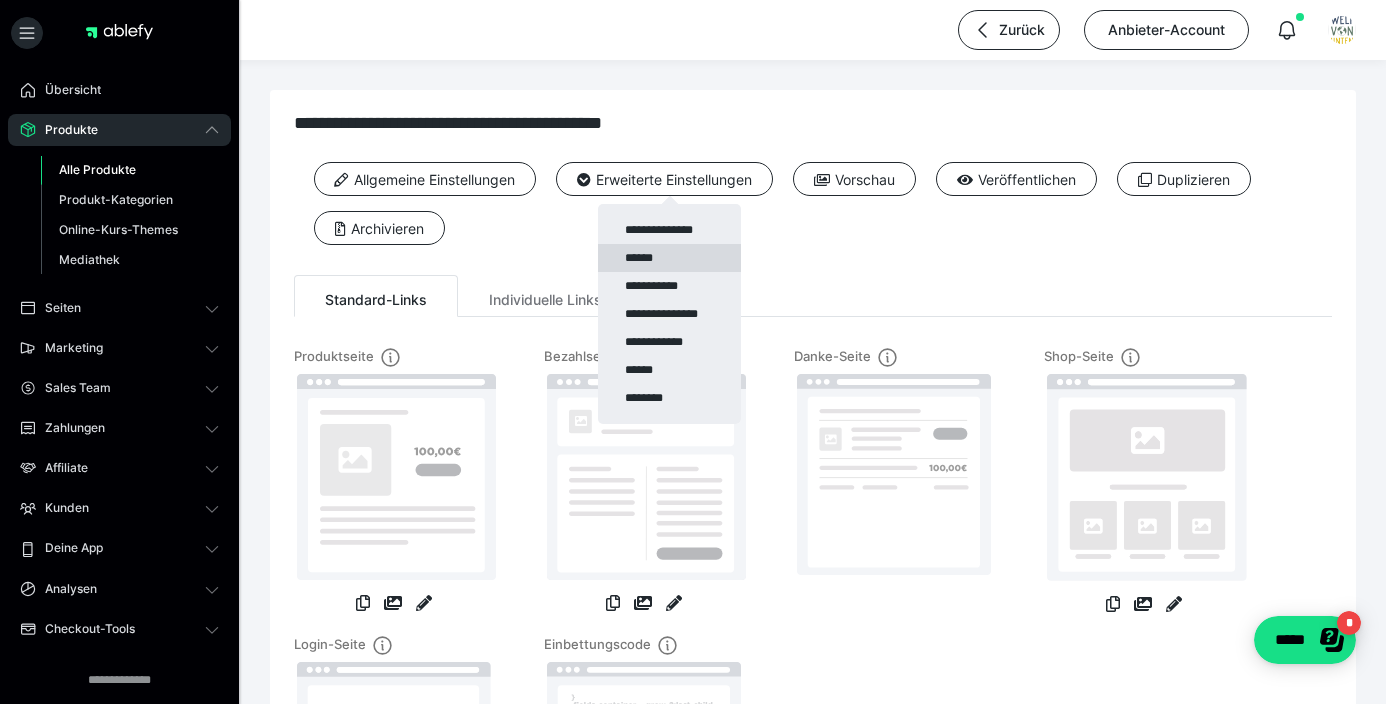 click on "******" at bounding box center (669, 258) 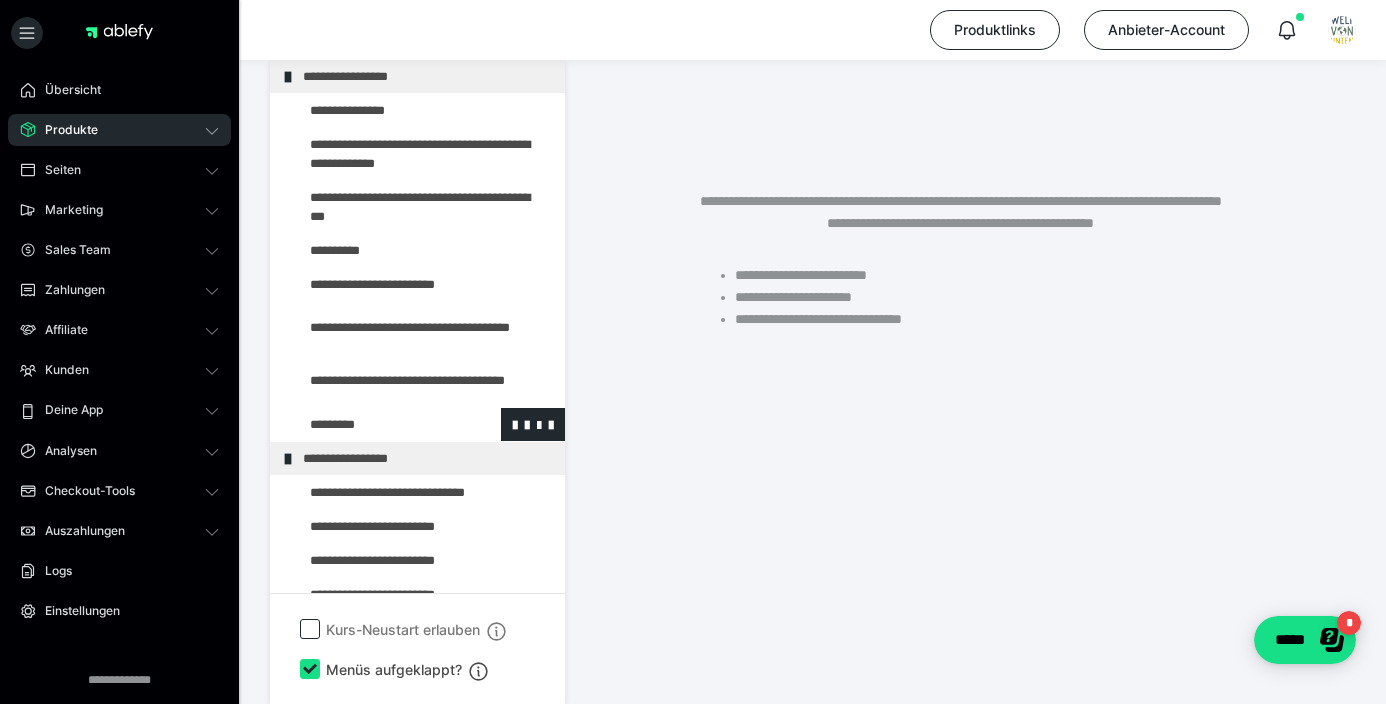 scroll, scrollTop: 374, scrollLeft: 0, axis: vertical 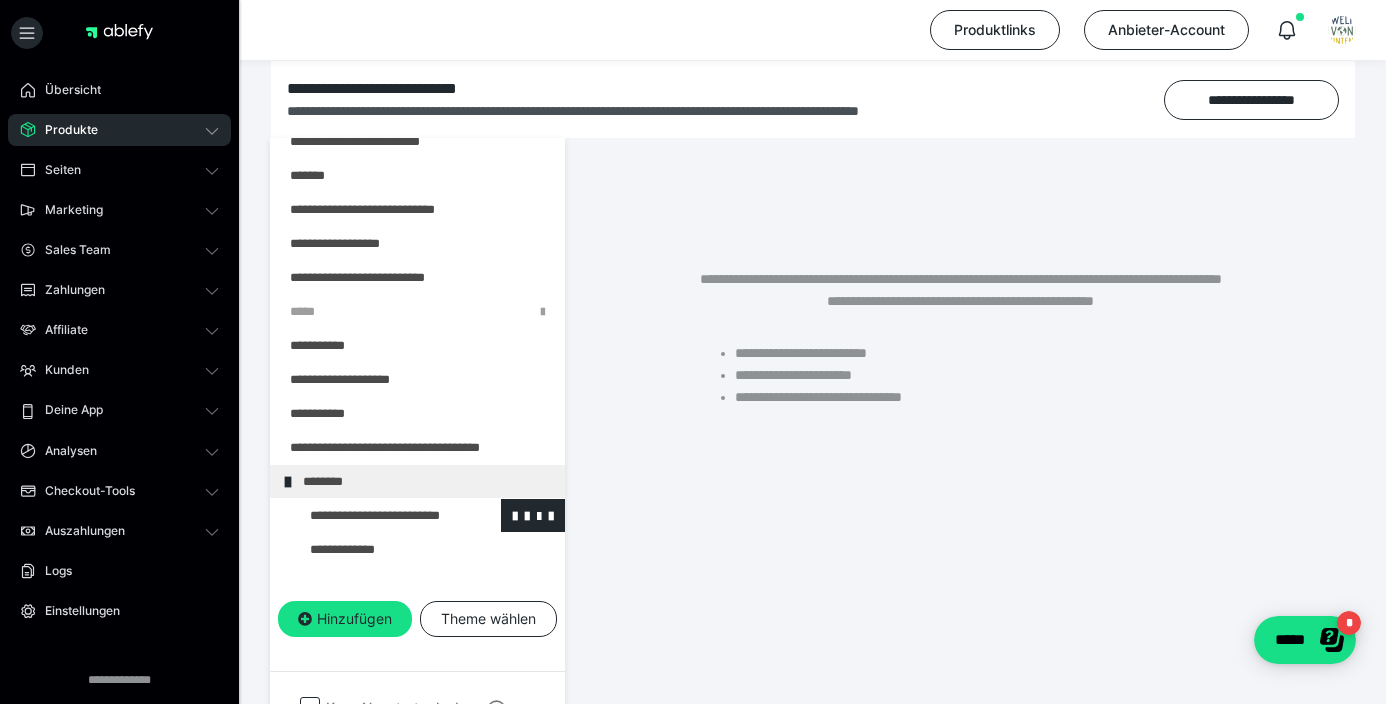 click at bounding box center [375, 515] 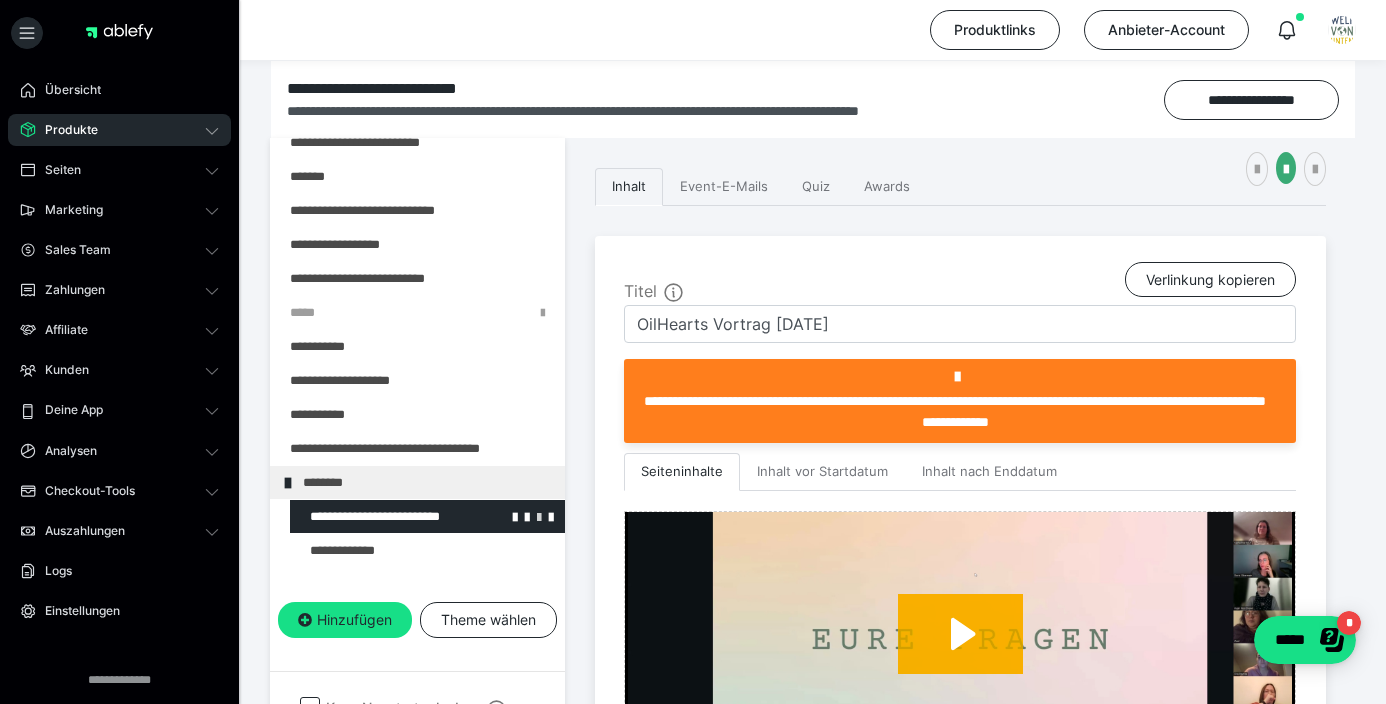 click at bounding box center [539, 516] 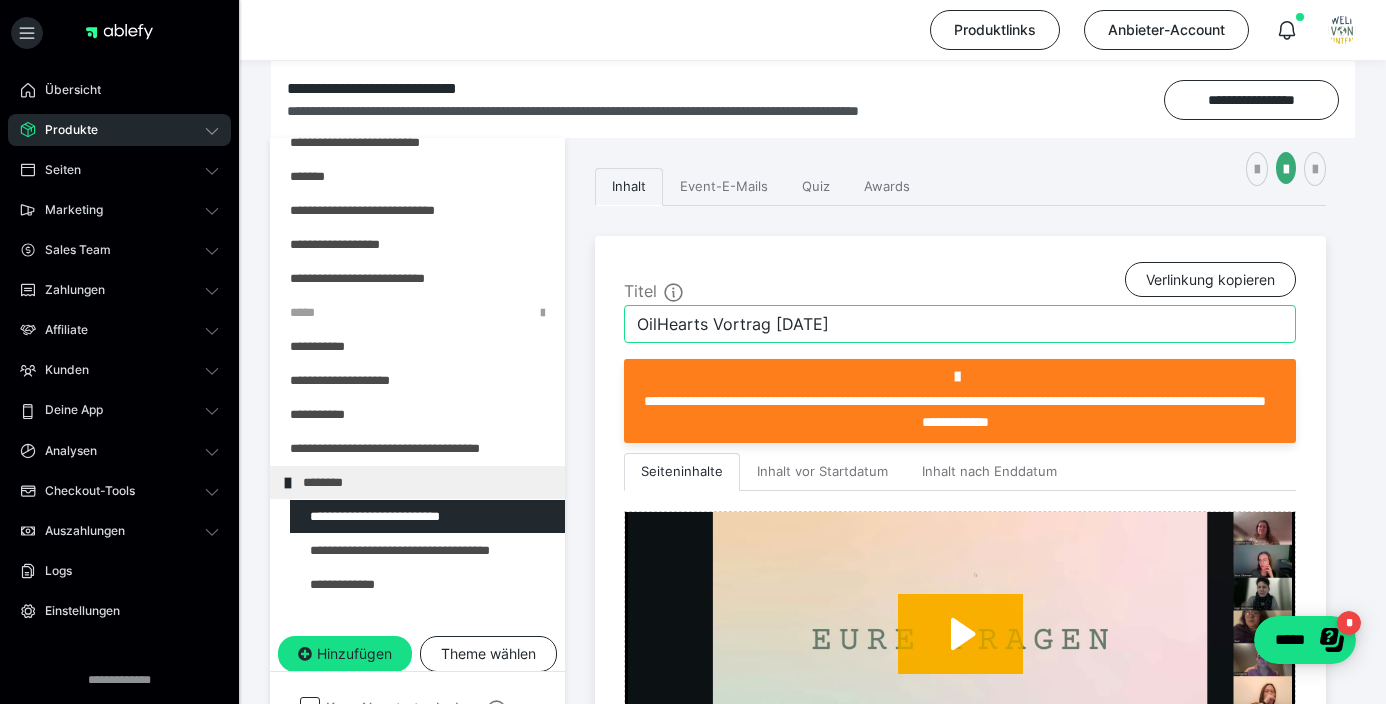 scroll, scrollTop: 291, scrollLeft: 0, axis: vertical 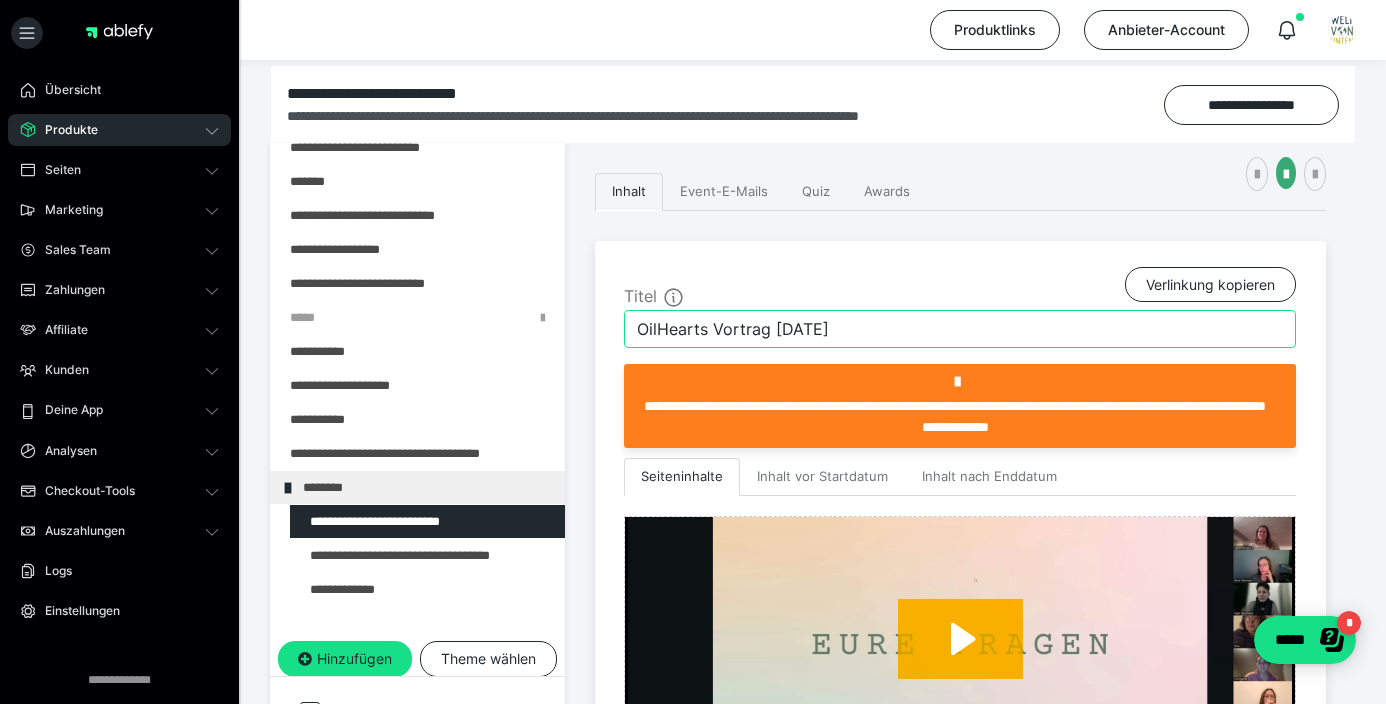 drag, startPoint x: 869, startPoint y: 320, endPoint x: 633, endPoint y: 322, distance: 236.00847 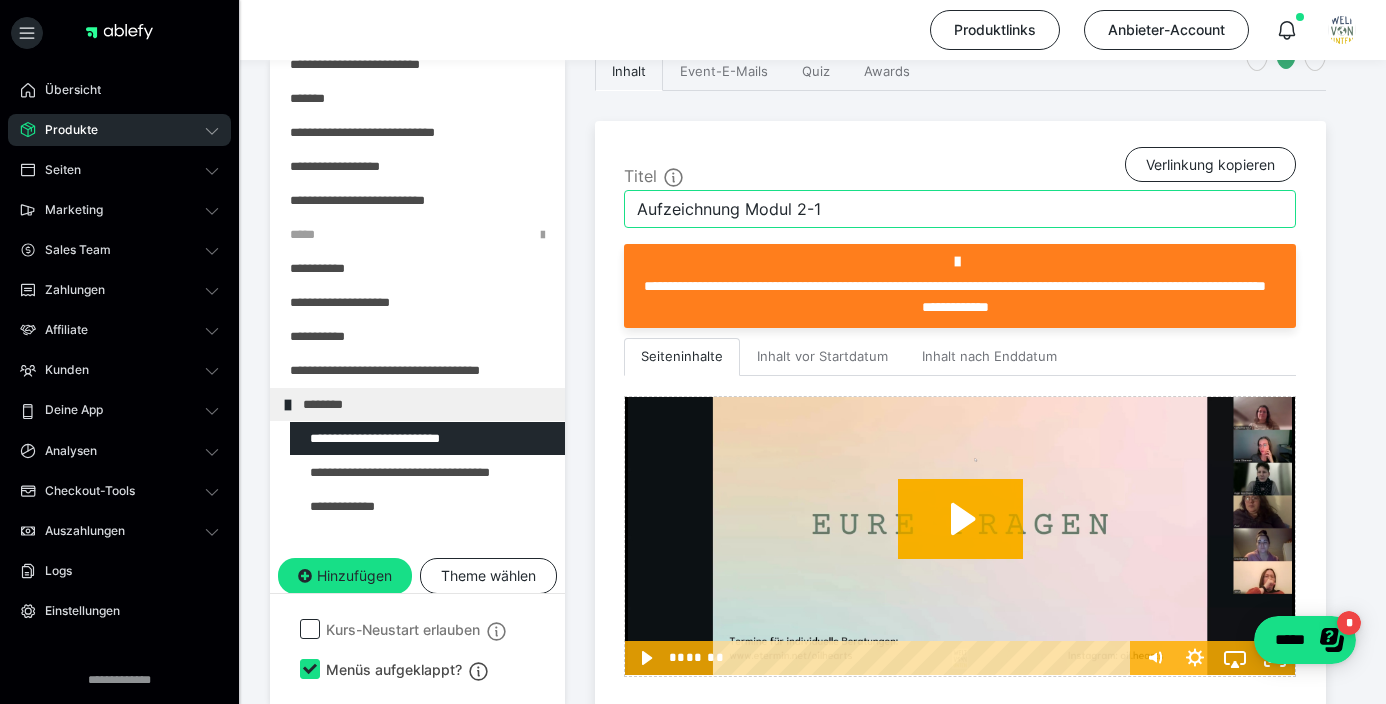 scroll, scrollTop: 409, scrollLeft: 0, axis: vertical 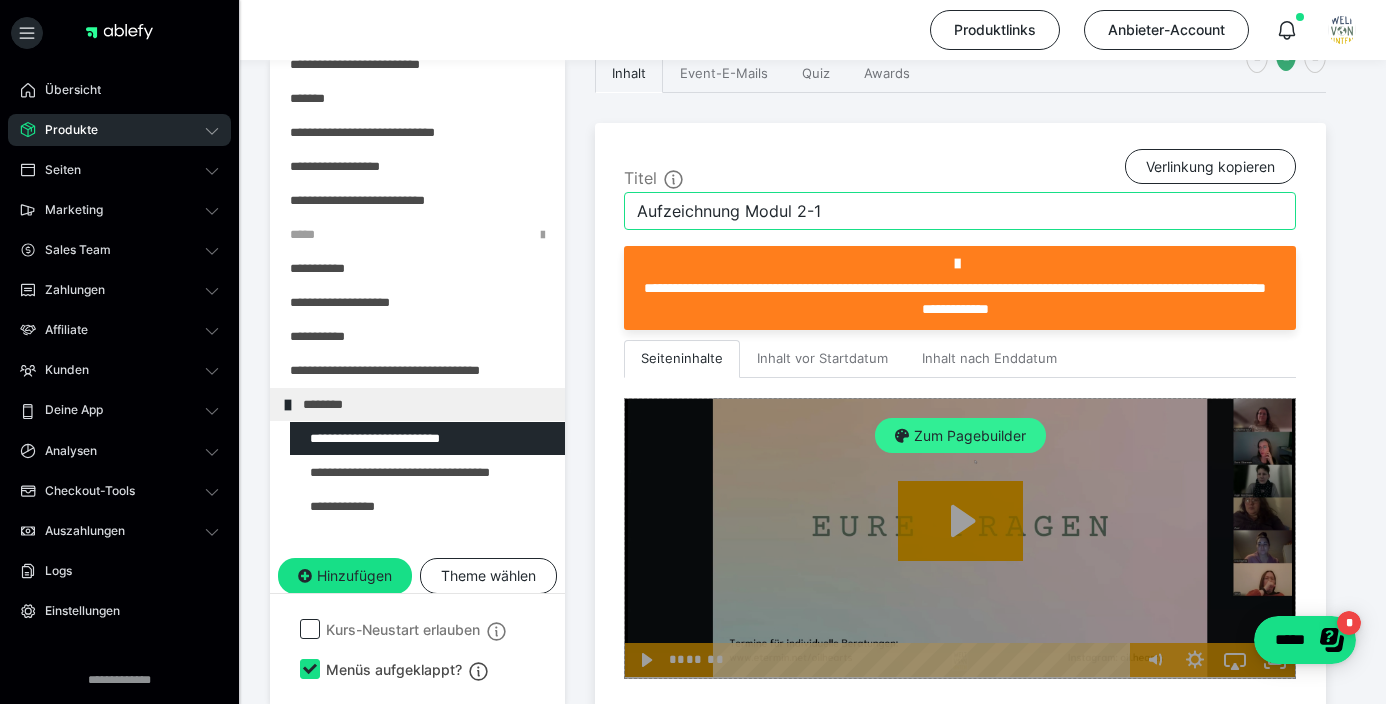 type on "Aufzeichnung Modul 2-1" 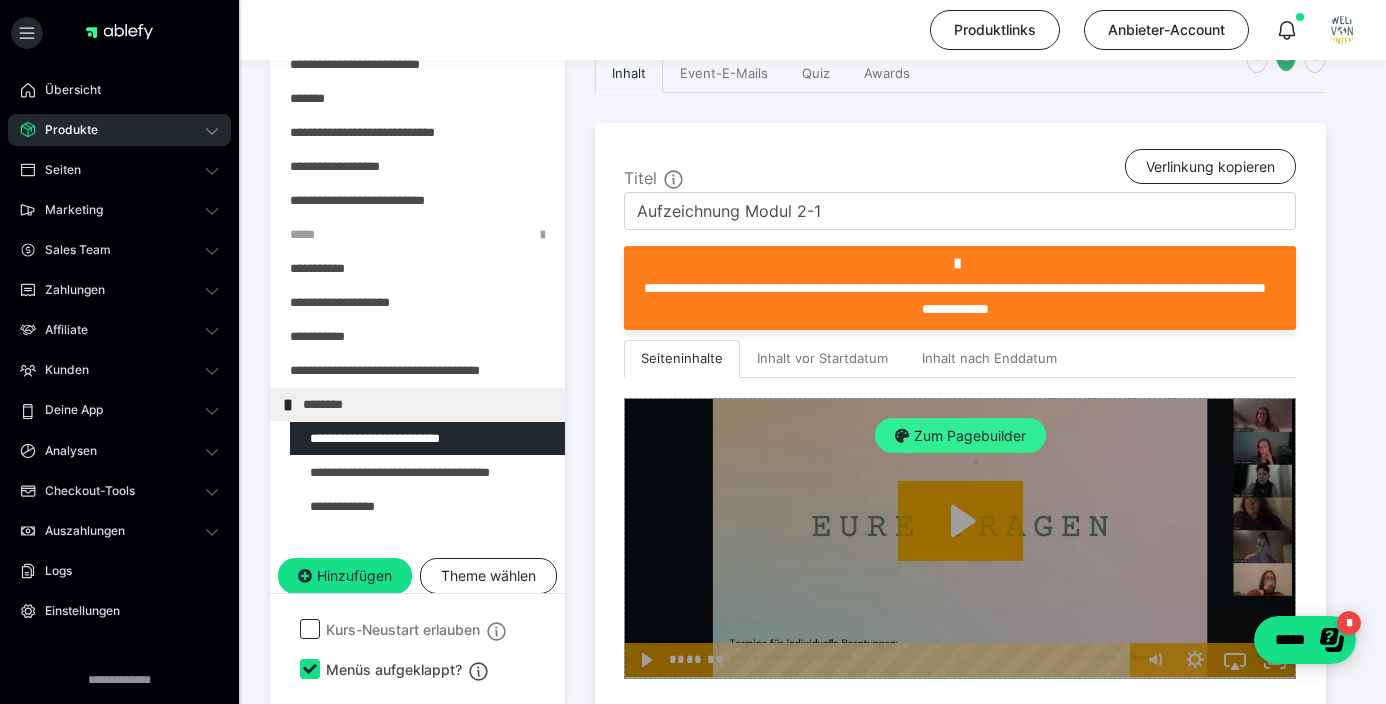 click on "Zum Pagebuilder" at bounding box center (960, 436) 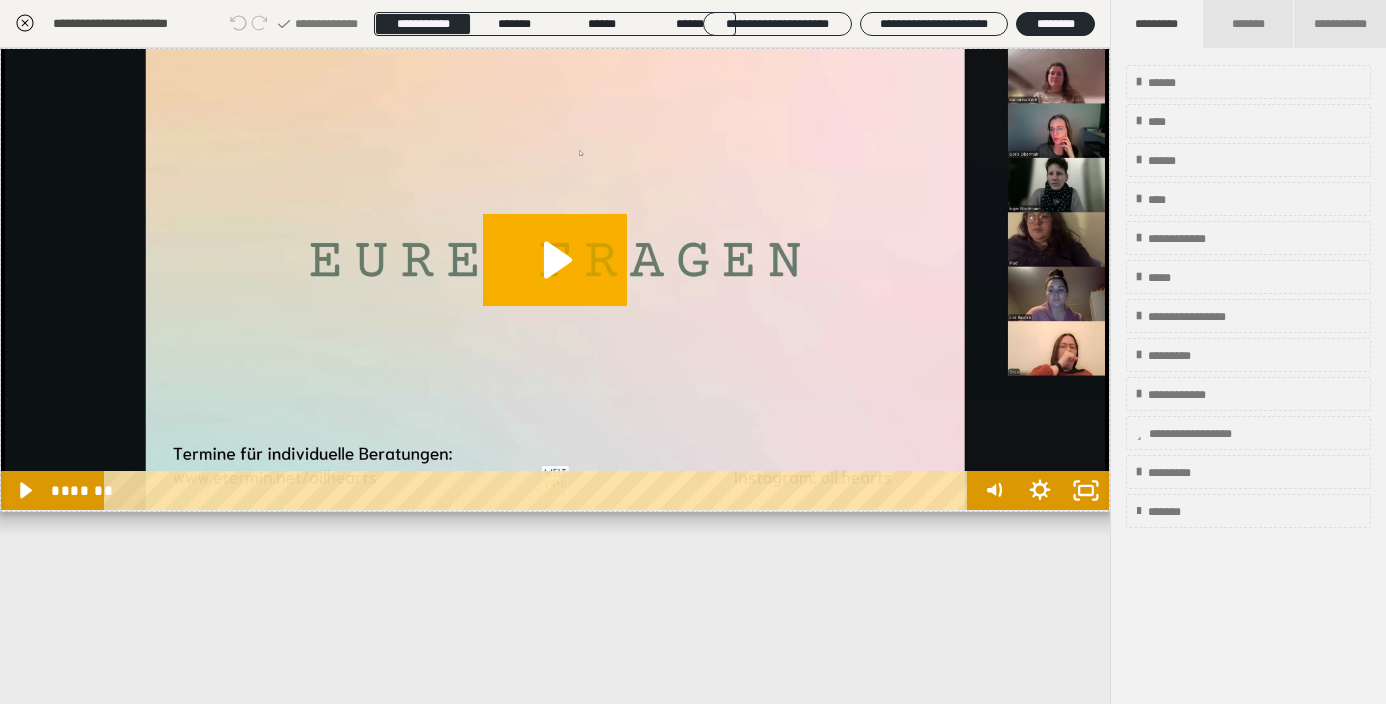scroll, scrollTop: 374, scrollLeft: 0, axis: vertical 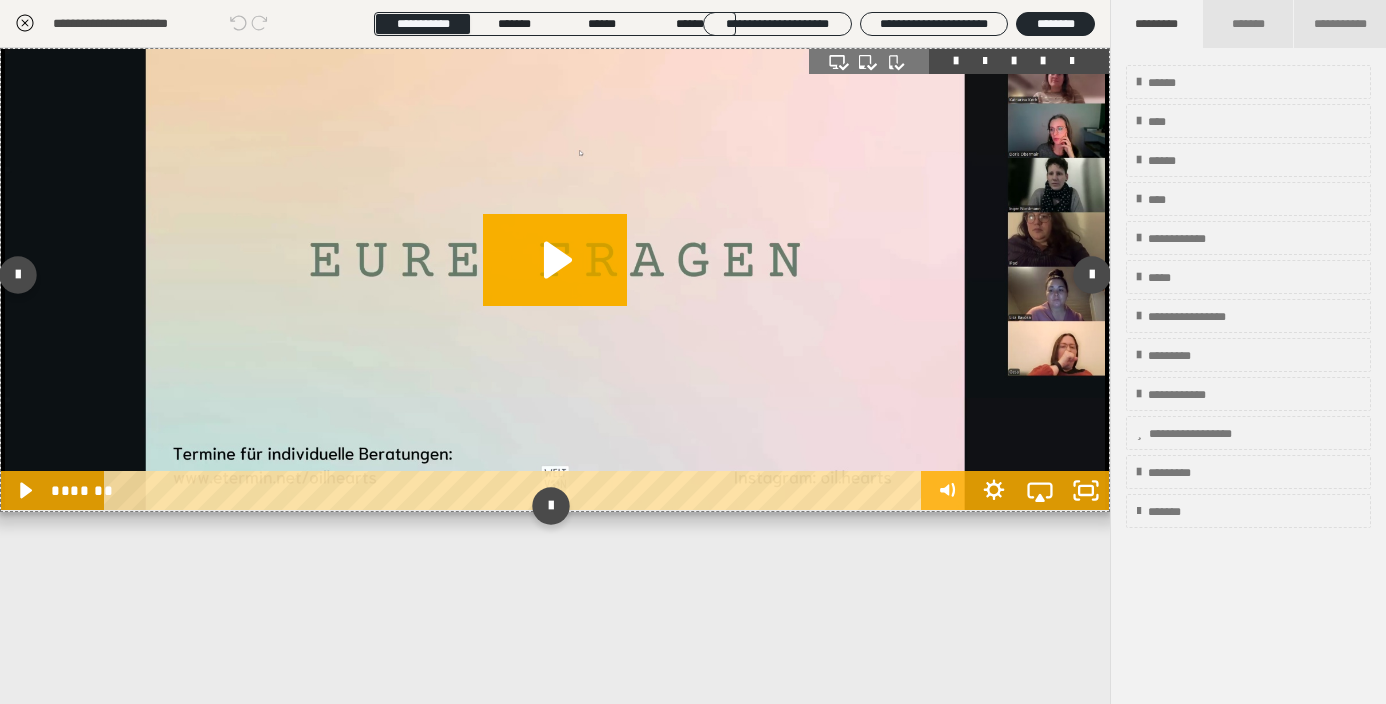 click at bounding box center [555, 279] 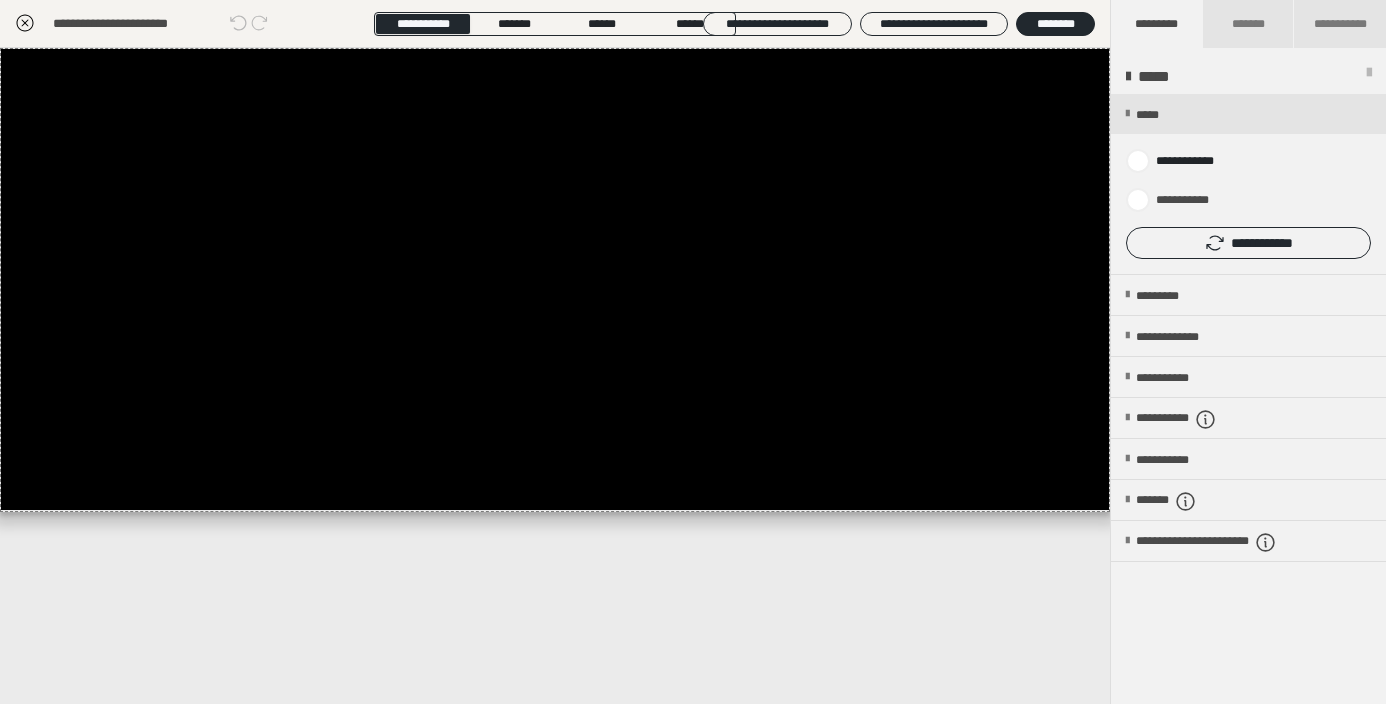 click on "**********" at bounding box center (1248, 184) 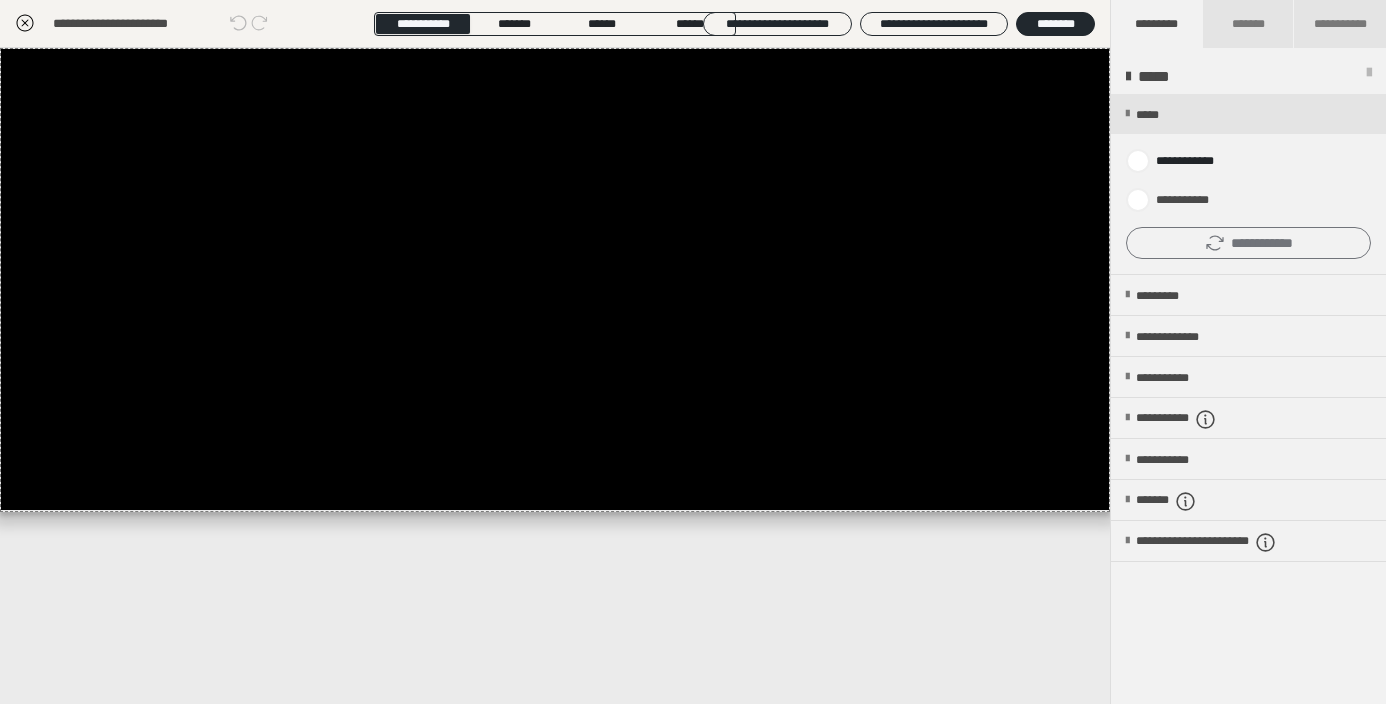 click on "**********" at bounding box center [1248, 243] 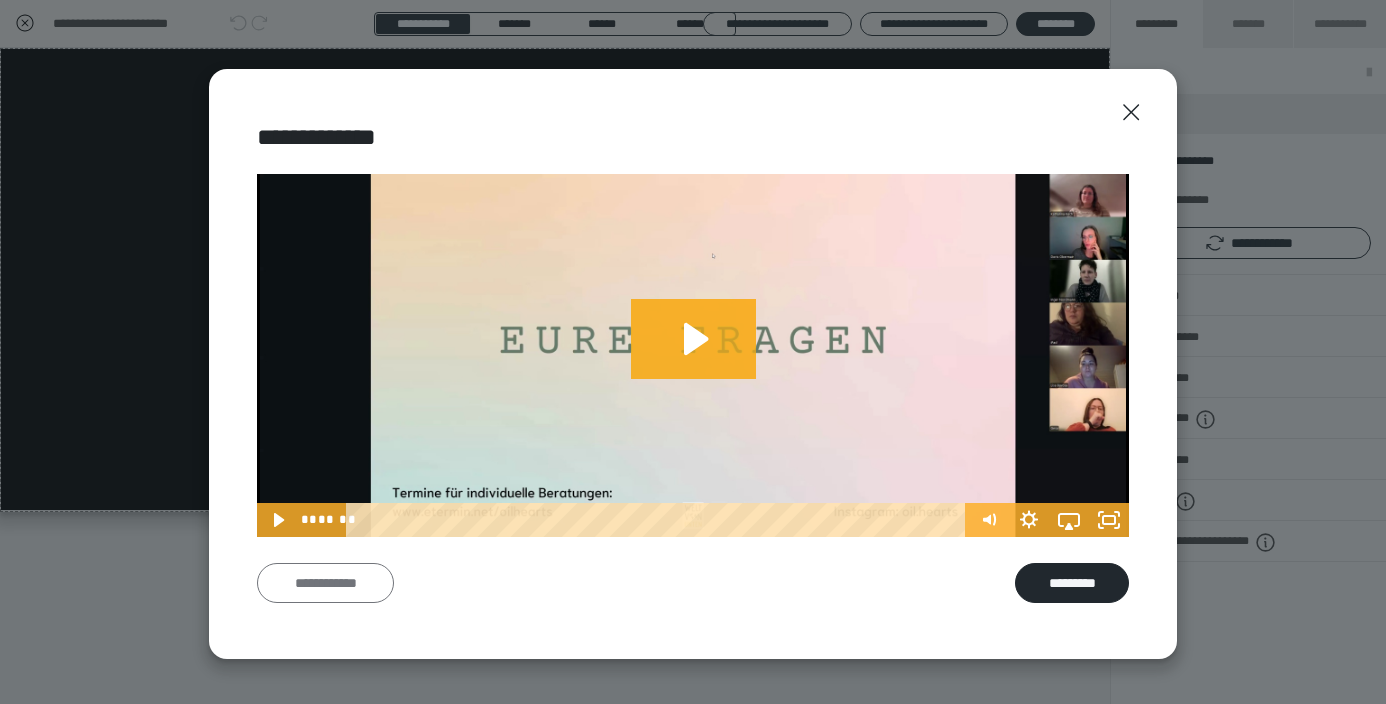 click on "**********" at bounding box center [325, 583] 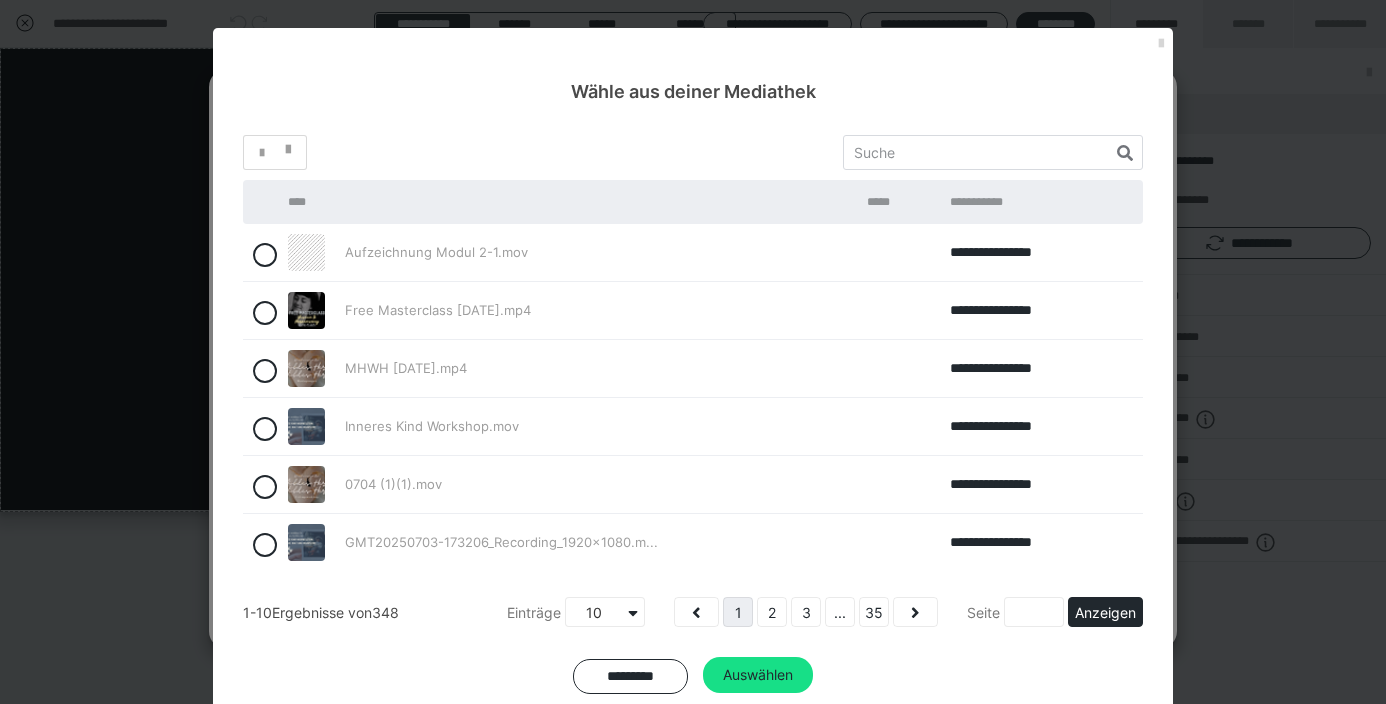 click at bounding box center (1161, 44) 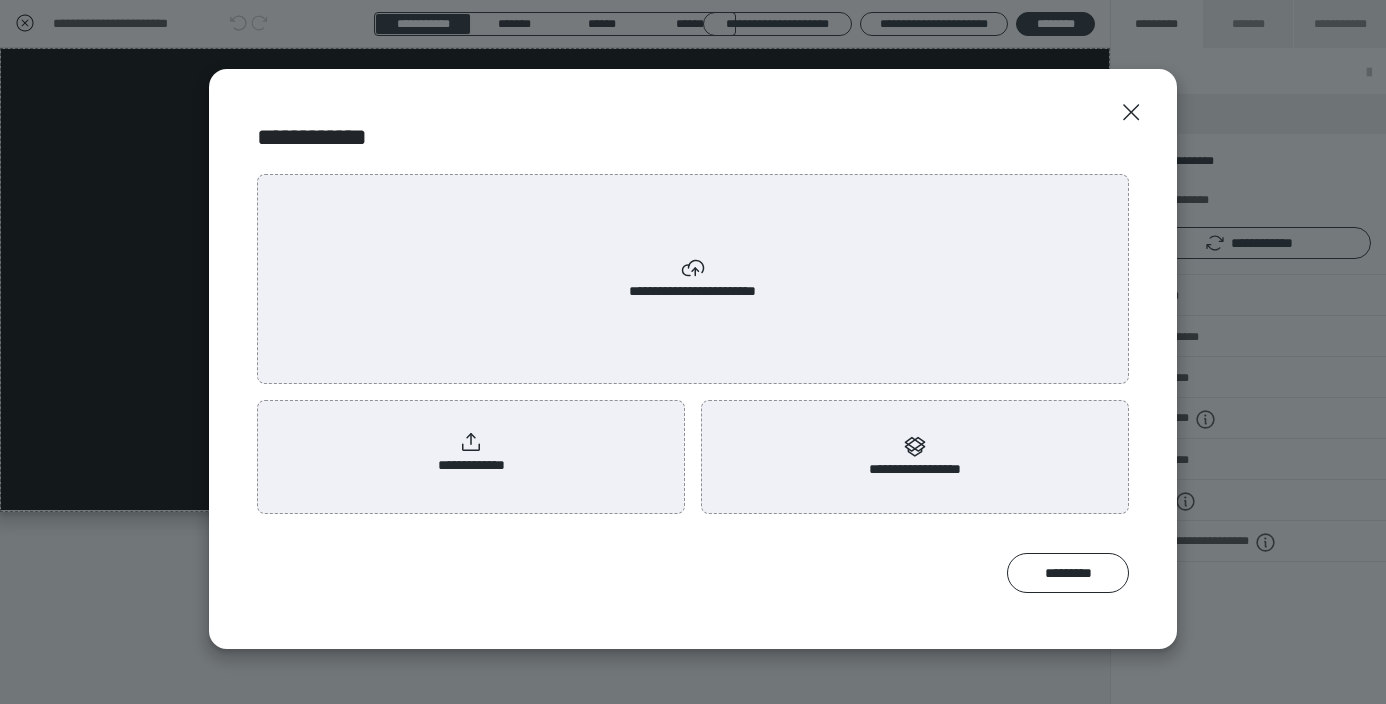 click on "**********" at bounding box center [471, 453] 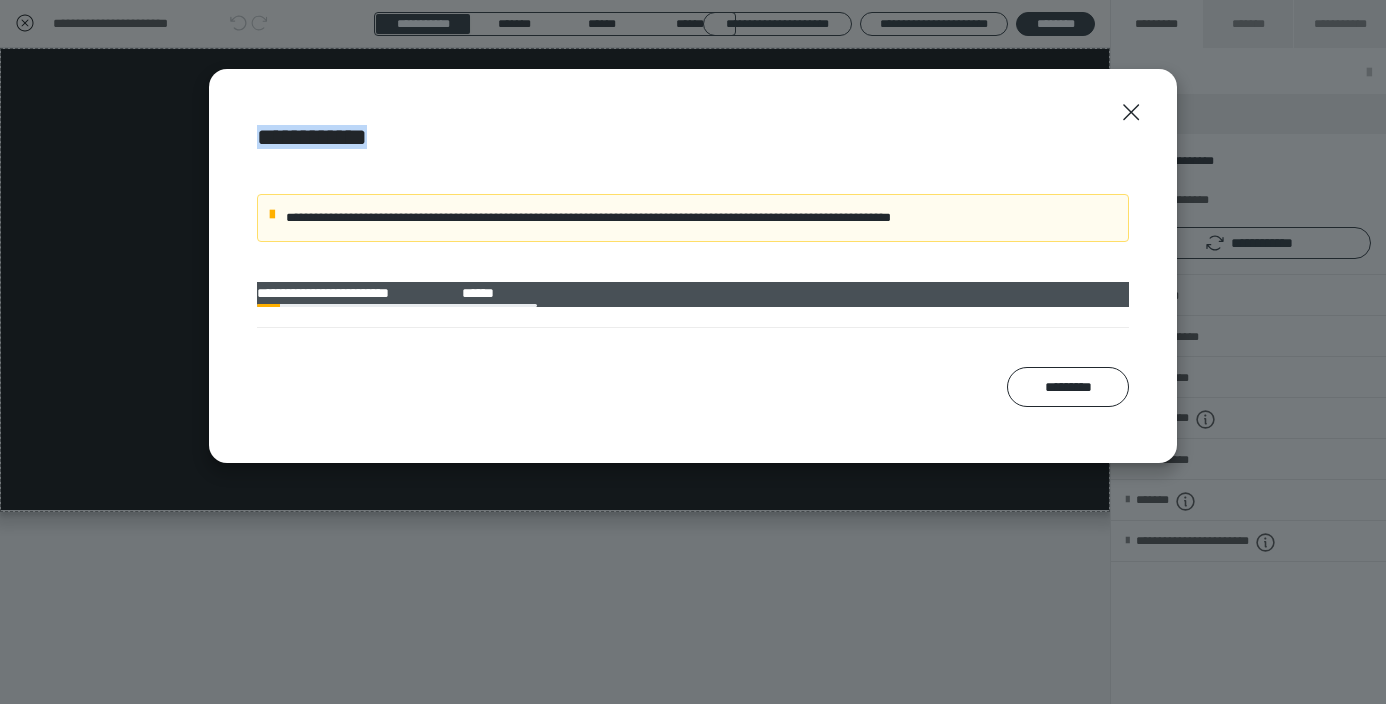 drag, startPoint x: 586, startPoint y: 118, endPoint x: 673, endPoint y: 129, distance: 87.69264 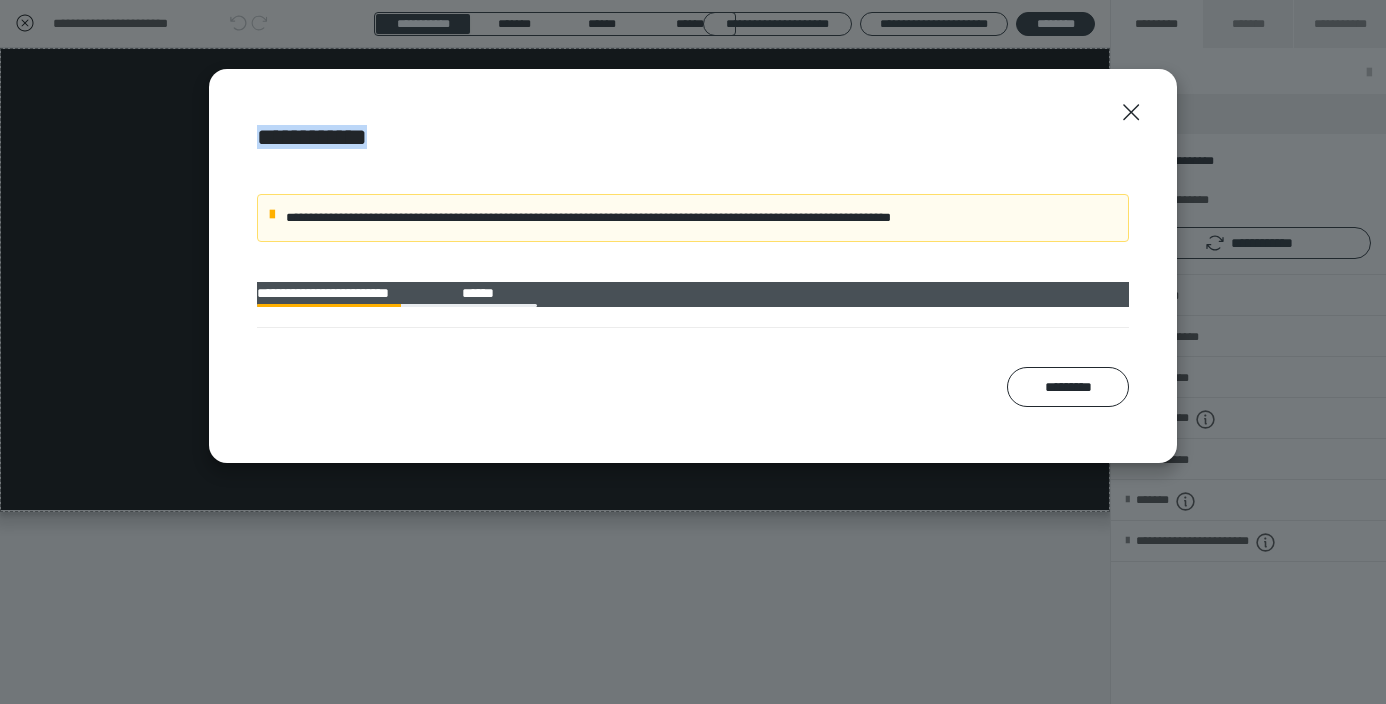 scroll, scrollTop: 0, scrollLeft: 0, axis: both 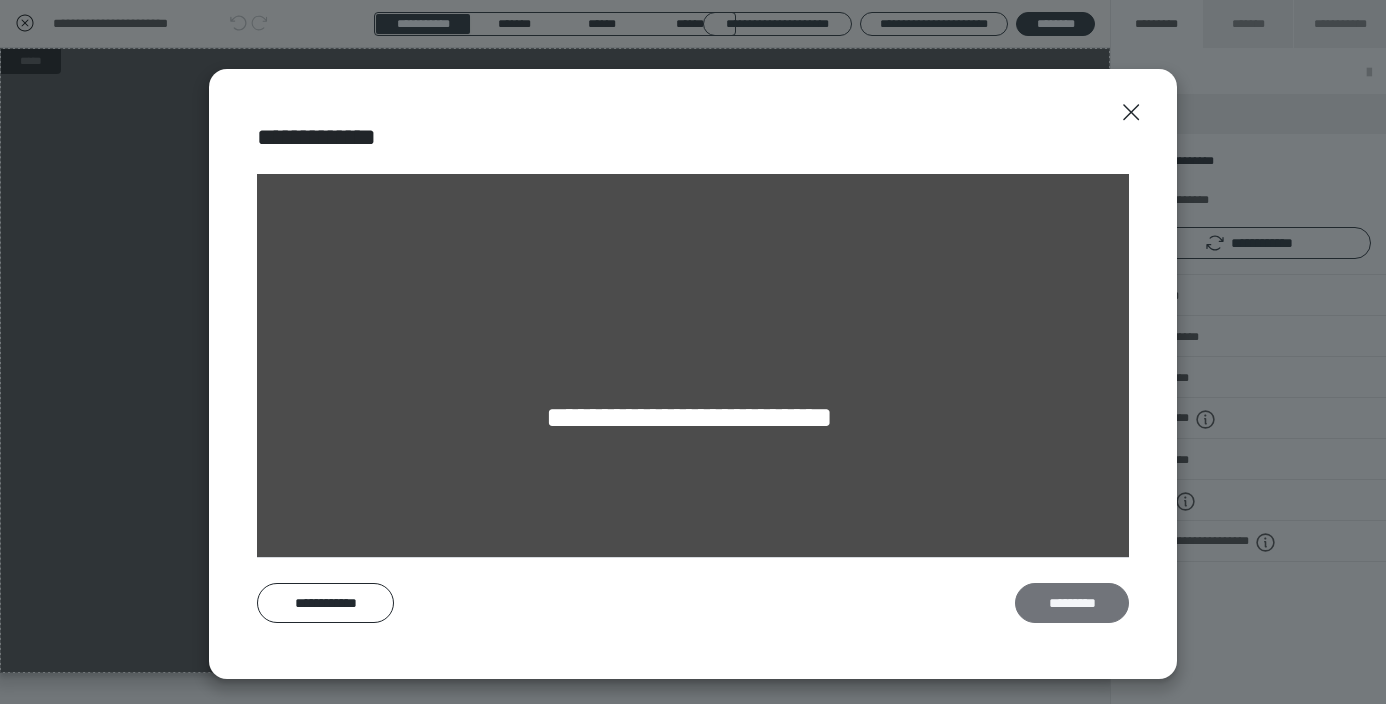 click on "*********" at bounding box center [1072, 603] 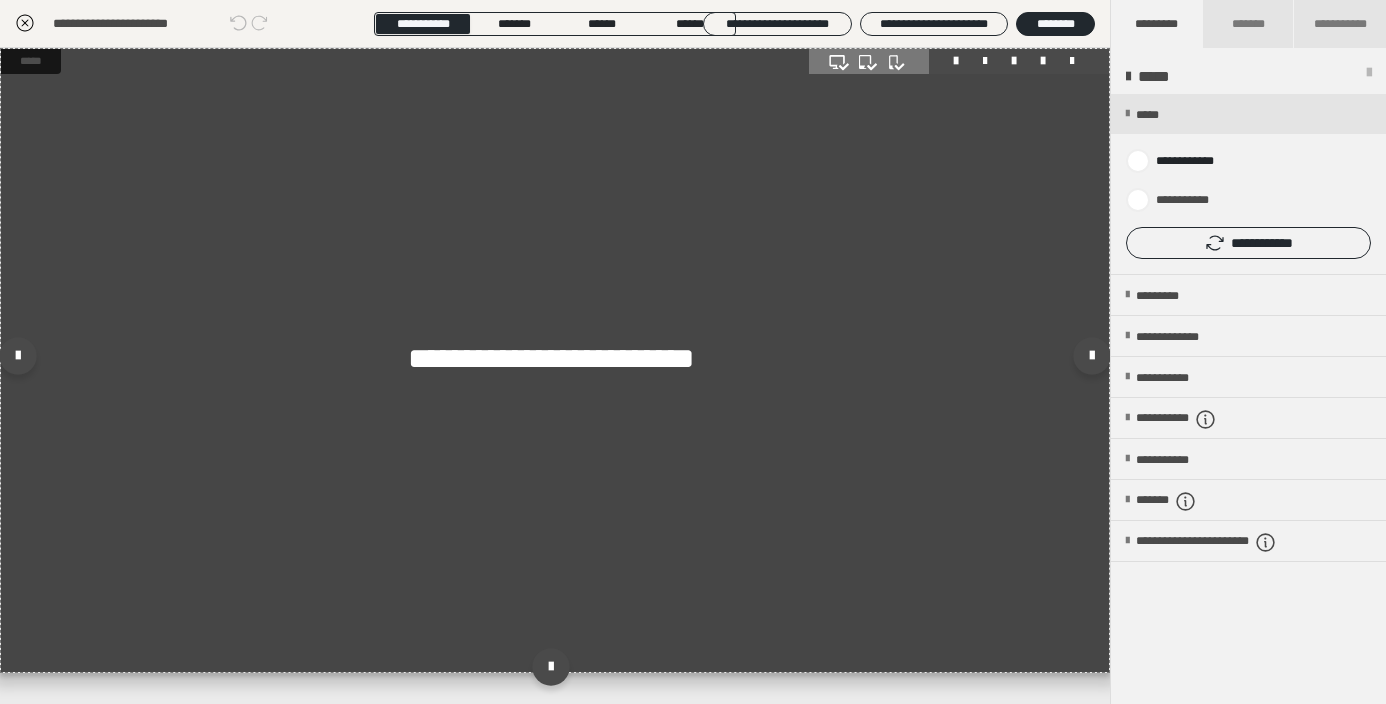 scroll, scrollTop: 0, scrollLeft: 0, axis: both 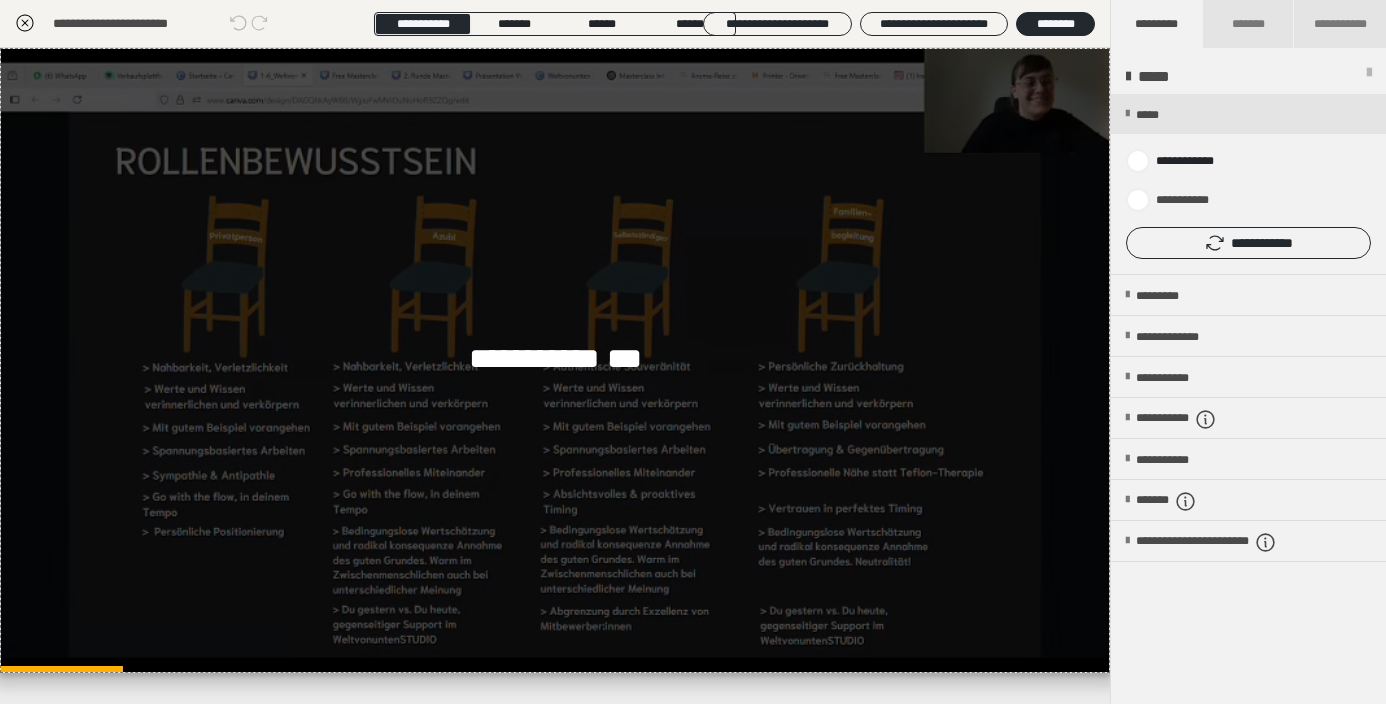 click 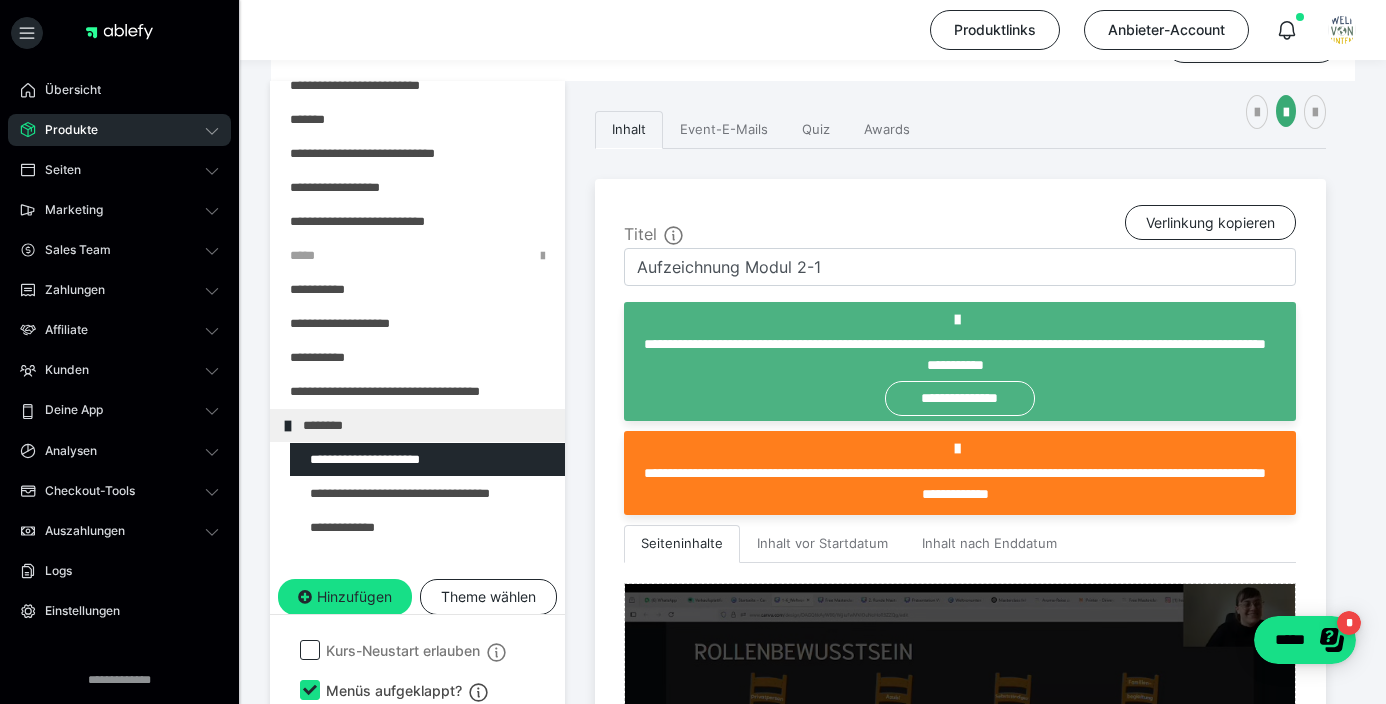 scroll, scrollTop: 354, scrollLeft: 0, axis: vertical 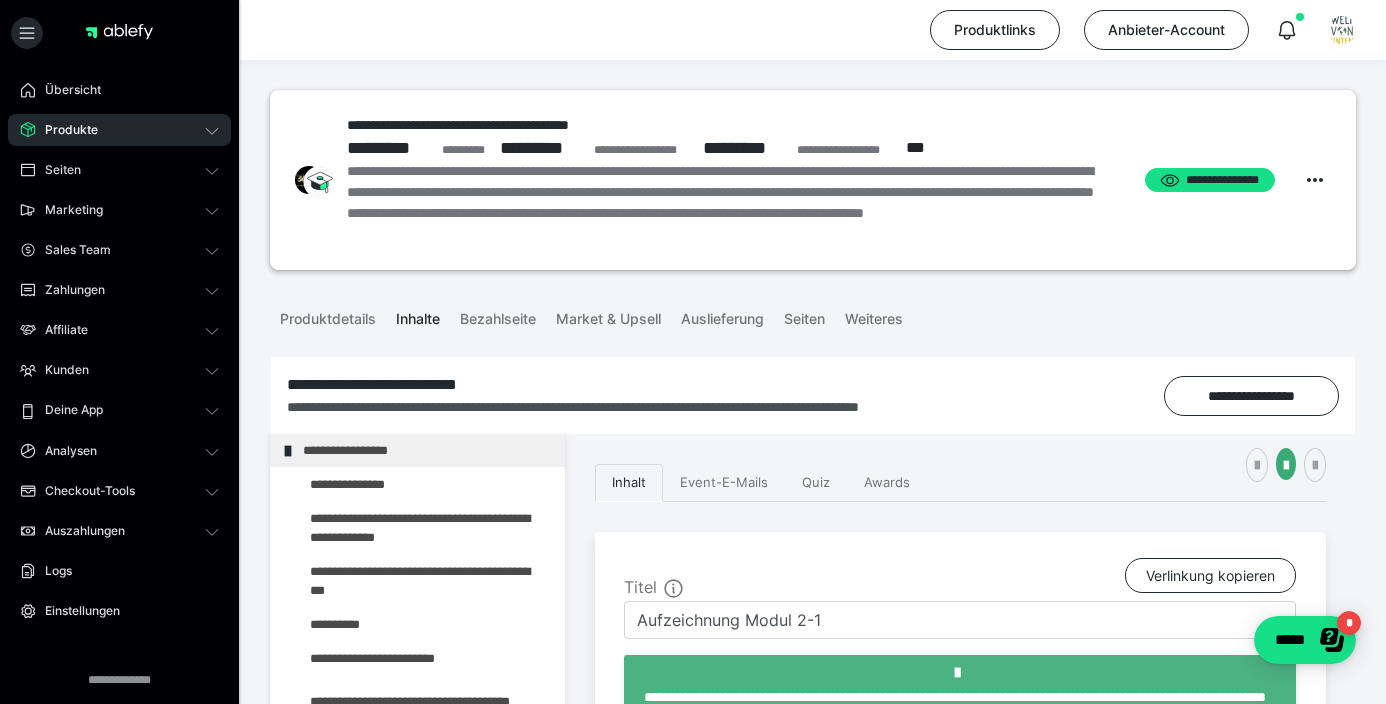 click on "Produkte" at bounding box center (119, 130) 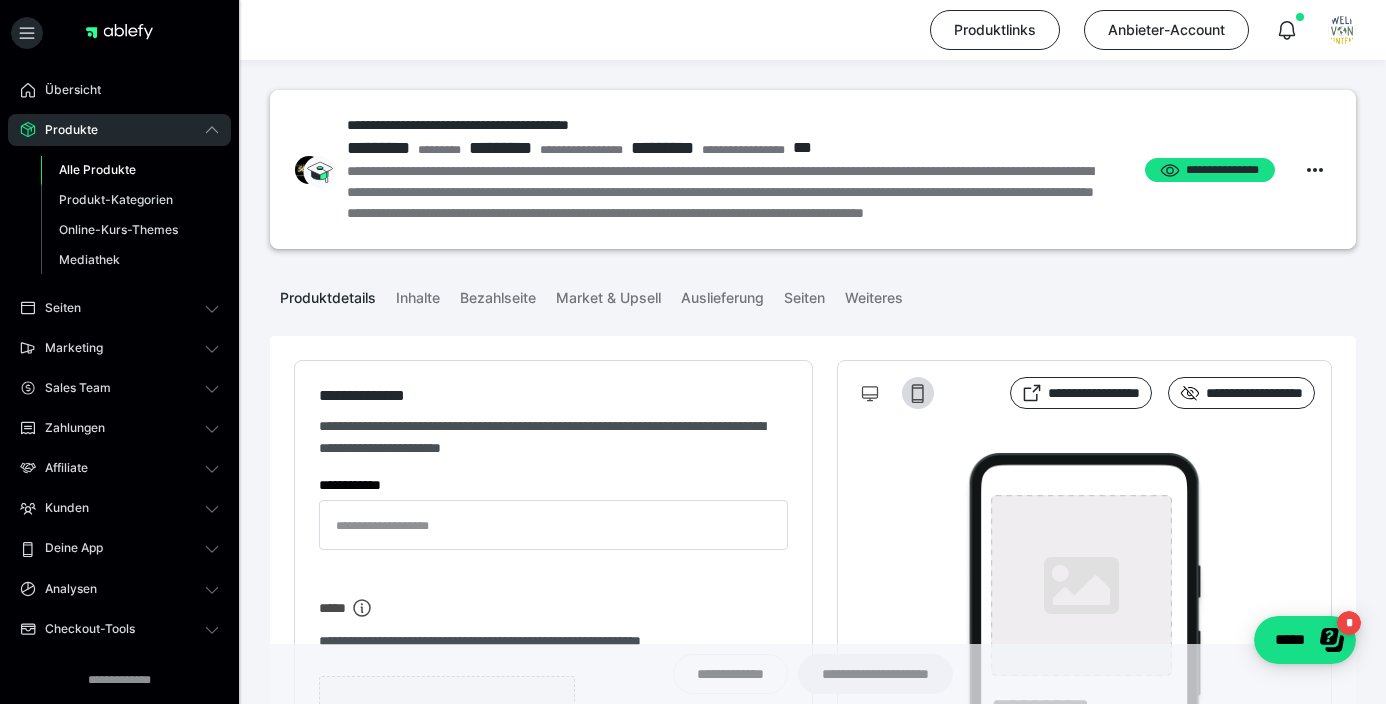 type on "**********" 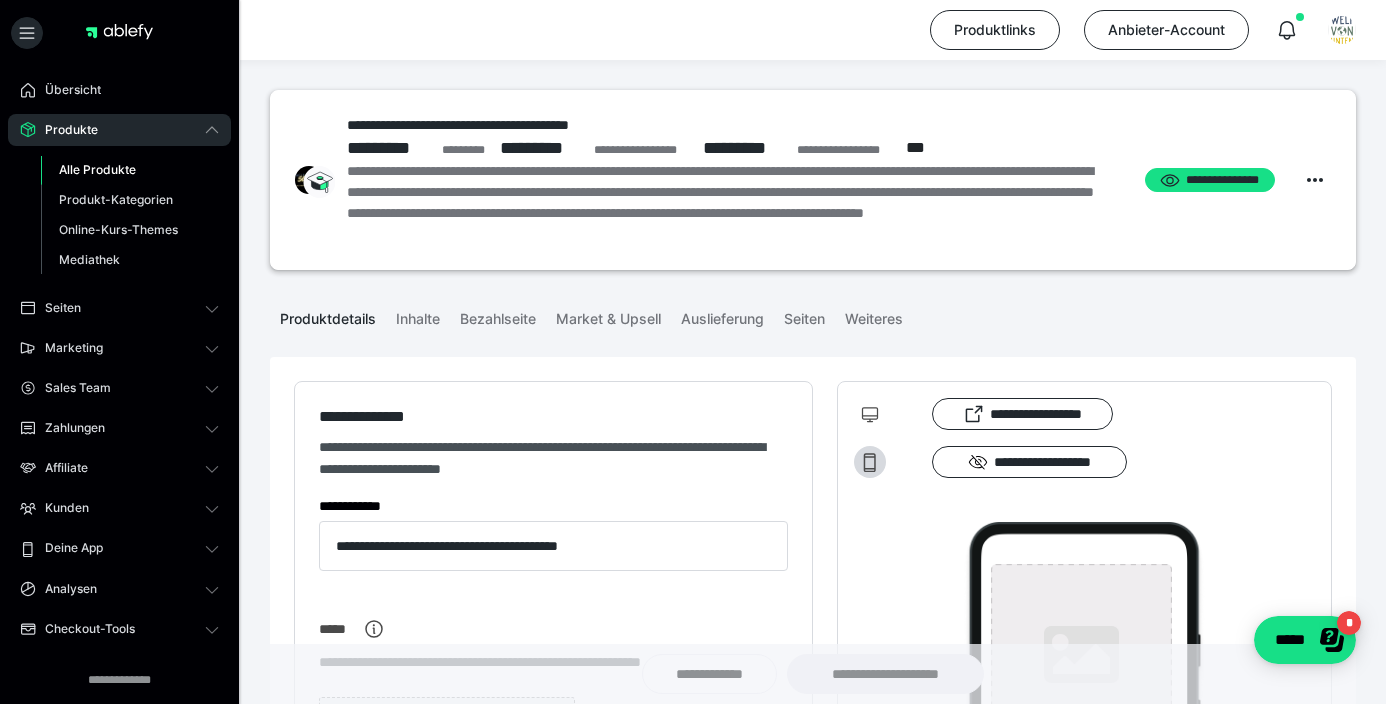 type on "**********" 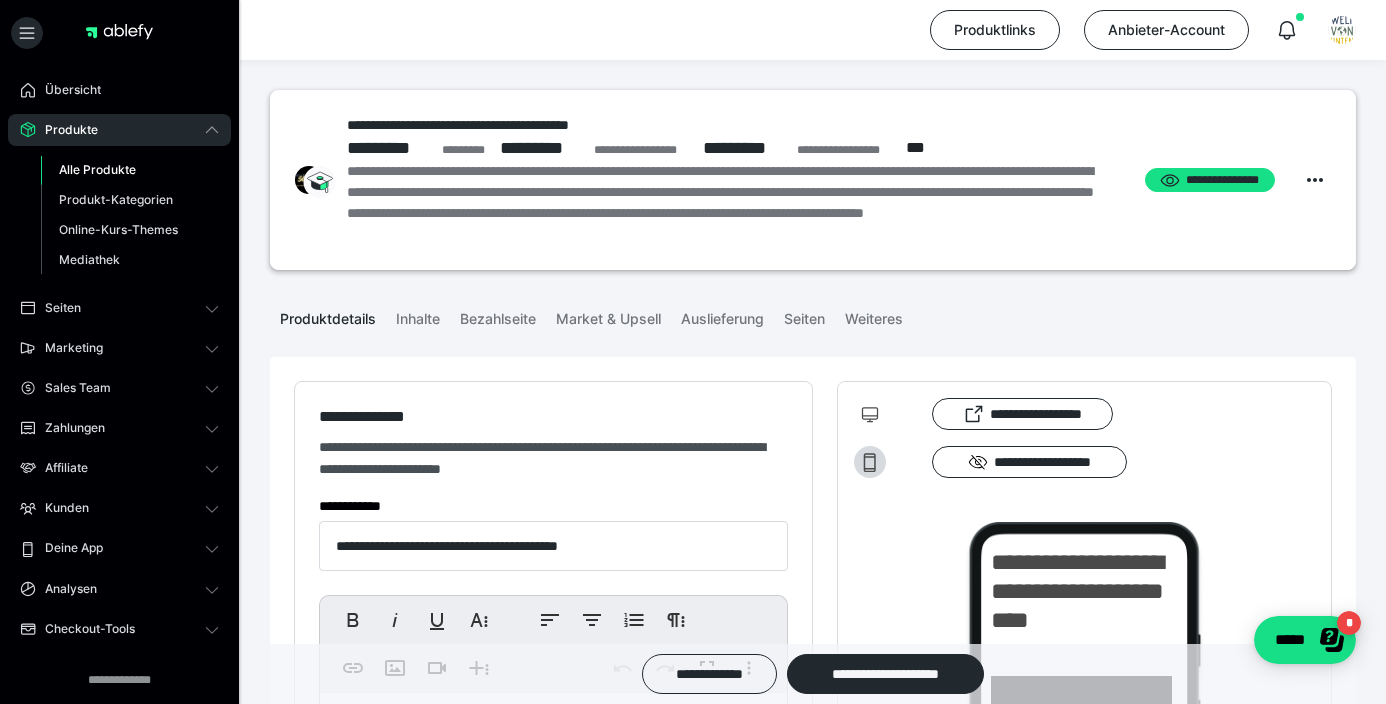 click on "Alle Produkte" at bounding box center (97, 169) 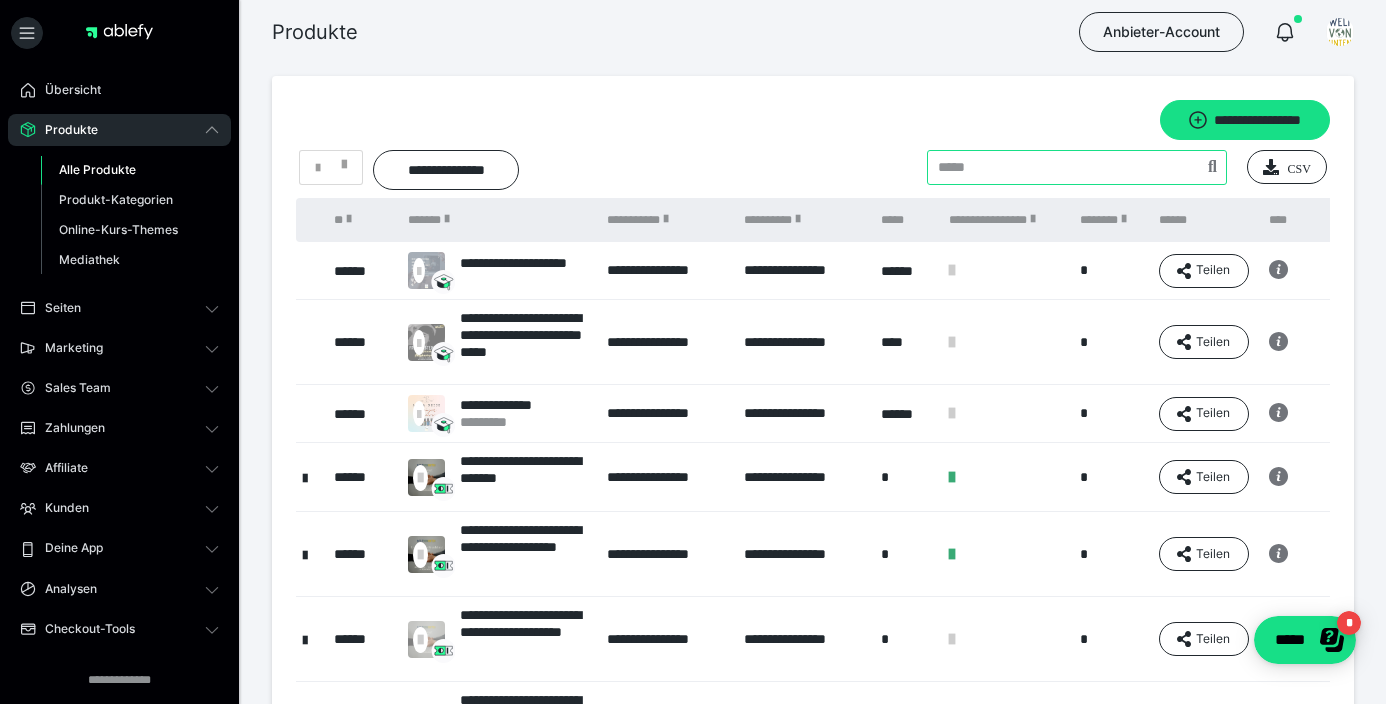 click at bounding box center (1077, 167) 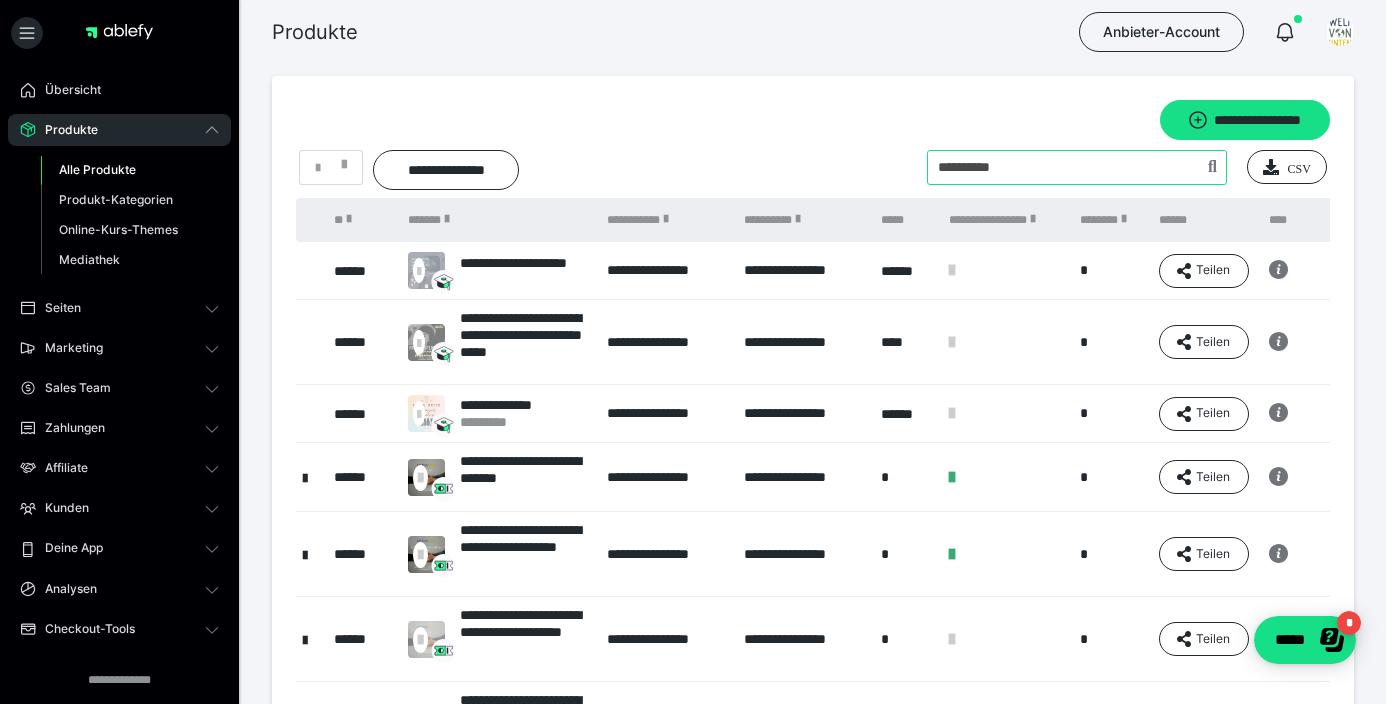 type on "**********" 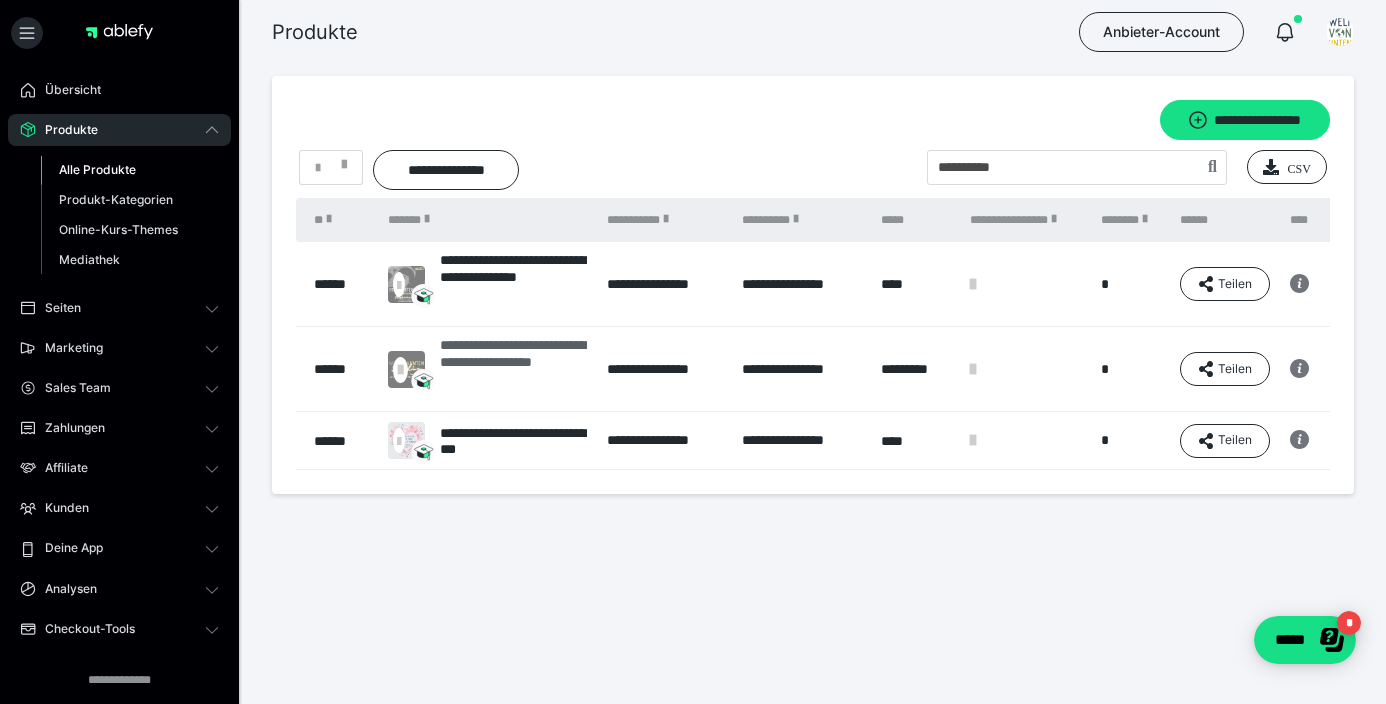 click on "**********" at bounding box center (513, 369) 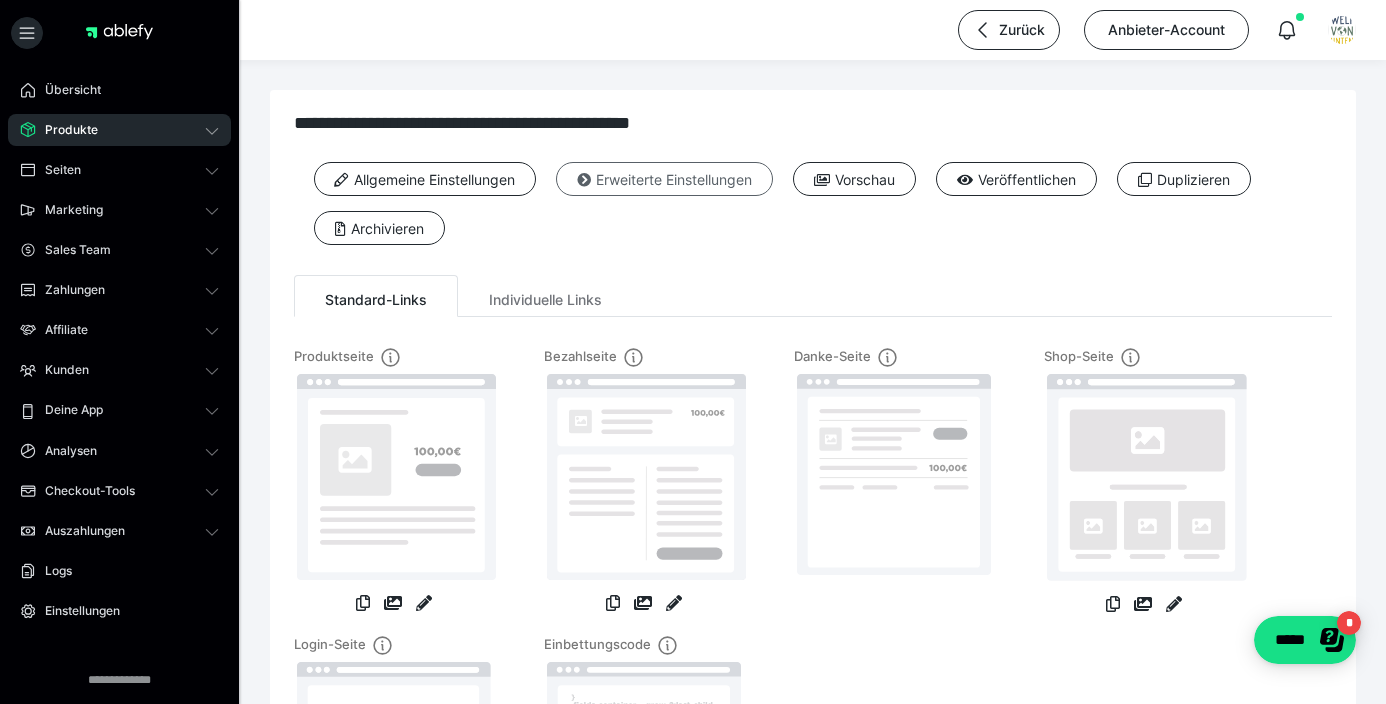 click on "Erweiterte Einstellungen" at bounding box center (664, 179) 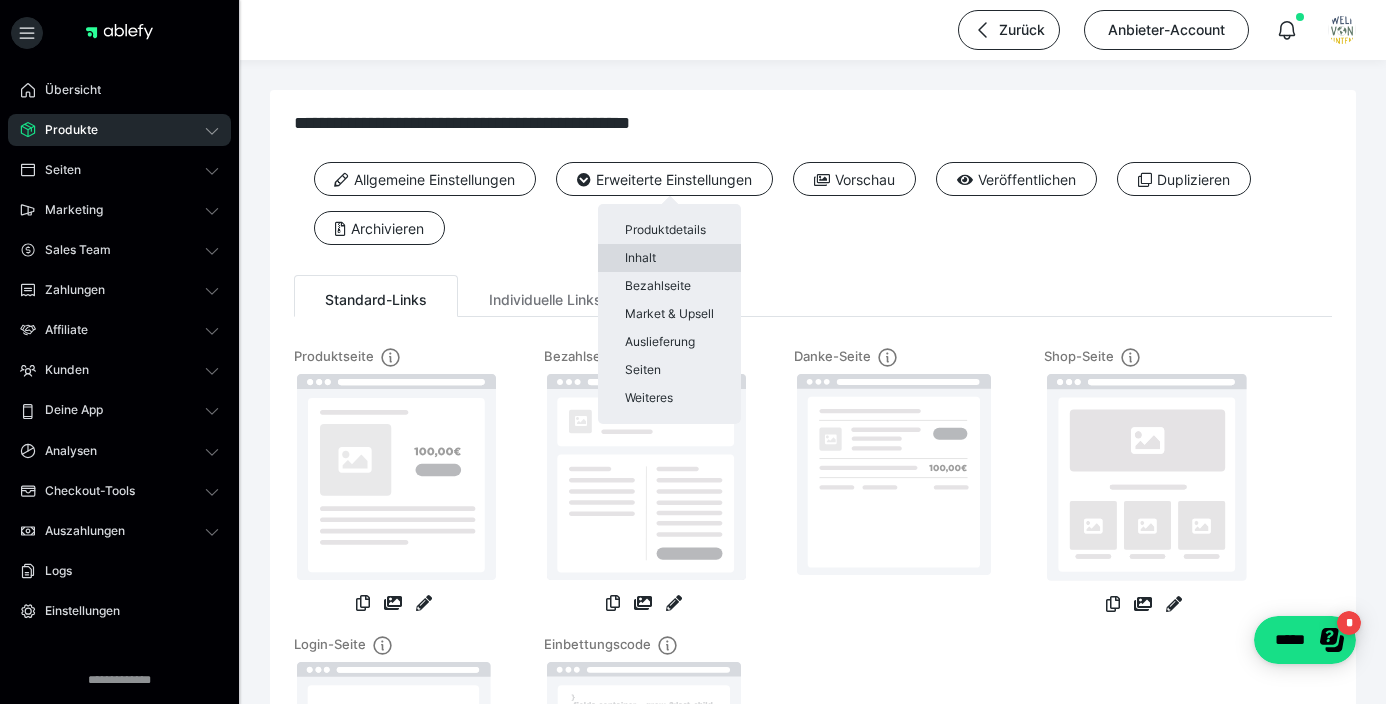 click on "Inhalt" at bounding box center (669, 258) 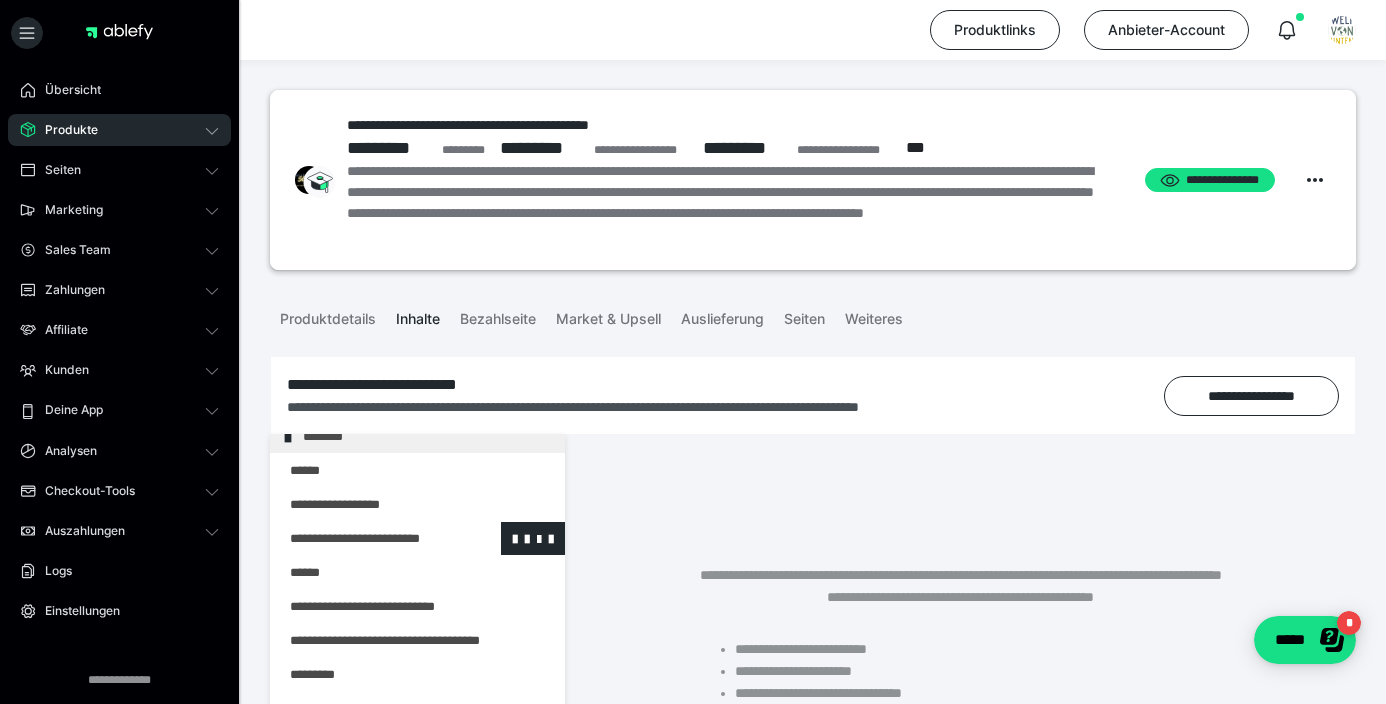 scroll, scrollTop: 1653, scrollLeft: 0, axis: vertical 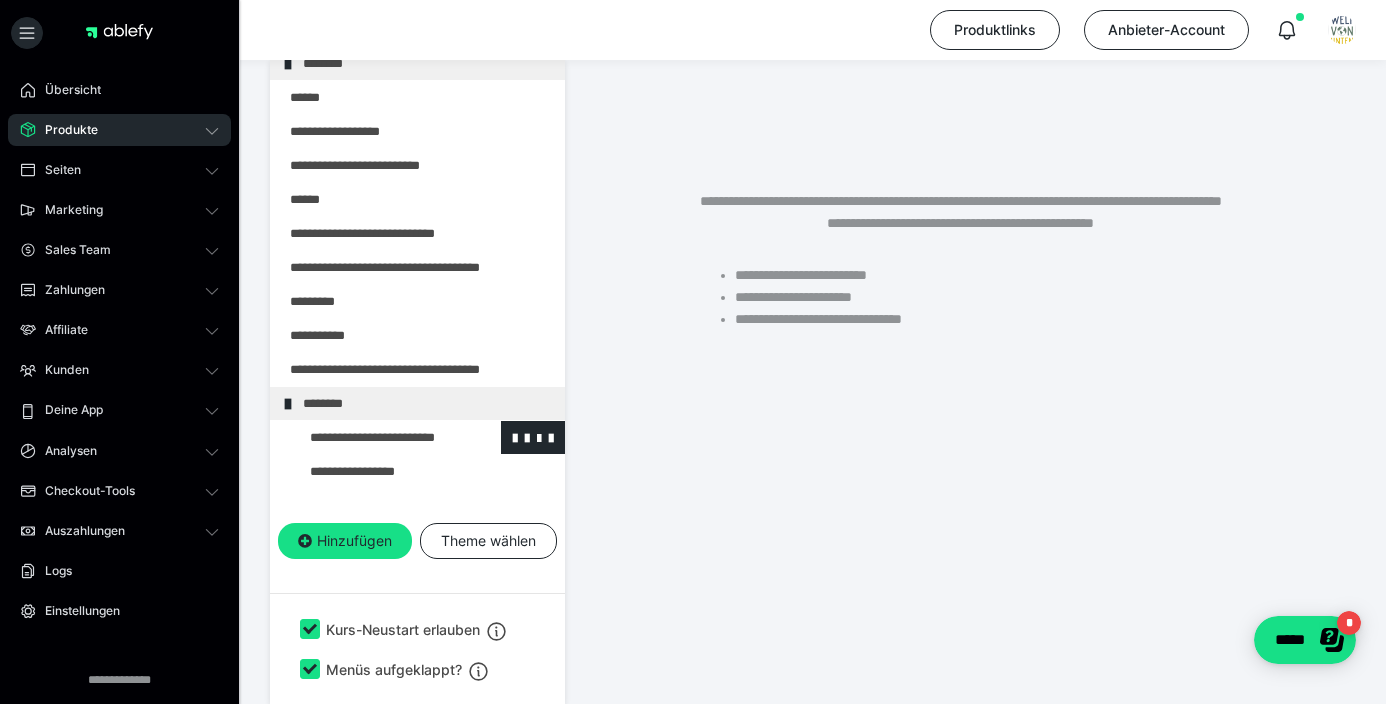 click at bounding box center (375, 437) 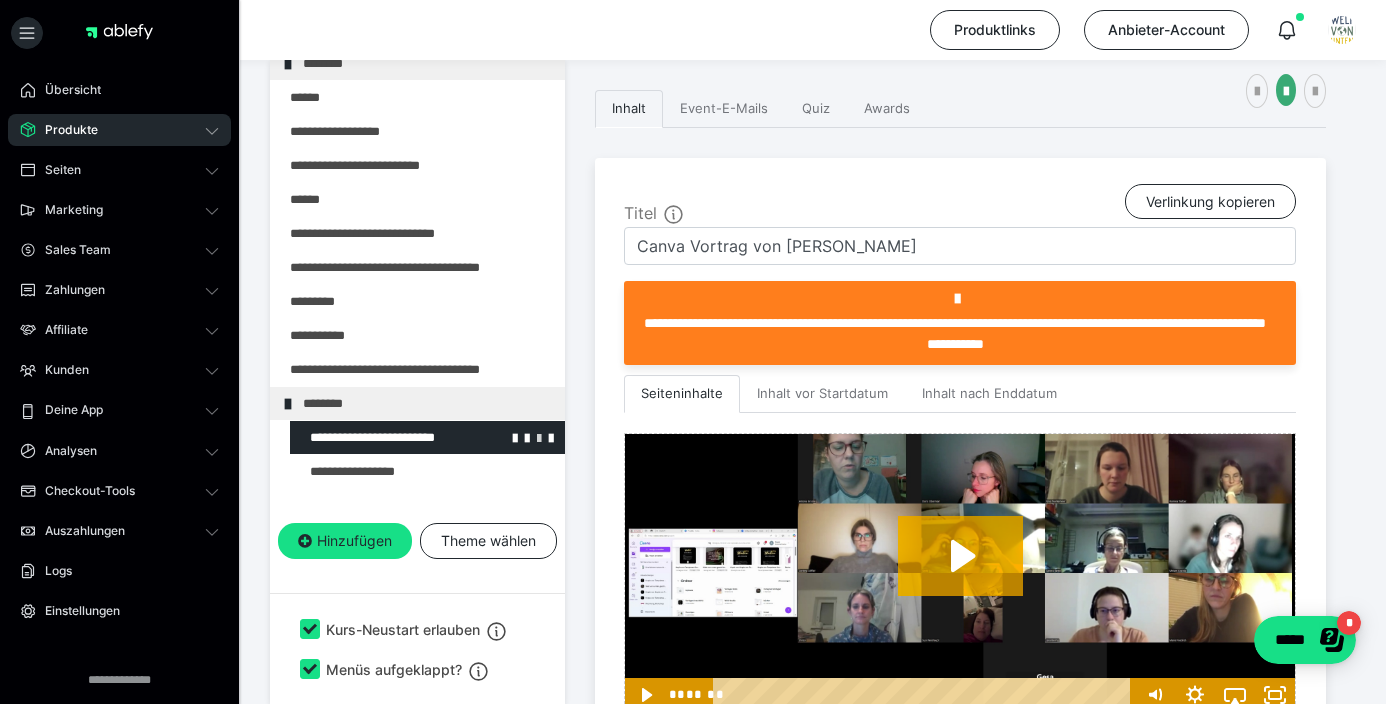 click at bounding box center (539, 437) 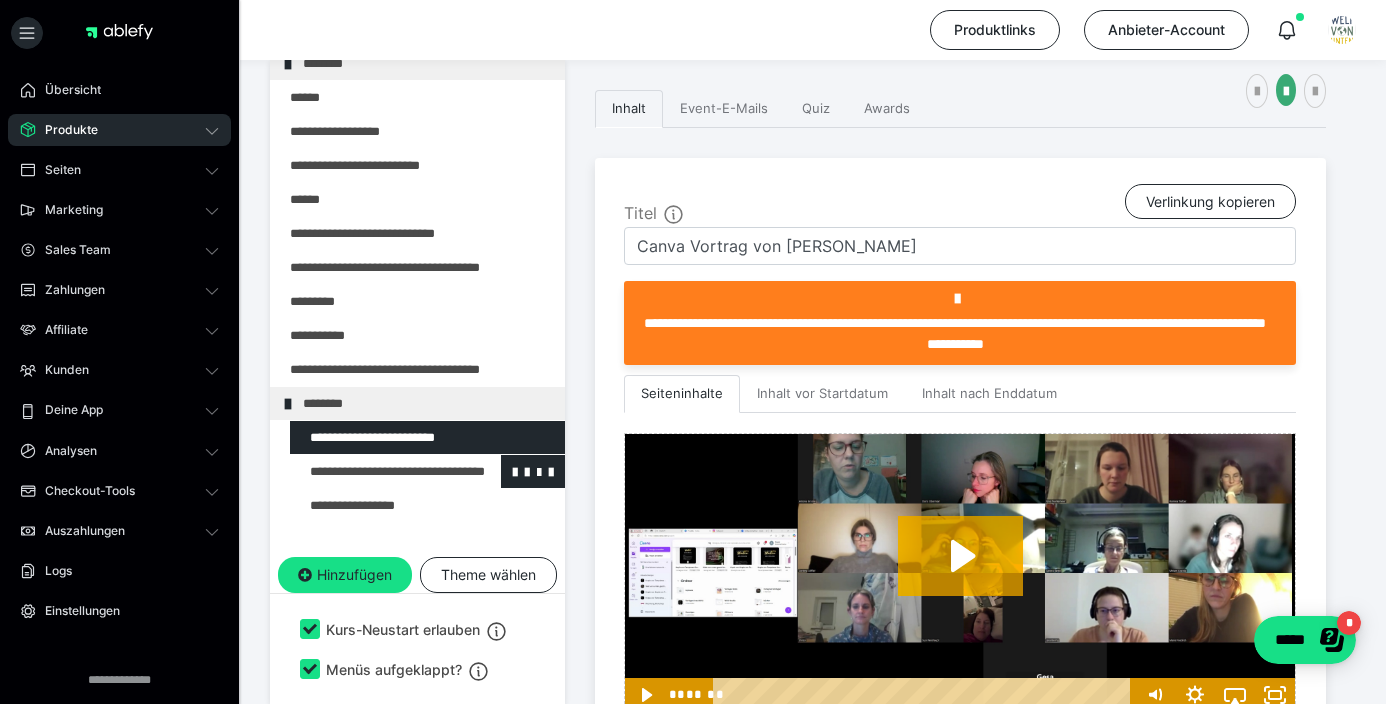 click at bounding box center (375, 471) 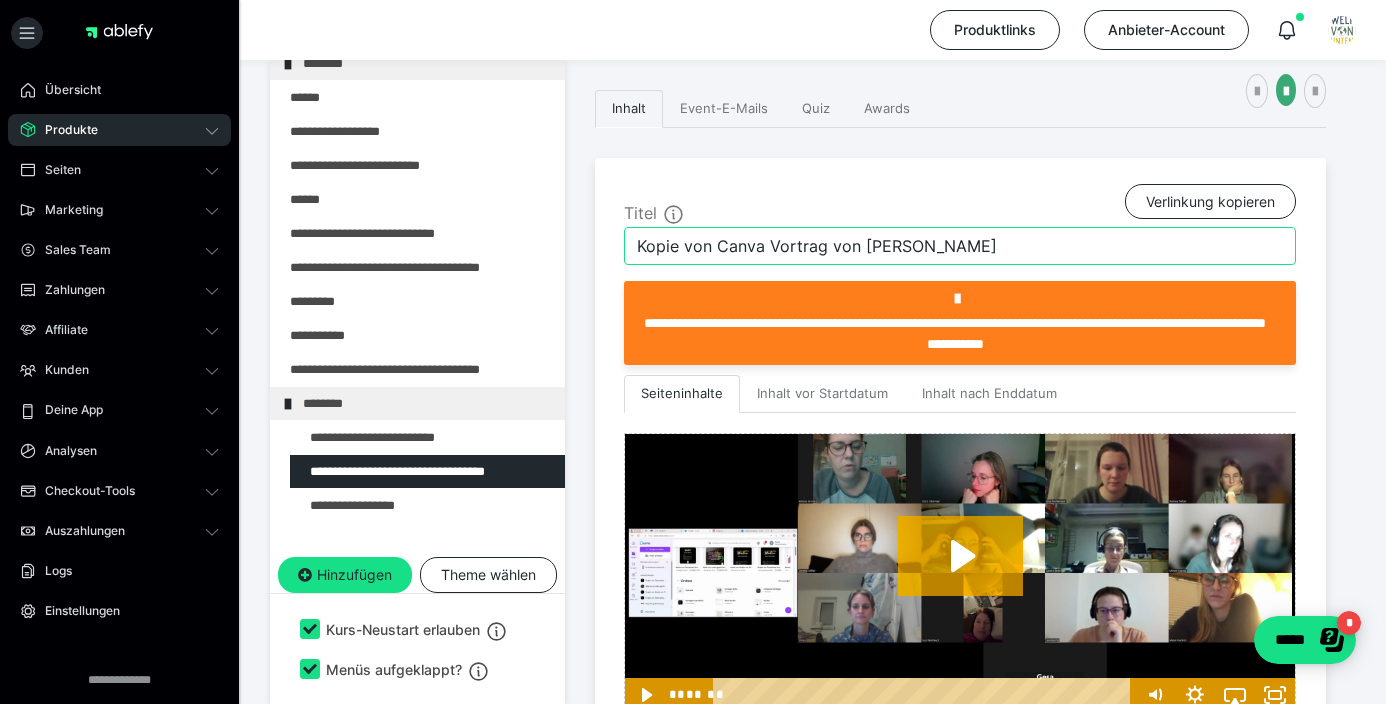 drag, startPoint x: 955, startPoint y: 237, endPoint x: 583, endPoint y: 248, distance: 372.1626 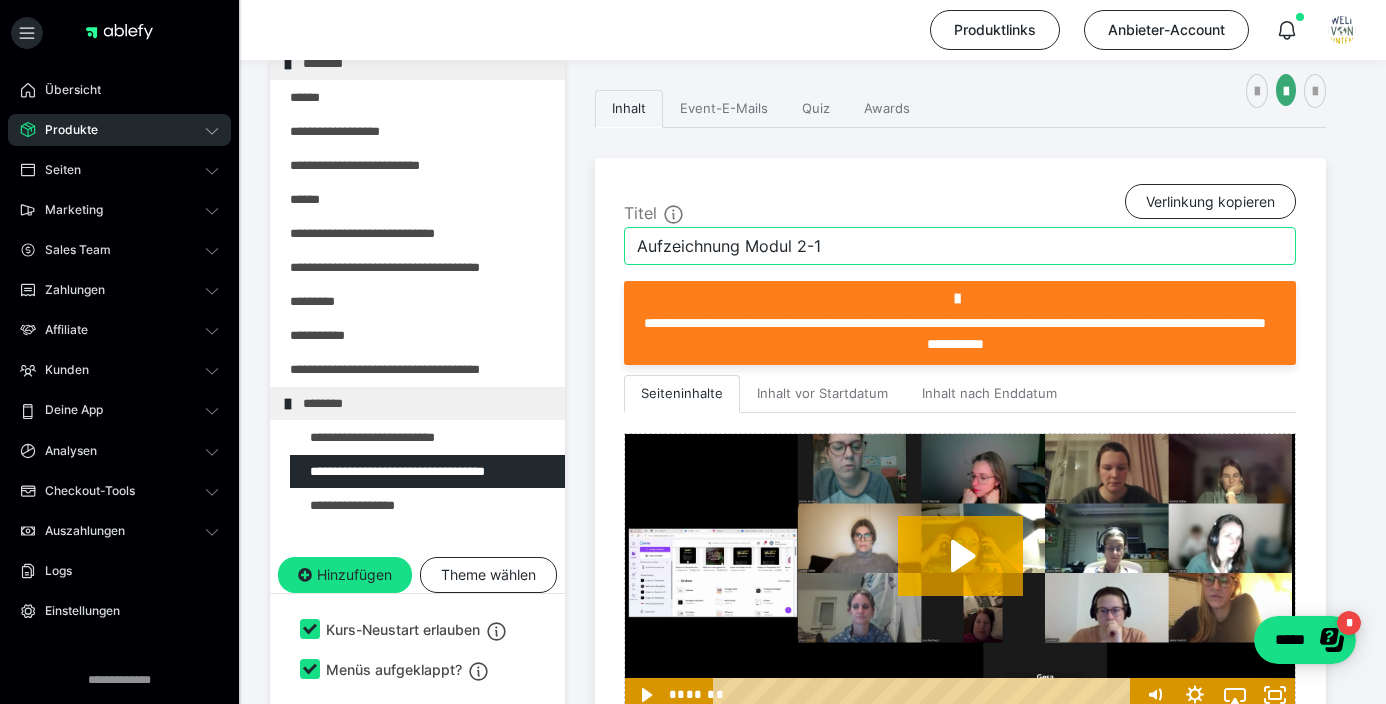 scroll, scrollTop: 383, scrollLeft: 0, axis: vertical 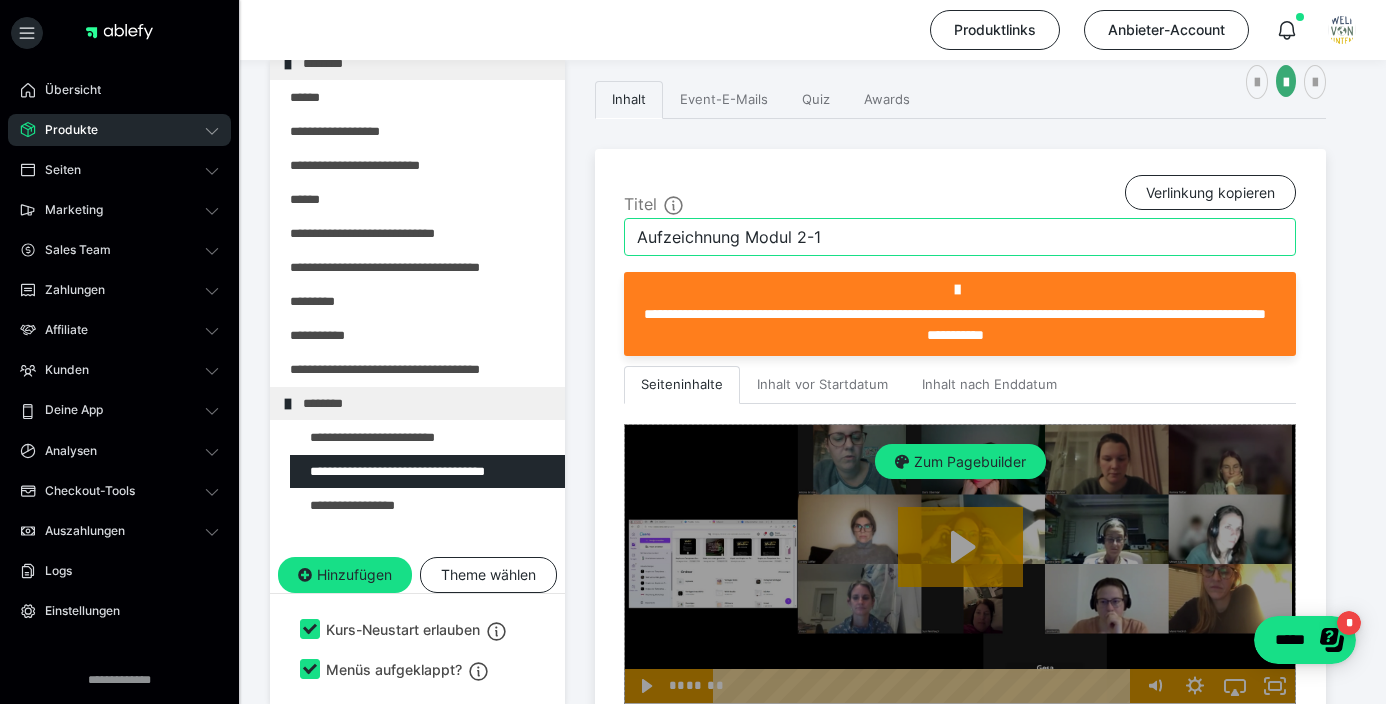 type on "Aufzeichnung Modul 2-1" 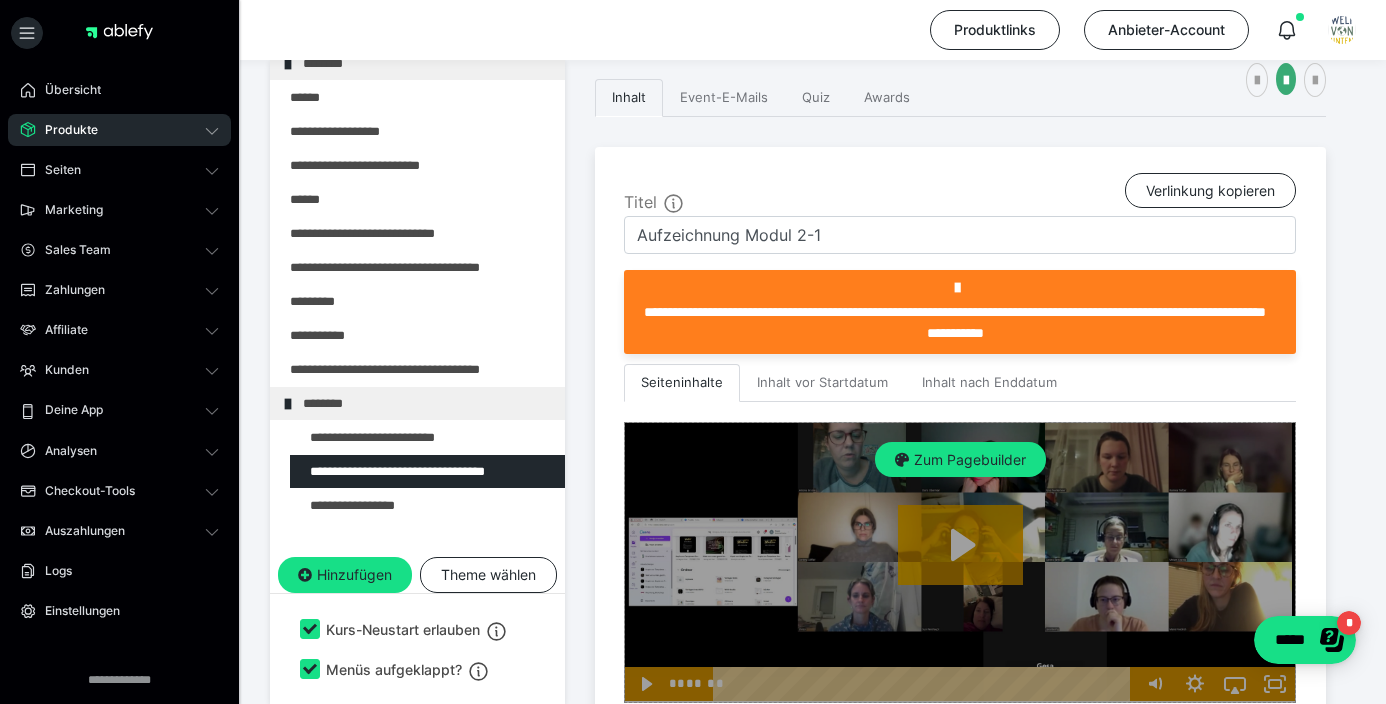 click on "Zum Pagebuilder" at bounding box center [960, 562] 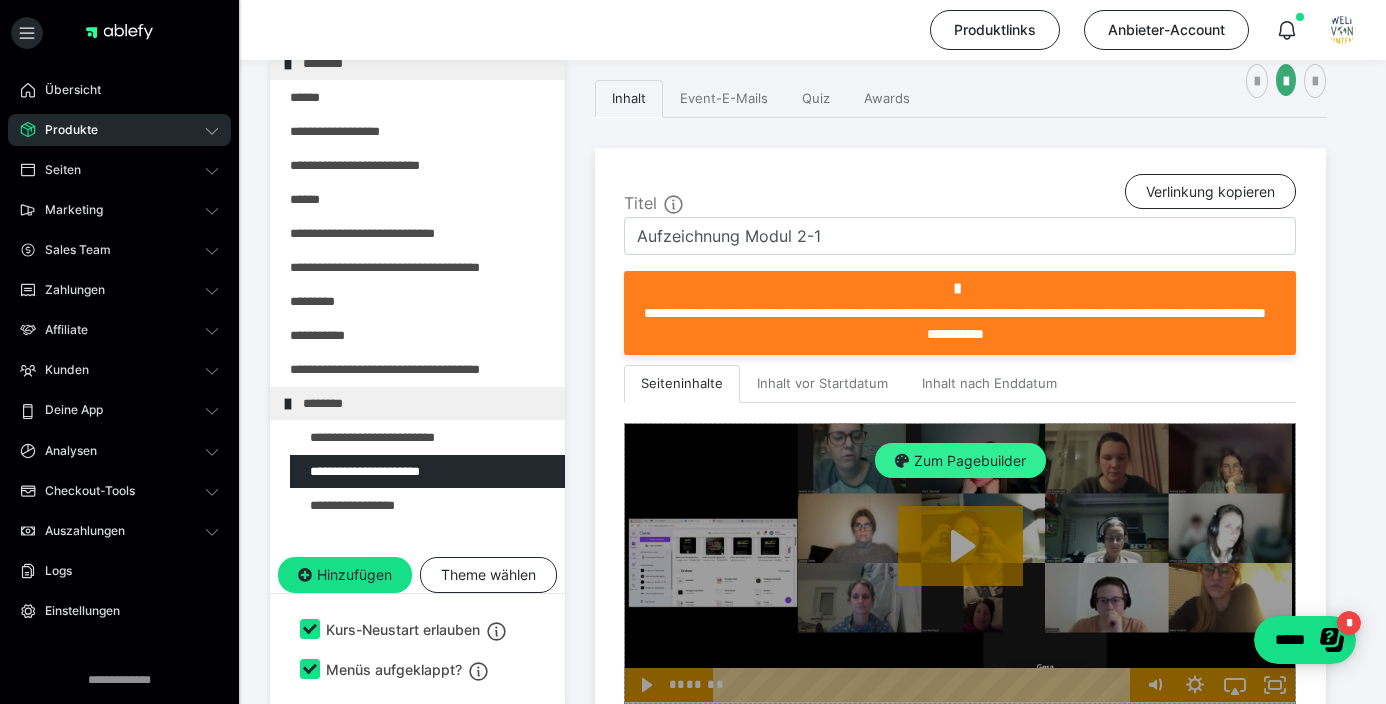 click on "Zum Pagebuilder" at bounding box center (960, 461) 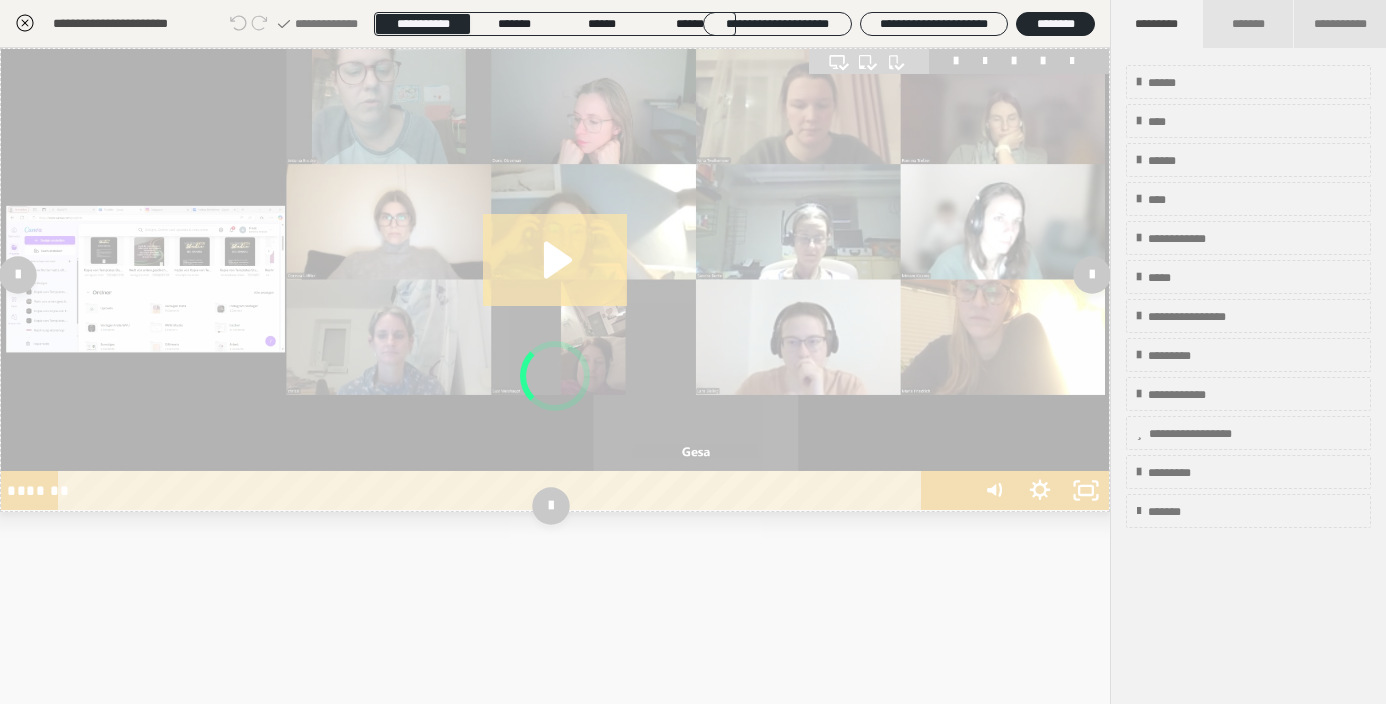 scroll, scrollTop: 374, scrollLeft: 0, axis: vertical 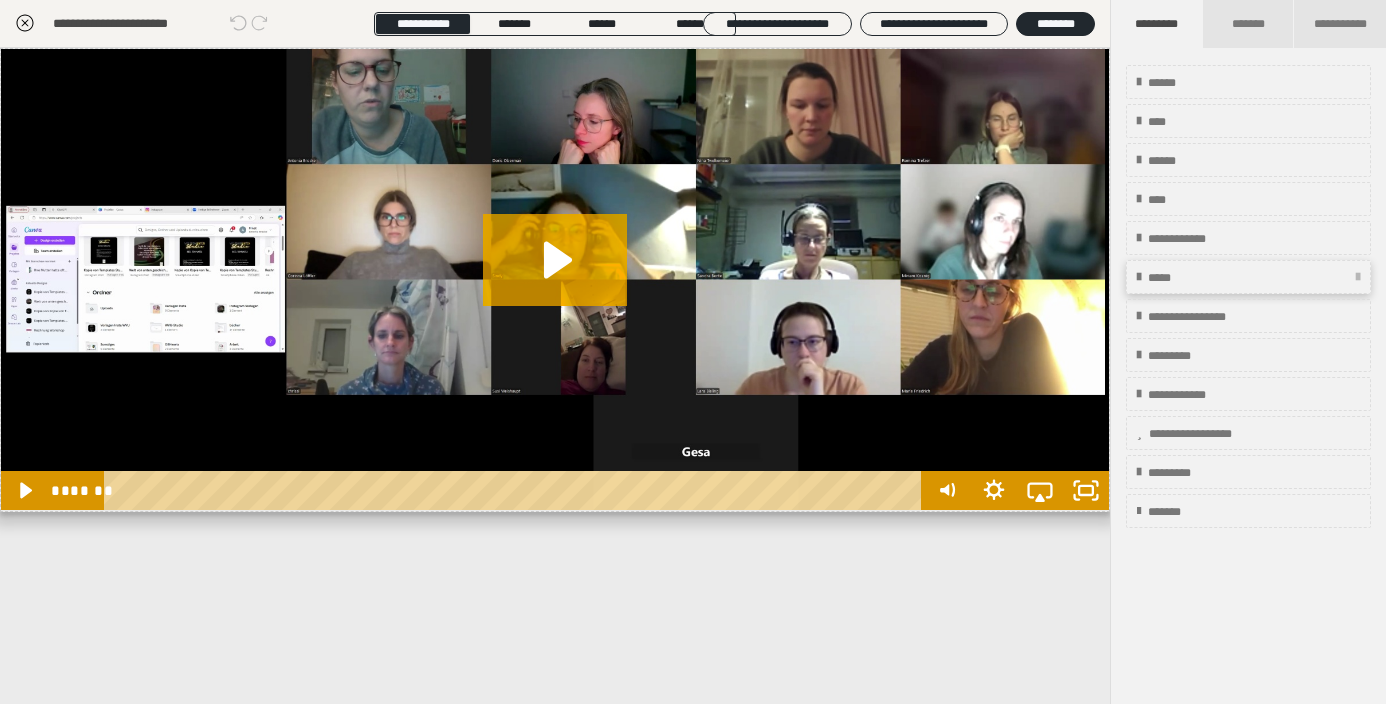 click on "*****" at bounding box center (1248, 277) 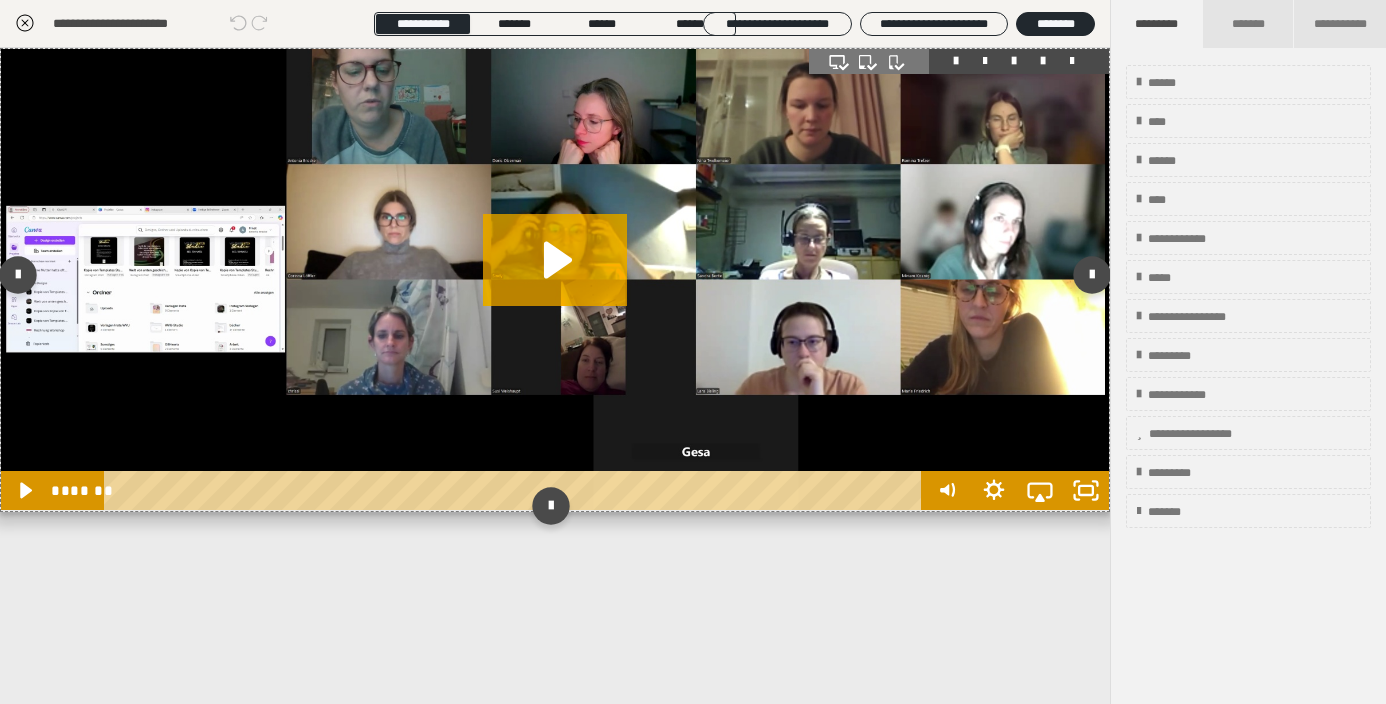 click at bounding box center (555, 279) 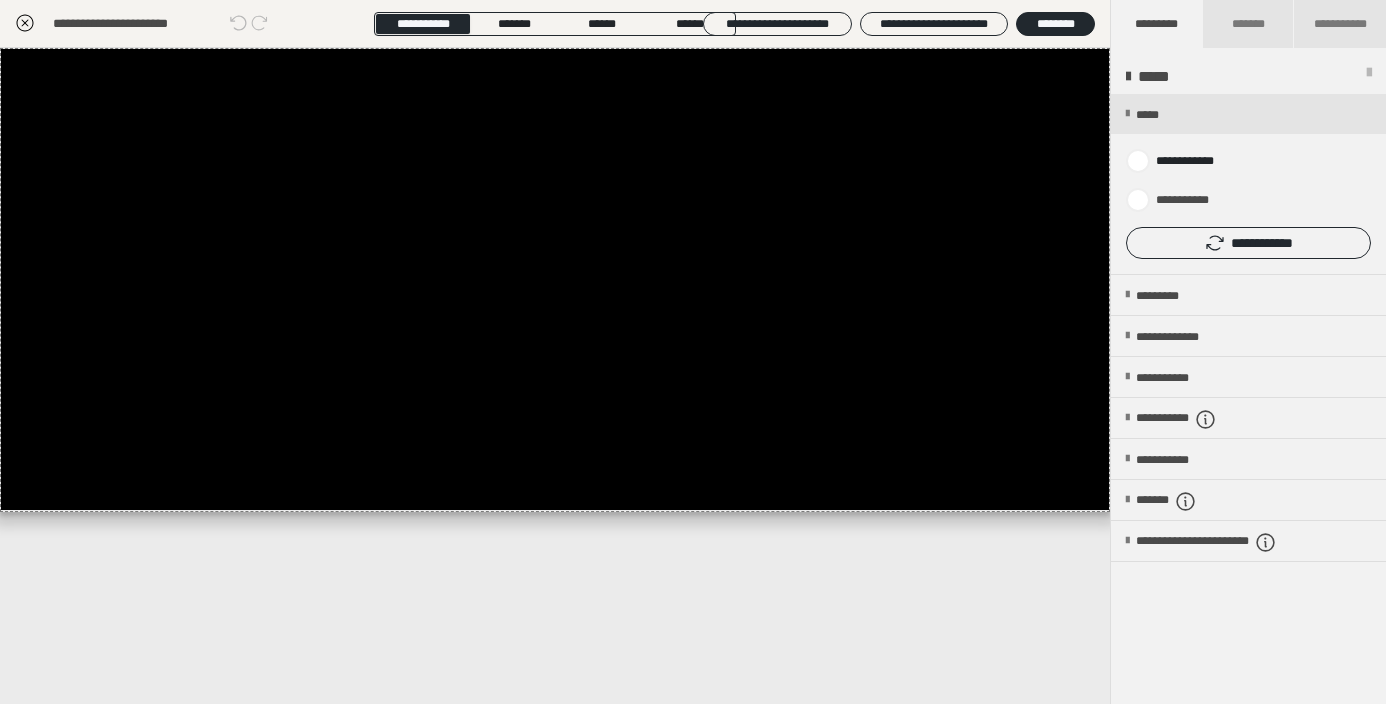 click on "**********" at bounding box center [1248, 243] 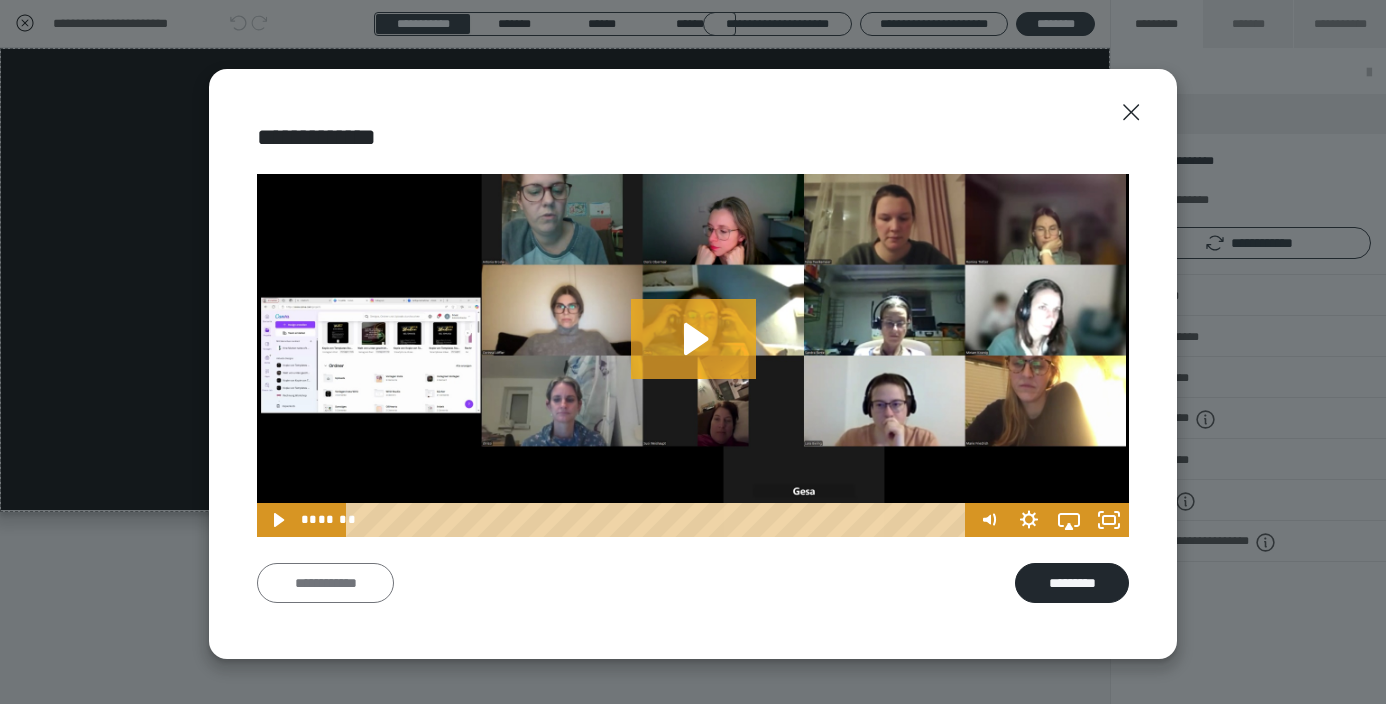 click on "**********" at bounding box center [325, 583] 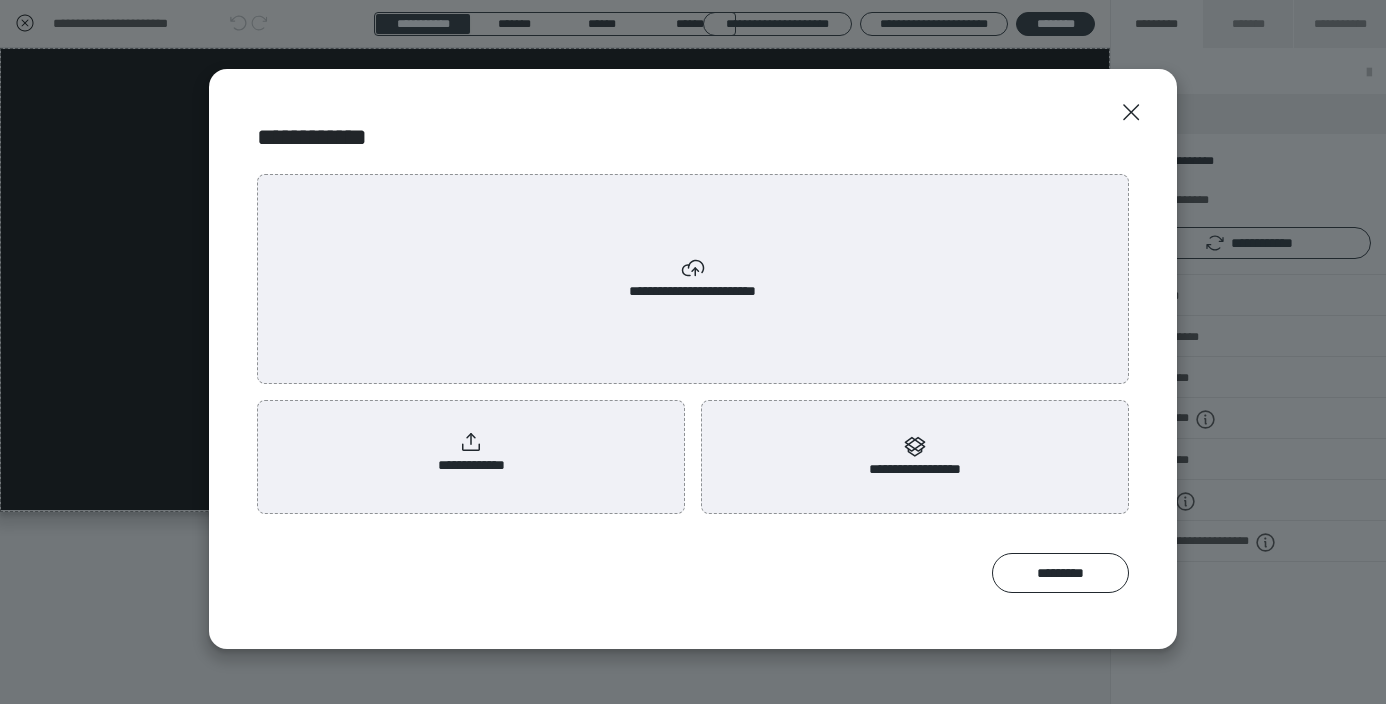 scroll, scrollTop: 0, scrollLeft: 0, axis: both 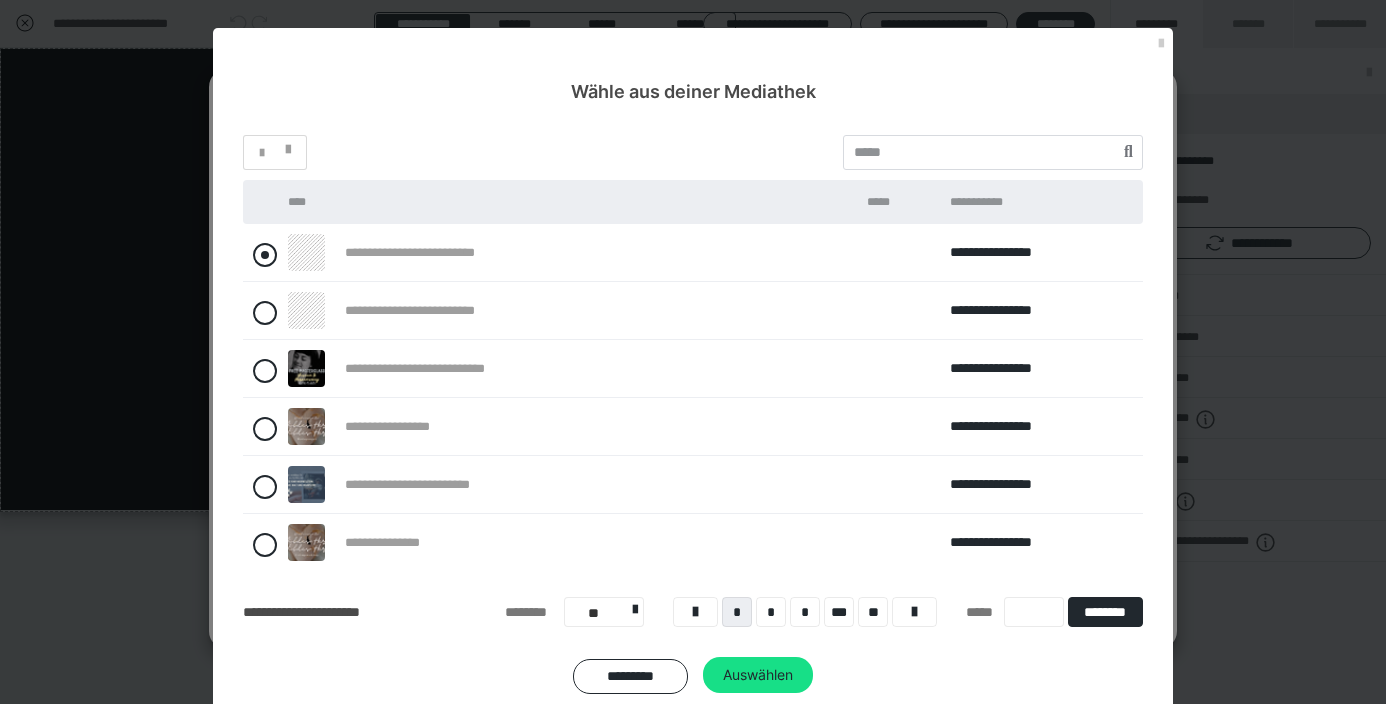 click at bounding box center [265, 255] 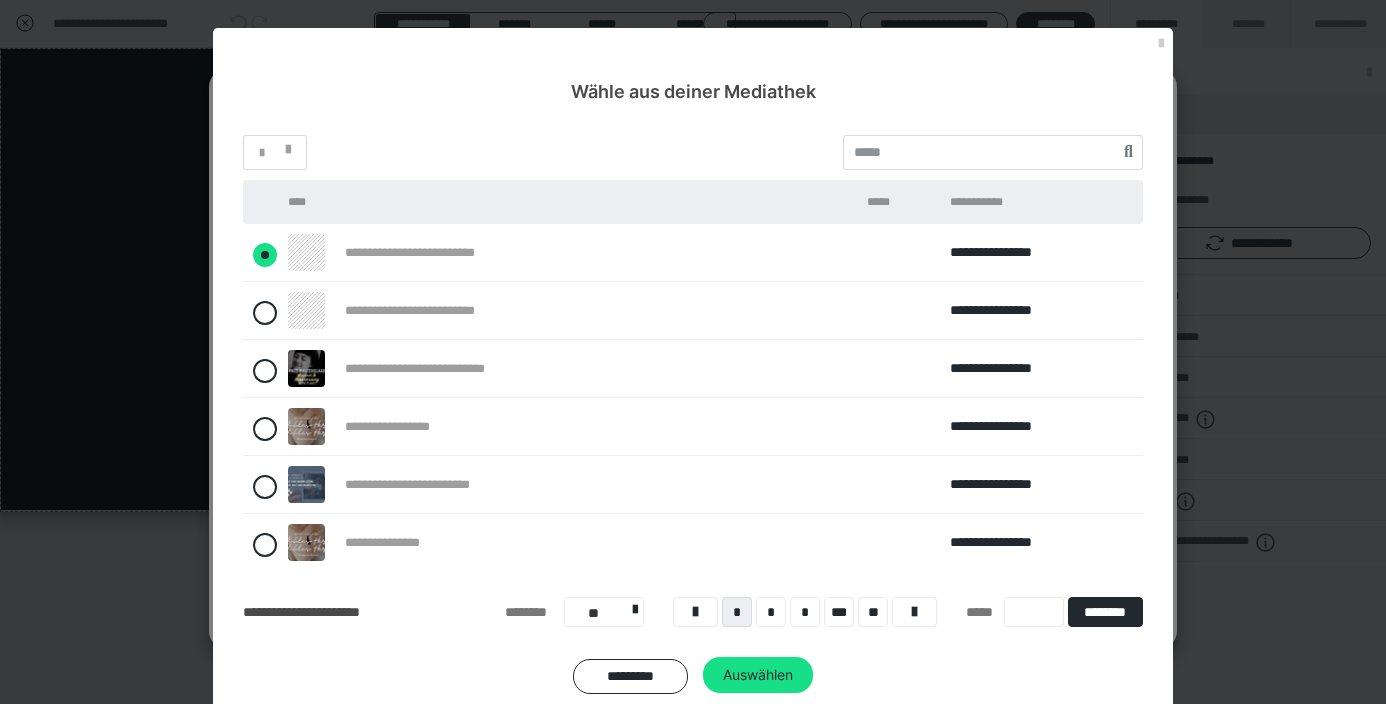 radio on "****" 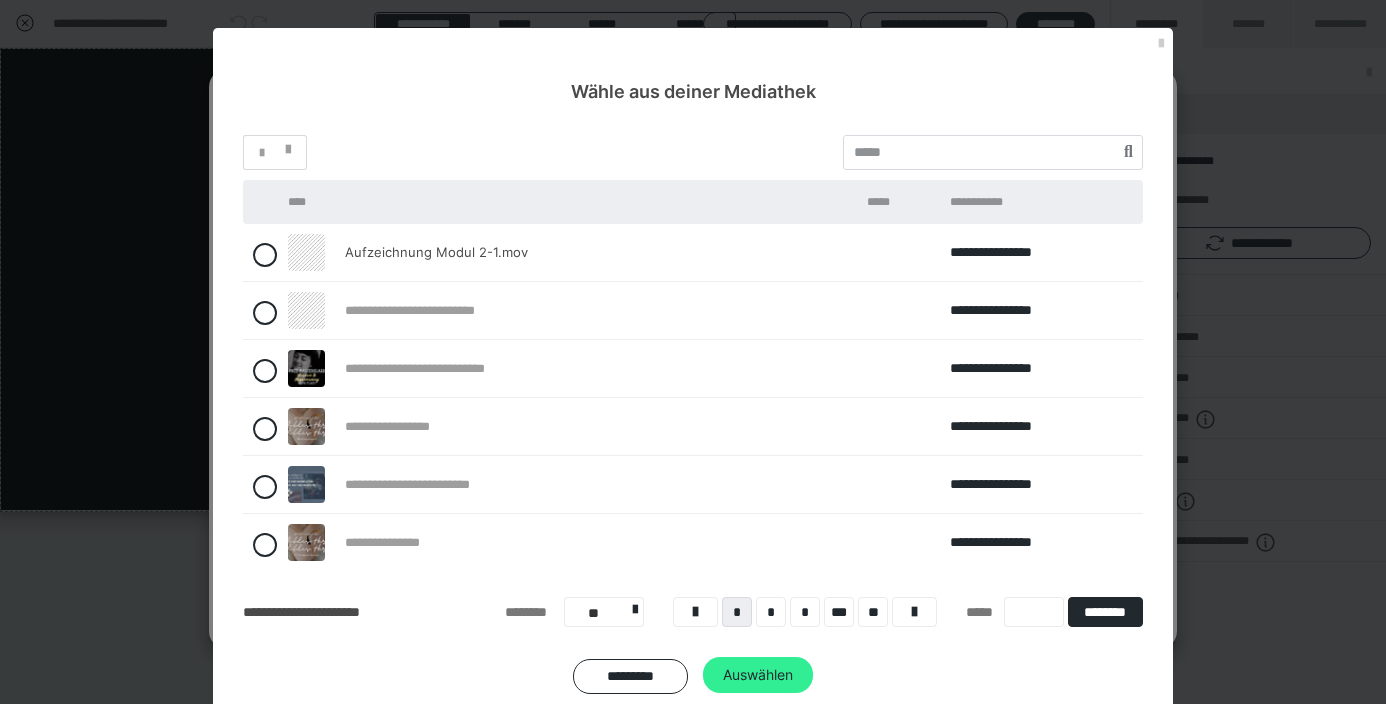 click on "Auswählen" at bounding box center (758, 675) 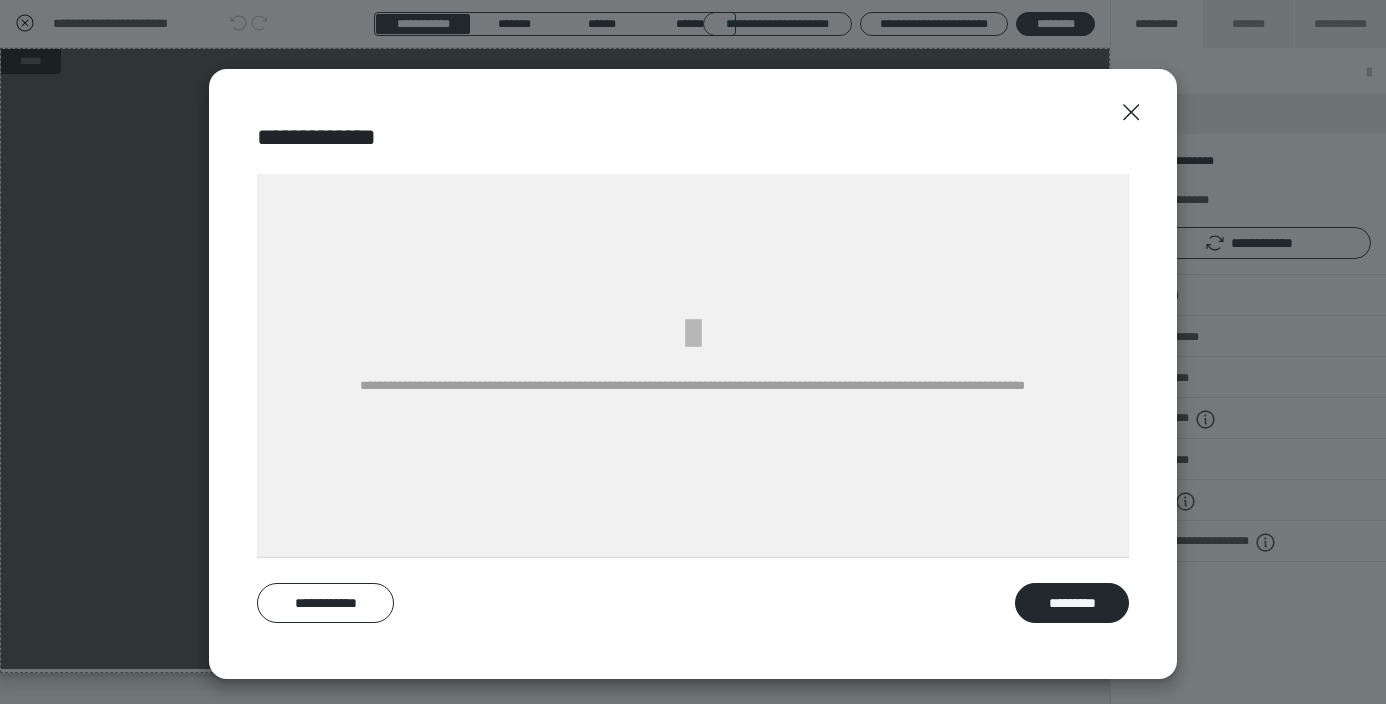 scroll, scrollTop: 507, scrollLeft: 0, axis: vertical 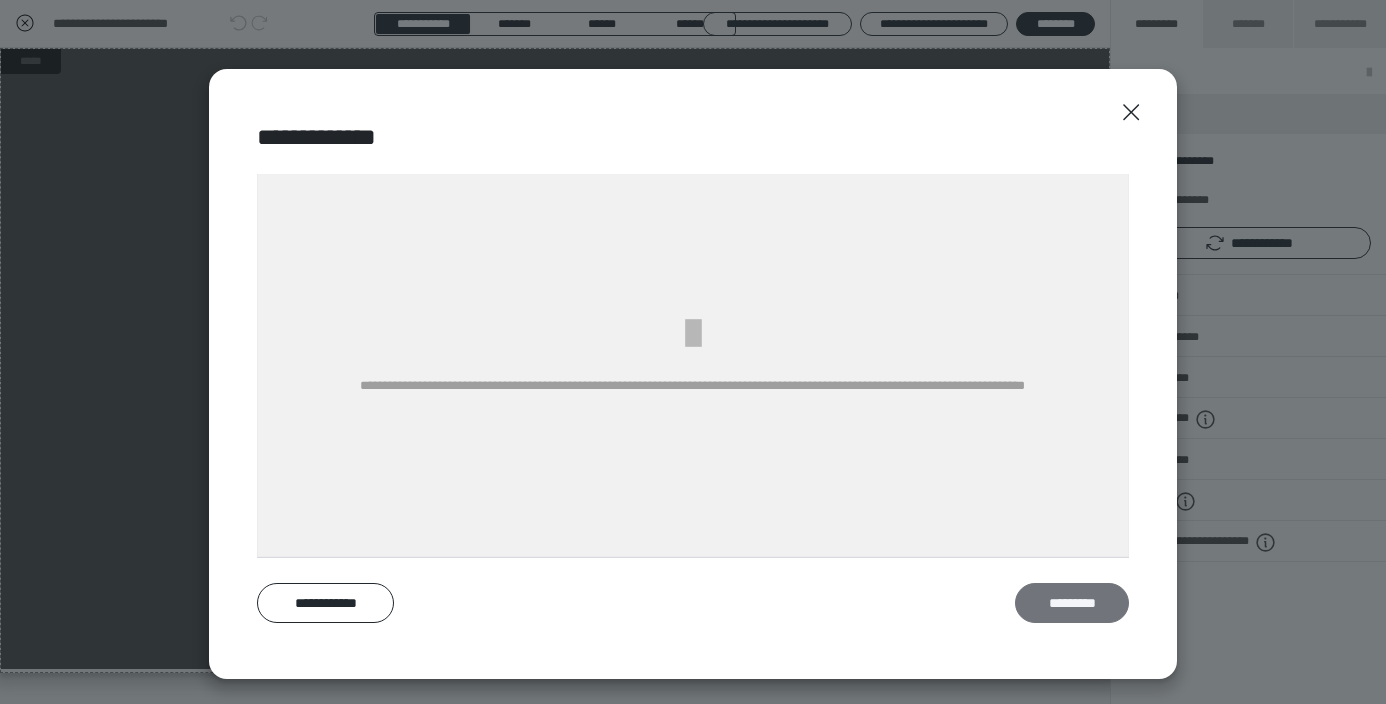 click on "*********" at bounding box center (1072, 603) 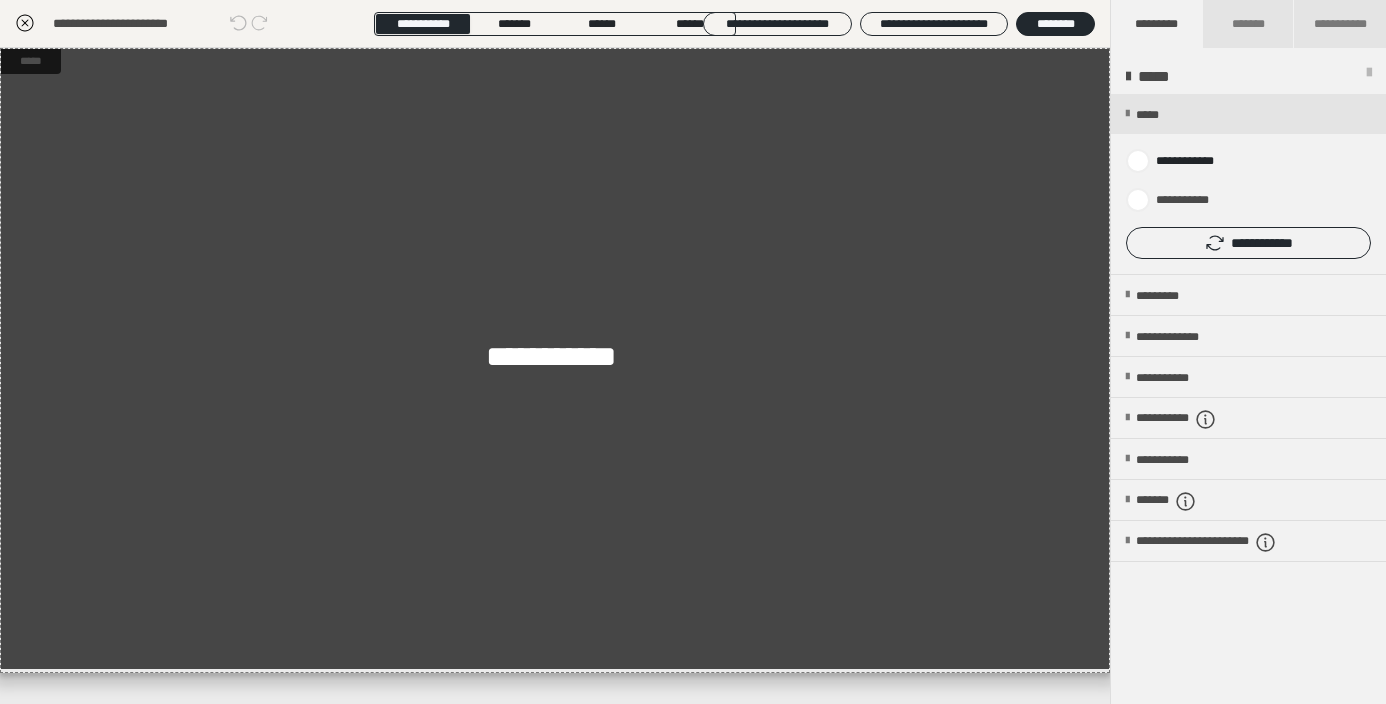 scroll, scrollTop: 0, scrollLeft: 0, axis: both 